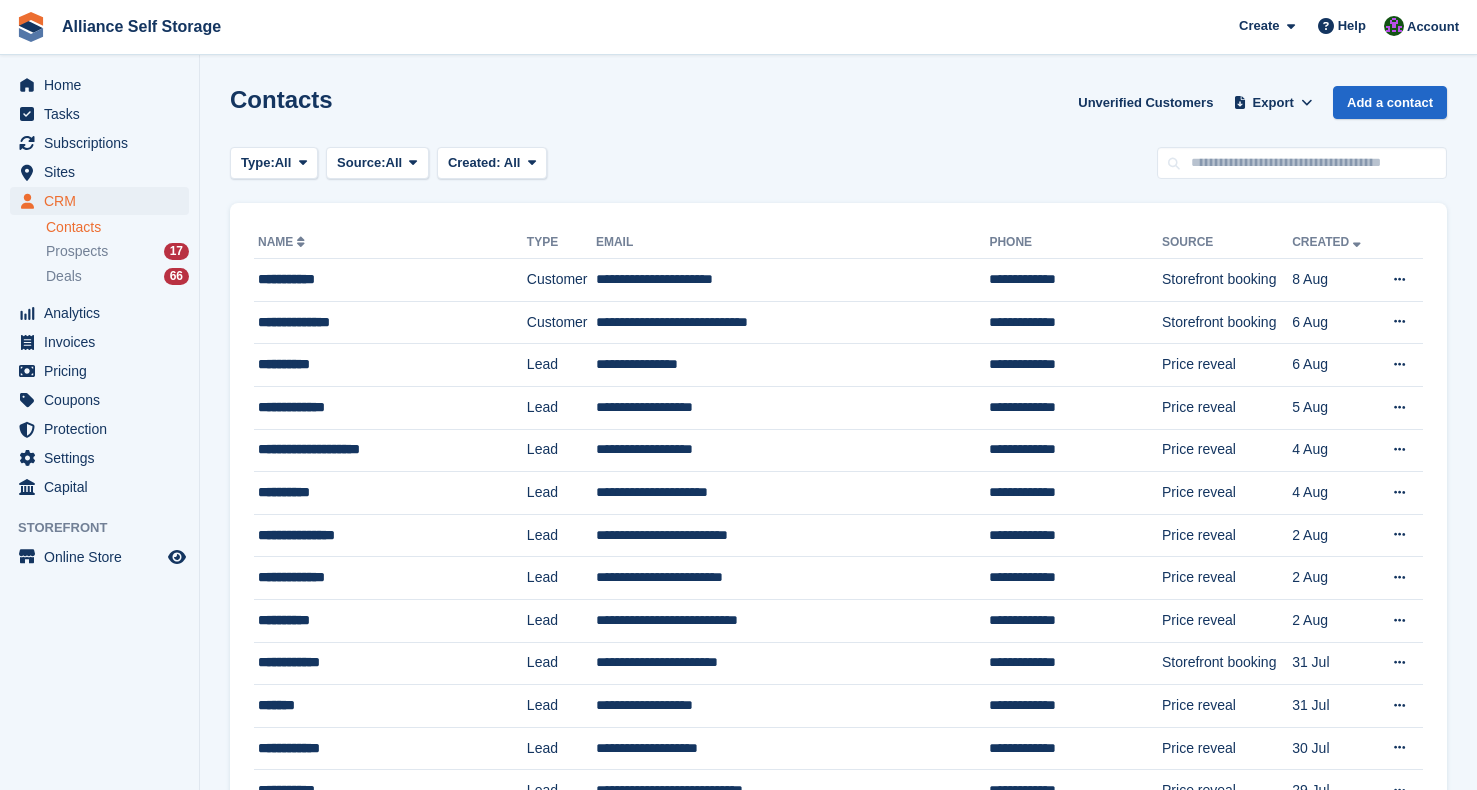 scroll, scrollTop: 0, scrollLeft: 0, axis: both 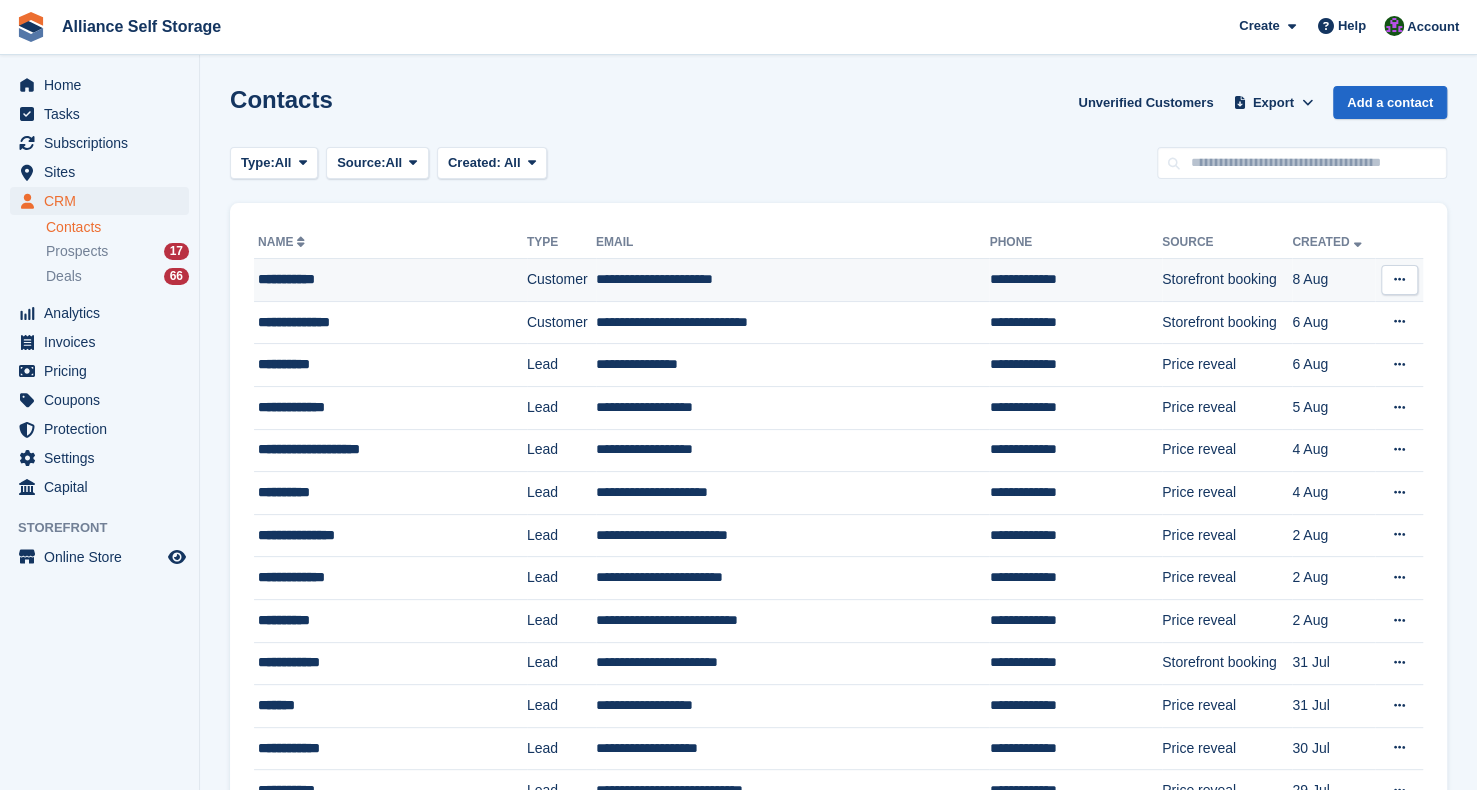 click on "**********" at bounding box center [376, 279] 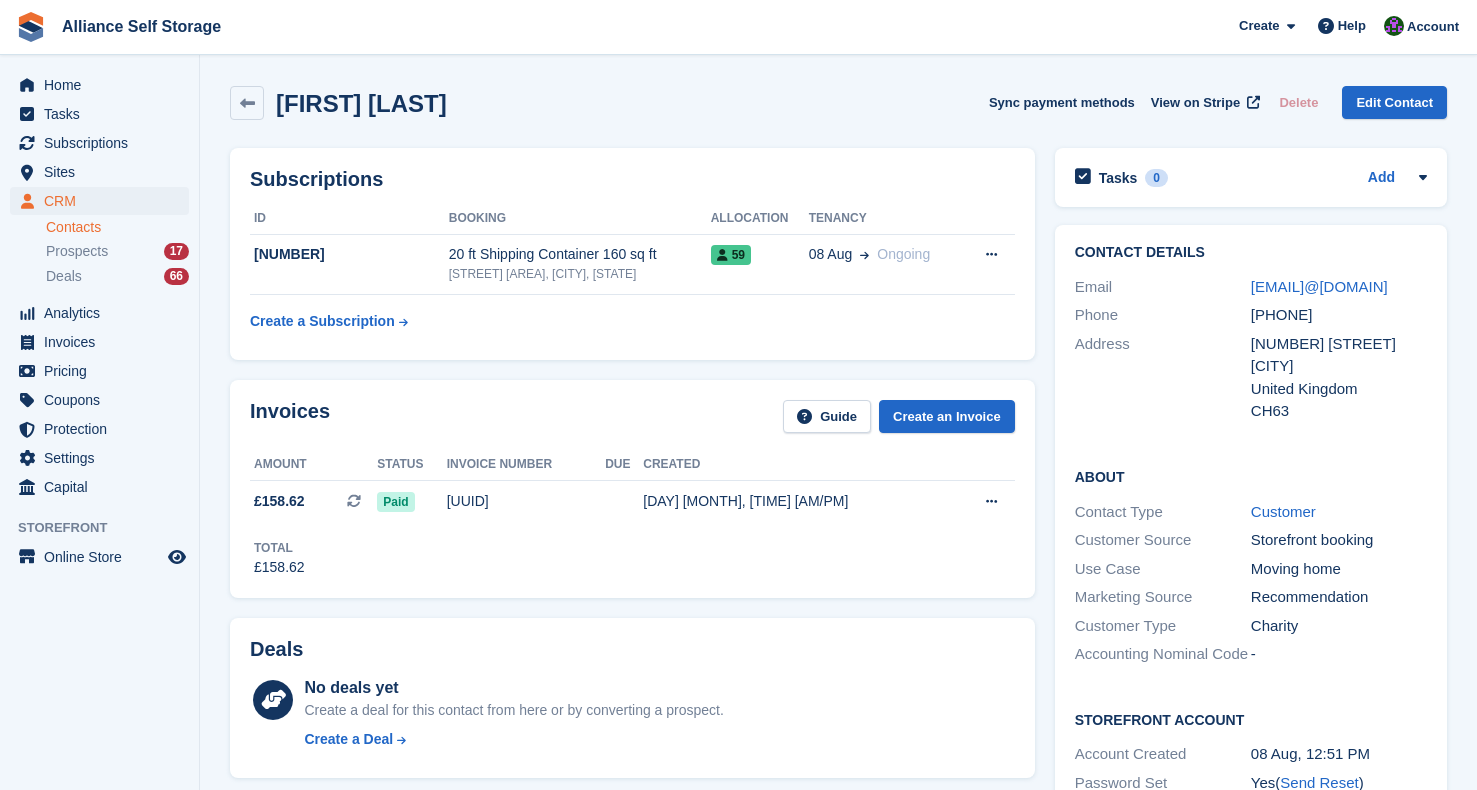 scroll, scrollTop: 0, scrollLeft: 0, axis: both 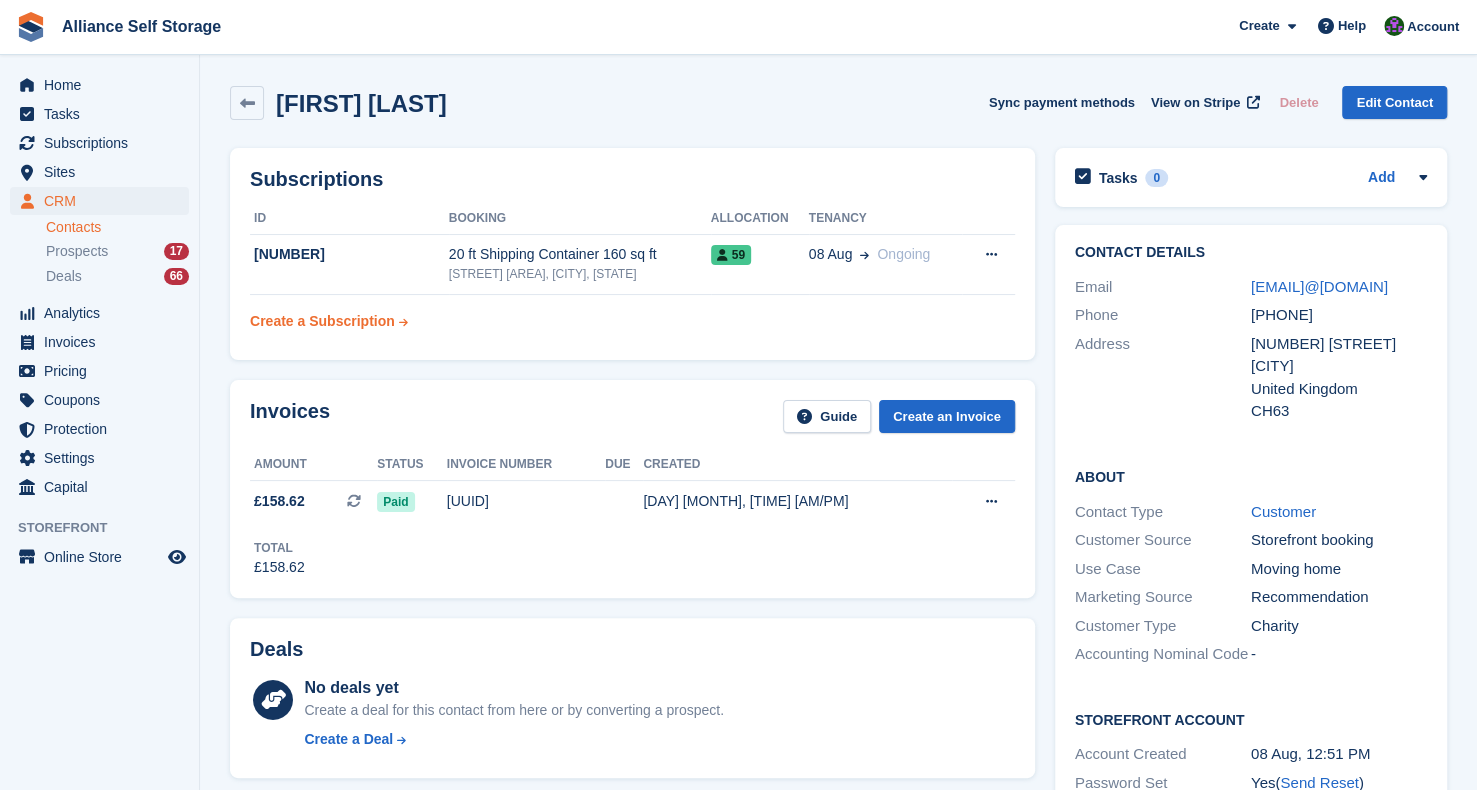 click on "Create a Subscription" at bounding box center (322, 321) 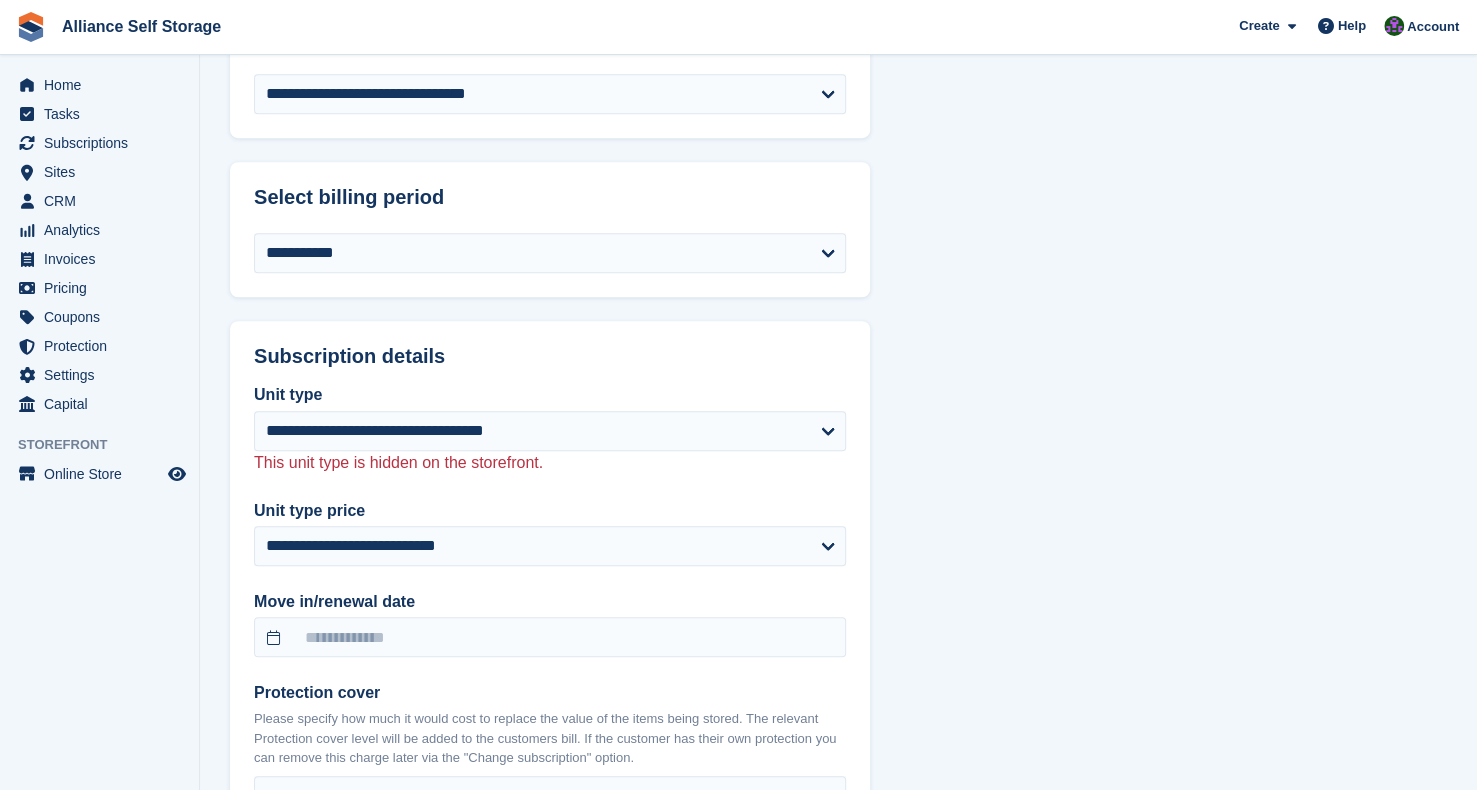 scroll, scrollTop: 900, scrollLeft: 0, axis: vertical 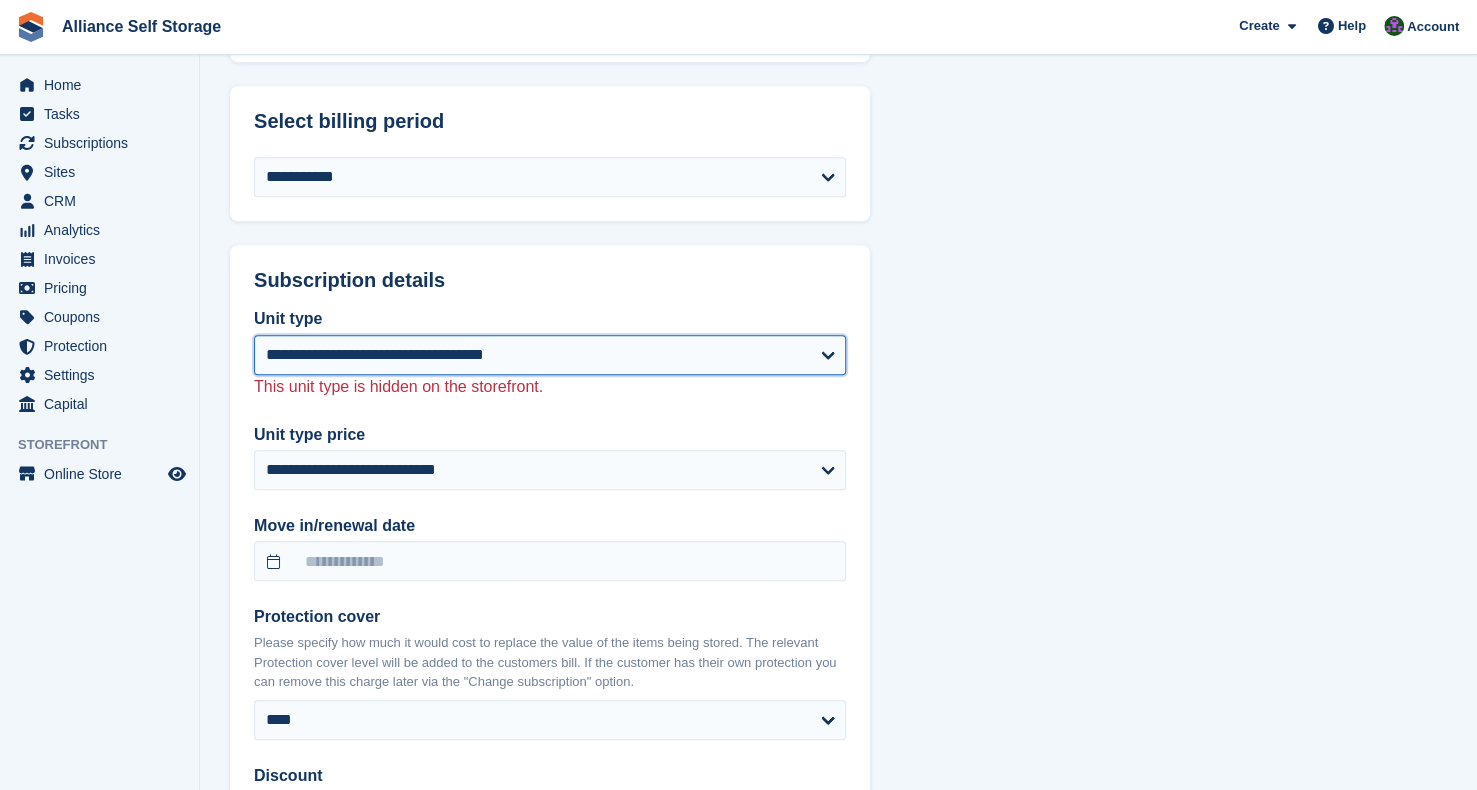 click on "**********" at bounding box center (550, 355) 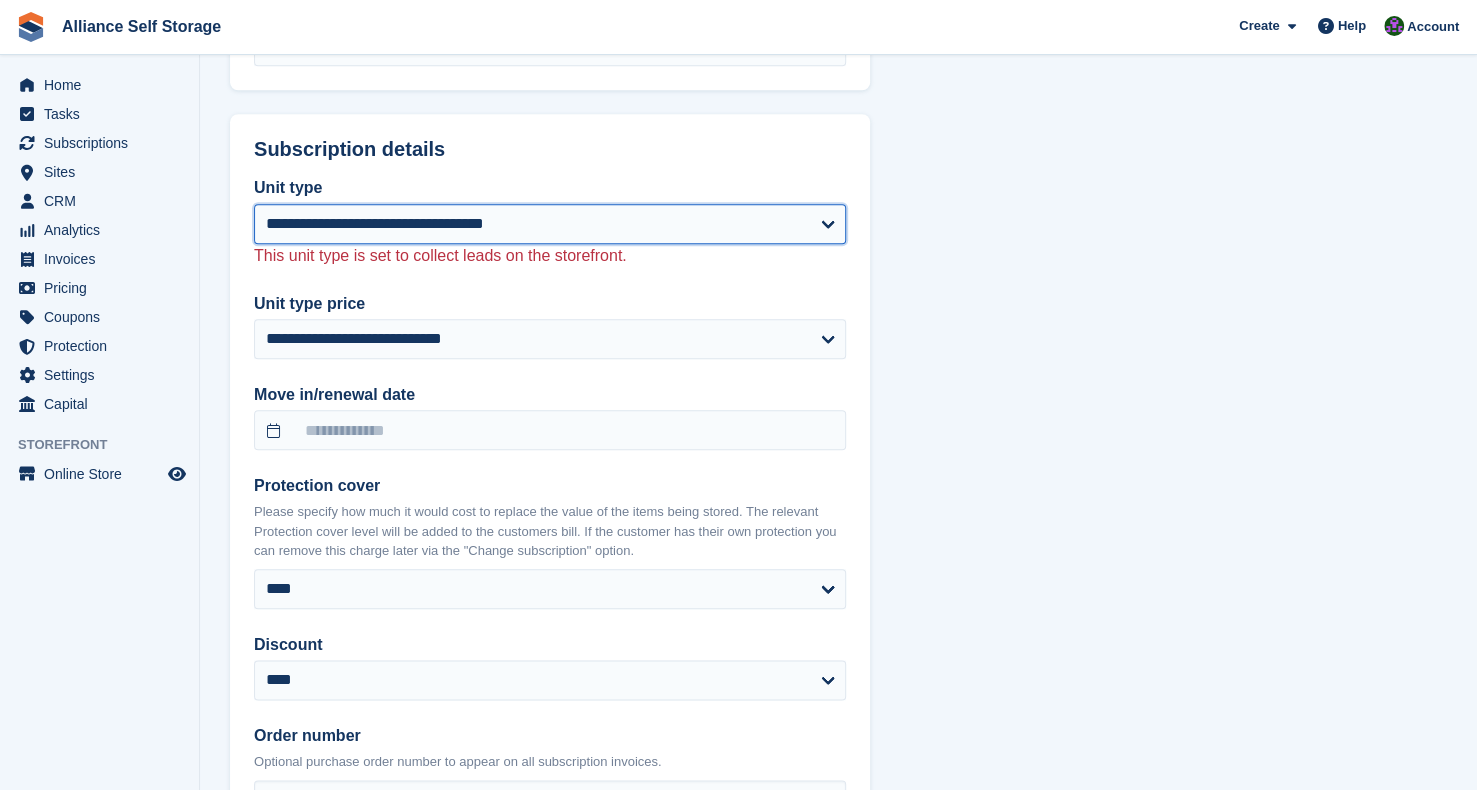 scroll, scrollTop: 1100, scrollLeft: 0, axis: vertical 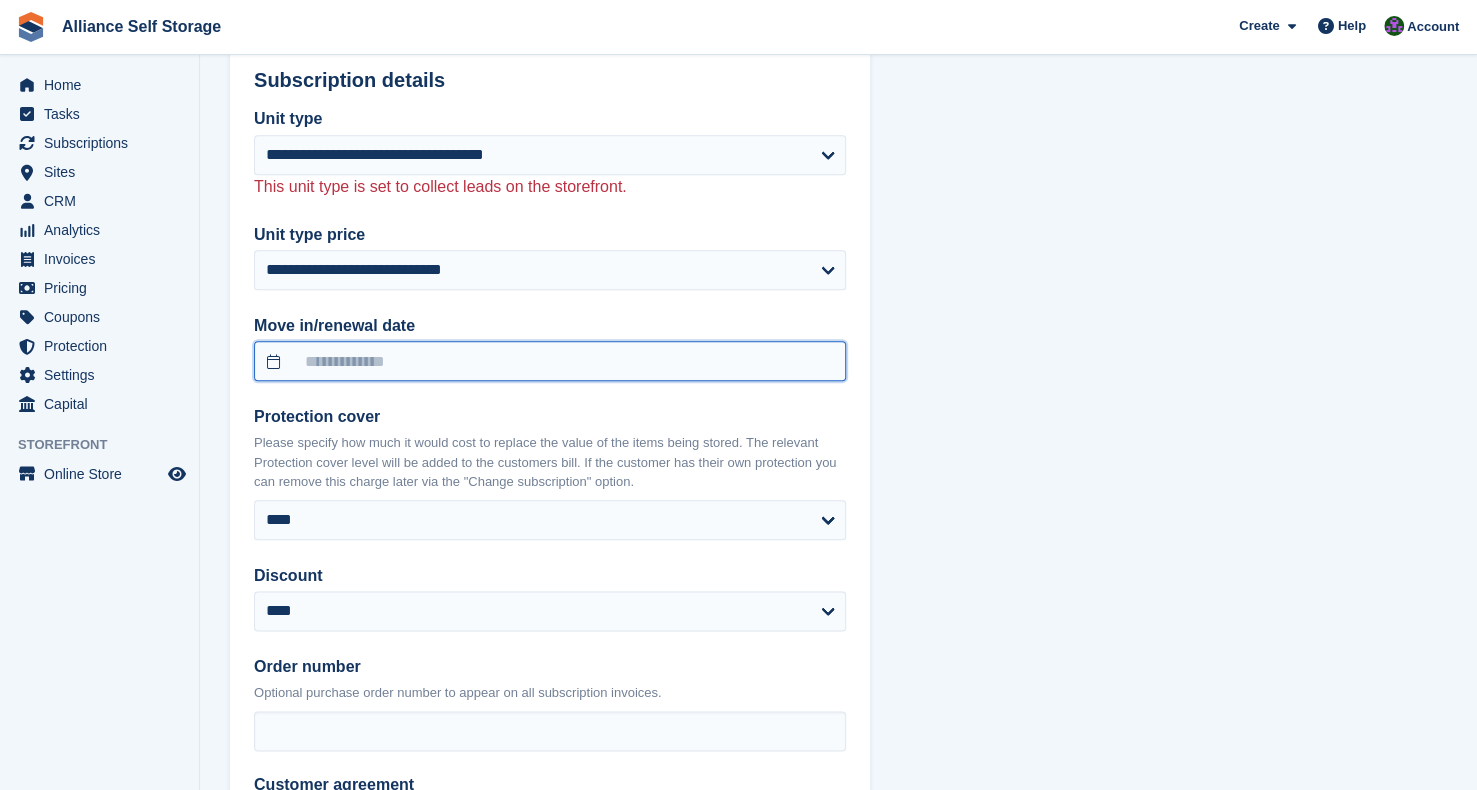 click at bounding box center [550, 361] 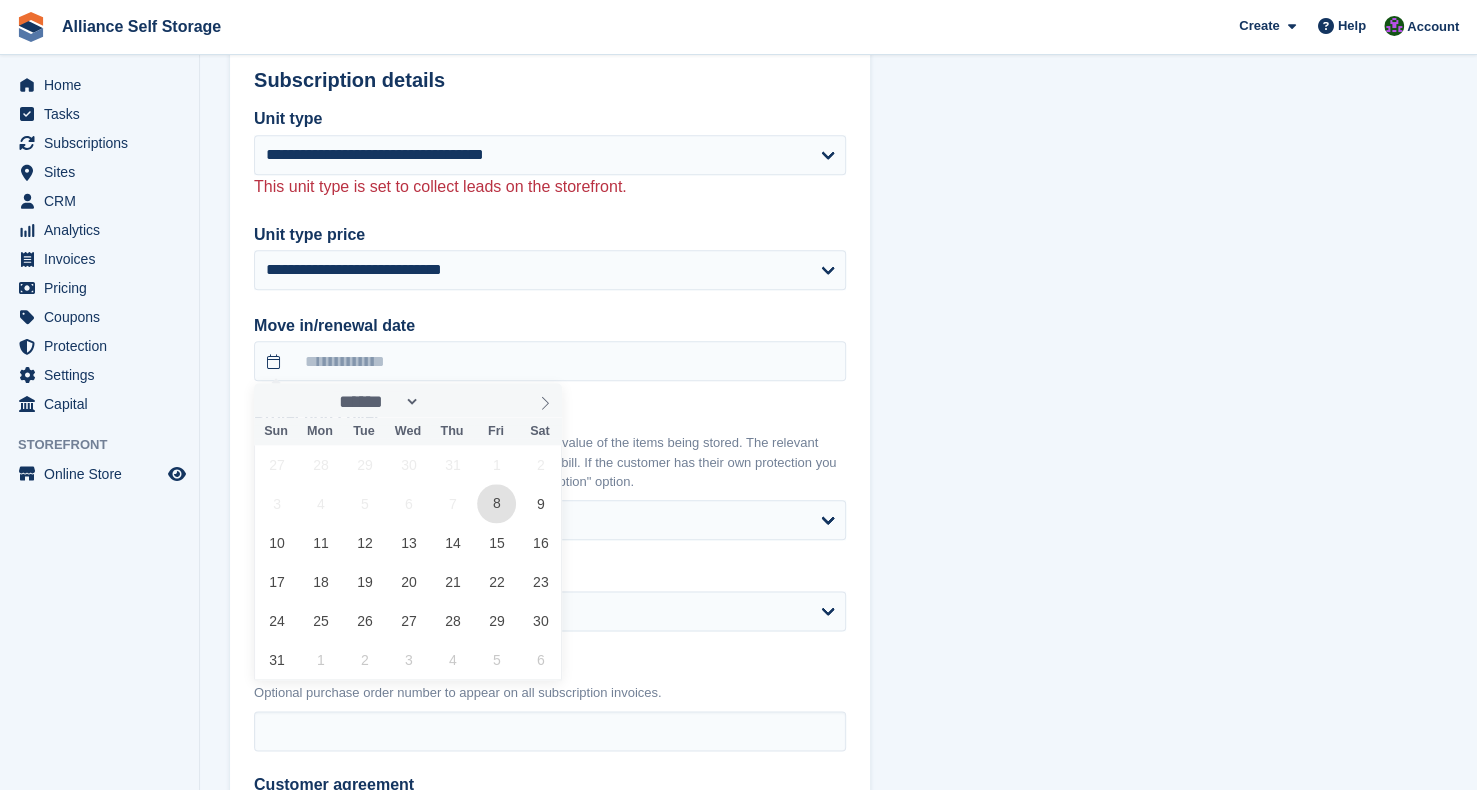 click on "8" at bounding box center (496, 503) 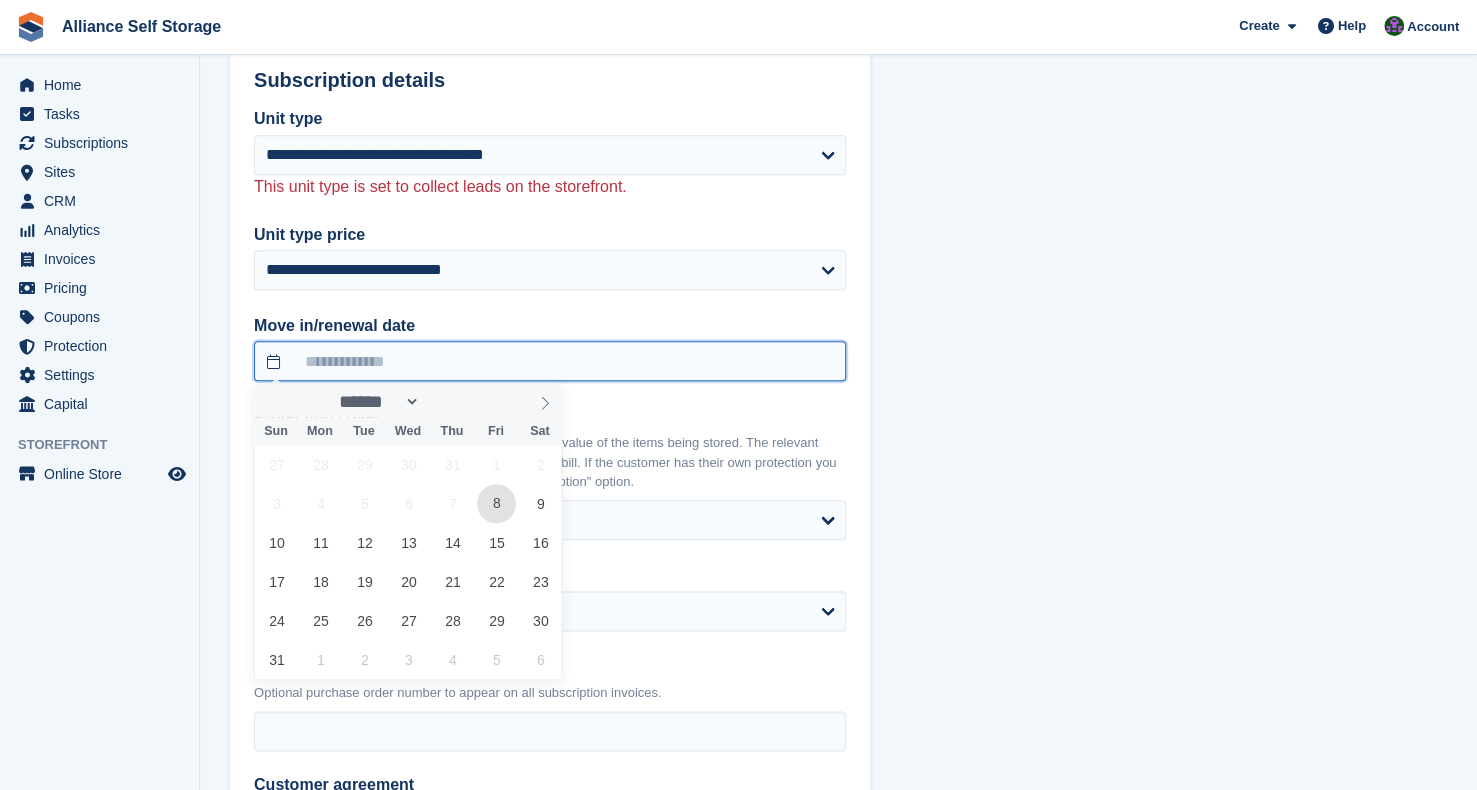 type on "**********" 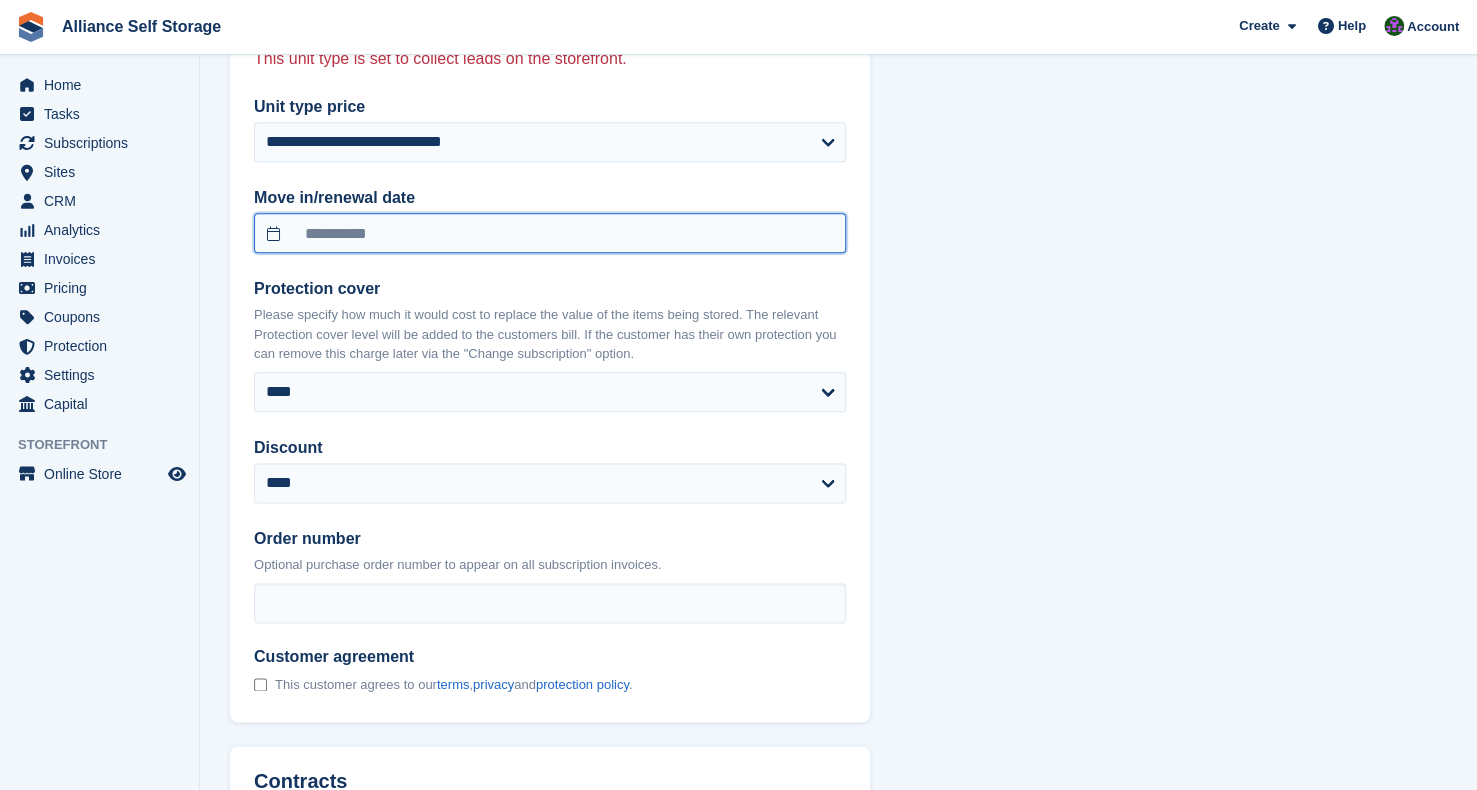 scroll, scrollTop: 1300, scrollLeft: 0, axis: vertical 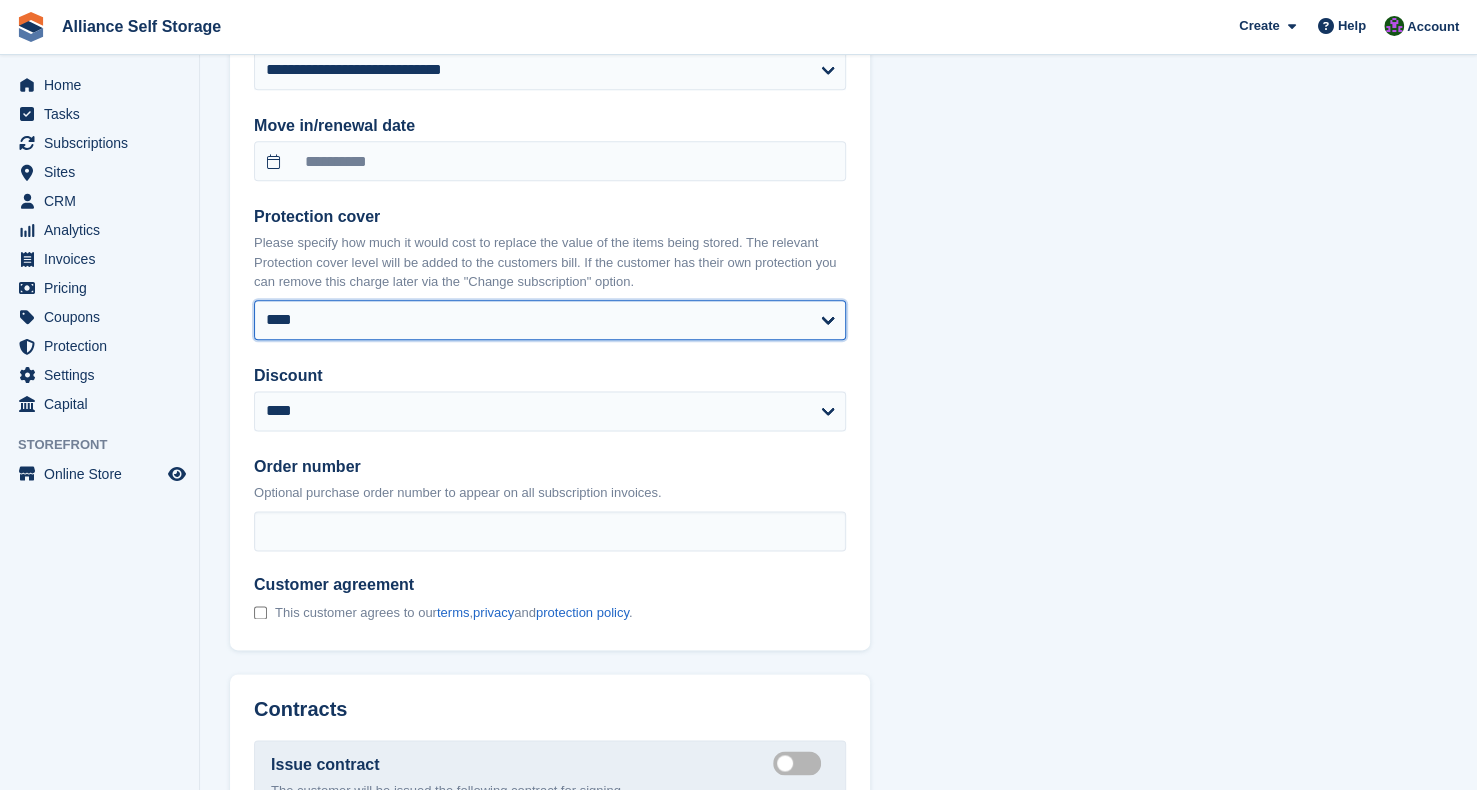click on "****
******
******
******
*******
*******
*******" at bounding box center (550, 320) 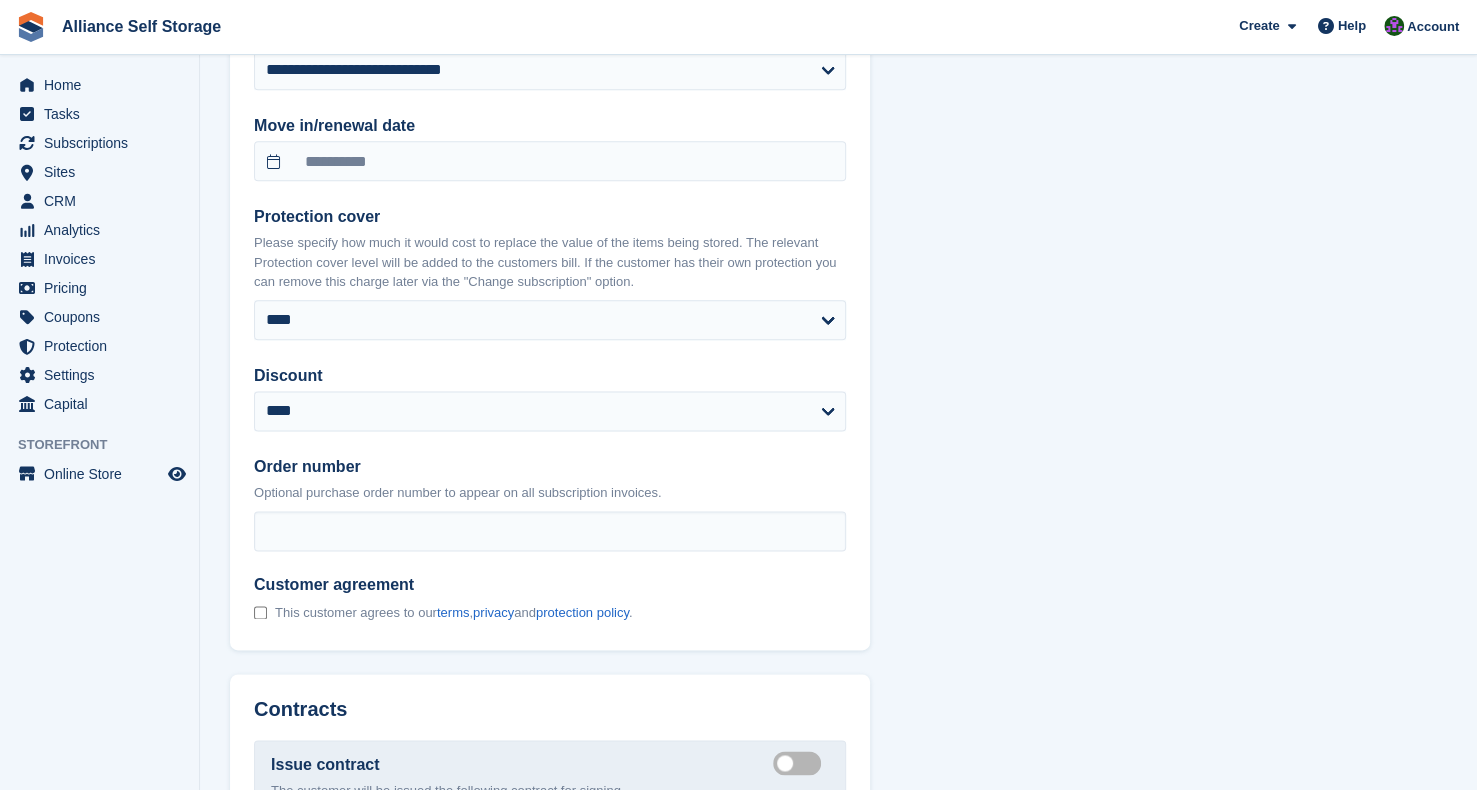 click on "**********" at bounding box center [550, 270] 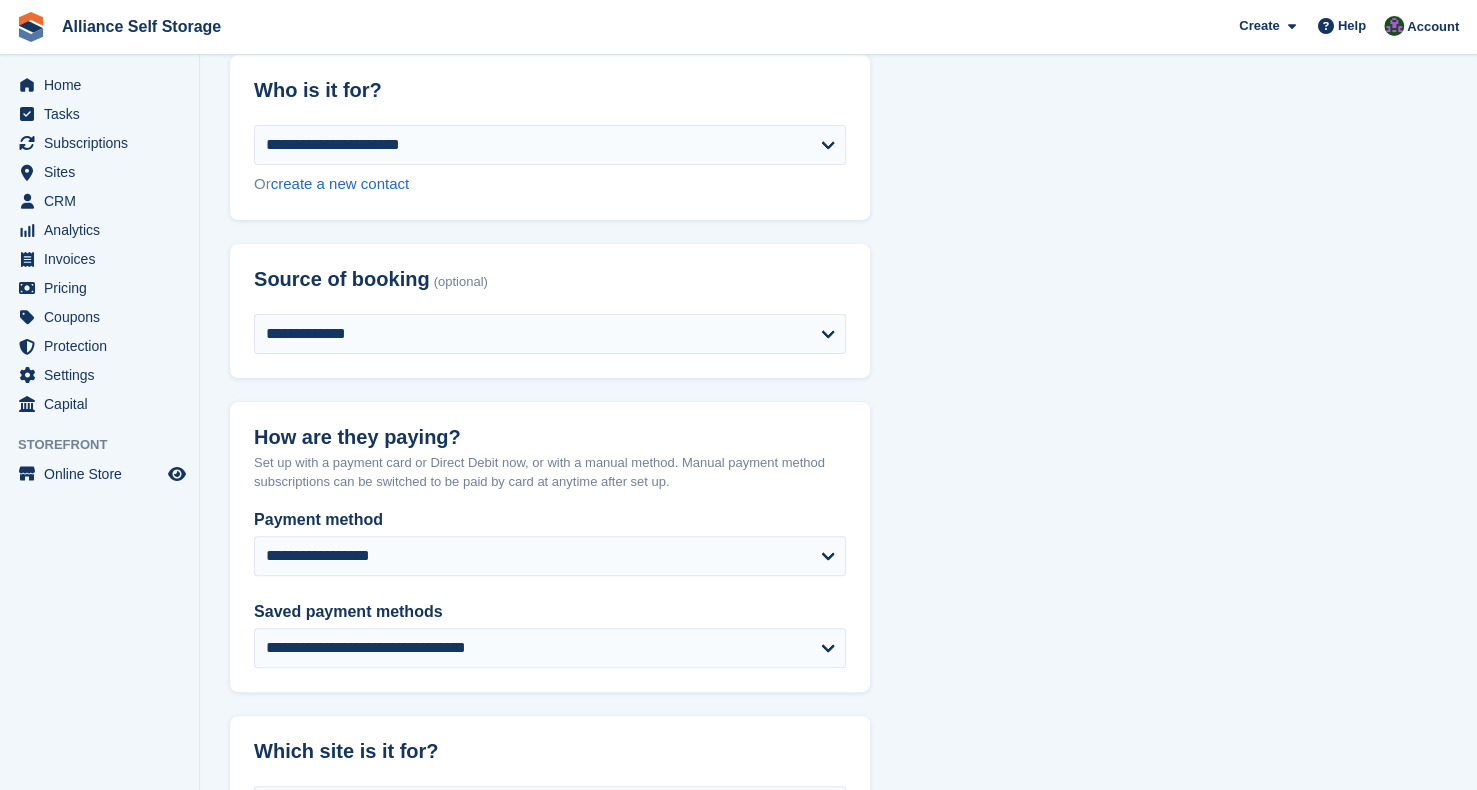 scroll, scrollTop: 0, scrollLeft: 0, axis: both 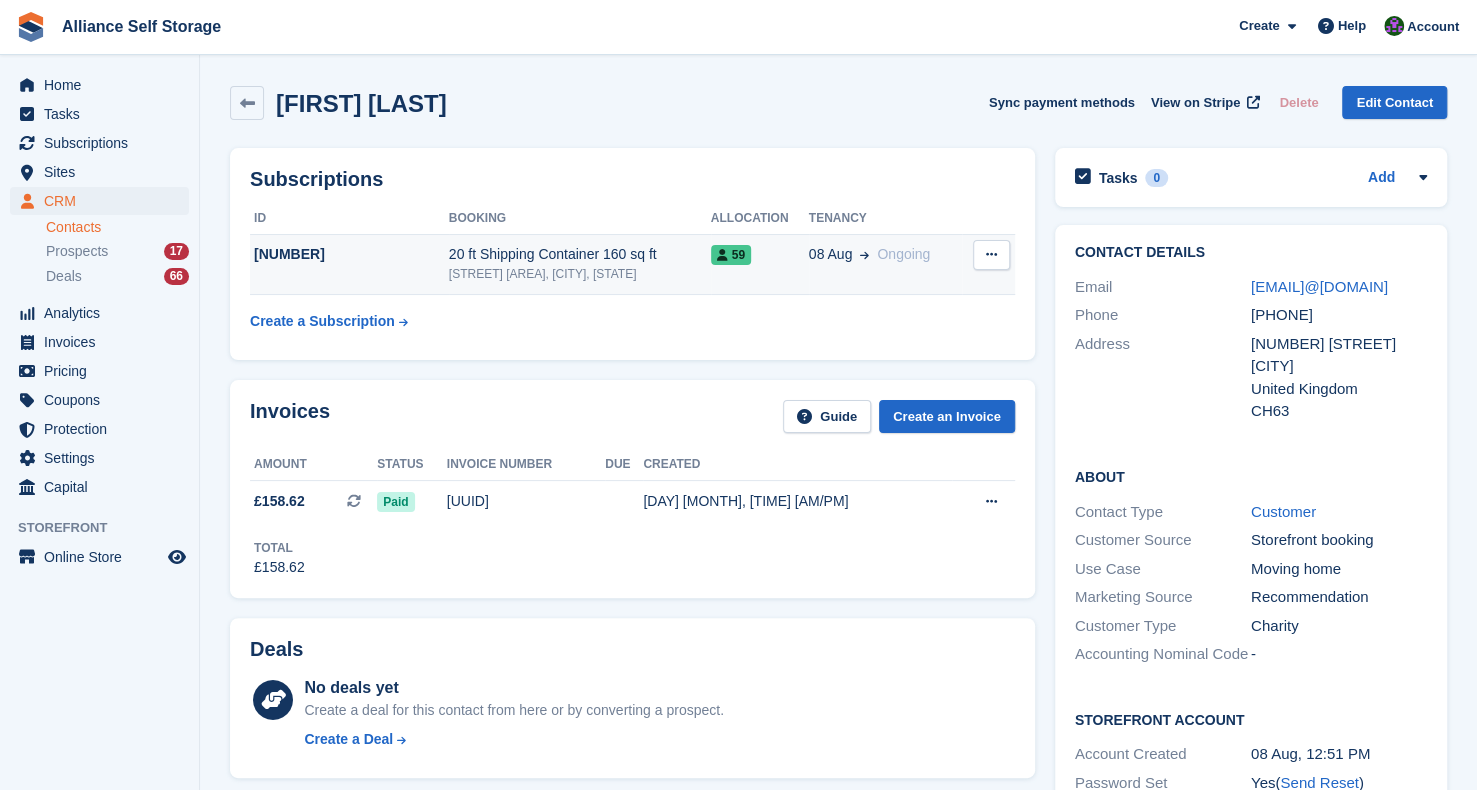 click on "[STREET], [TOWN], [COUNTY]" at bounding box center (580, 274) 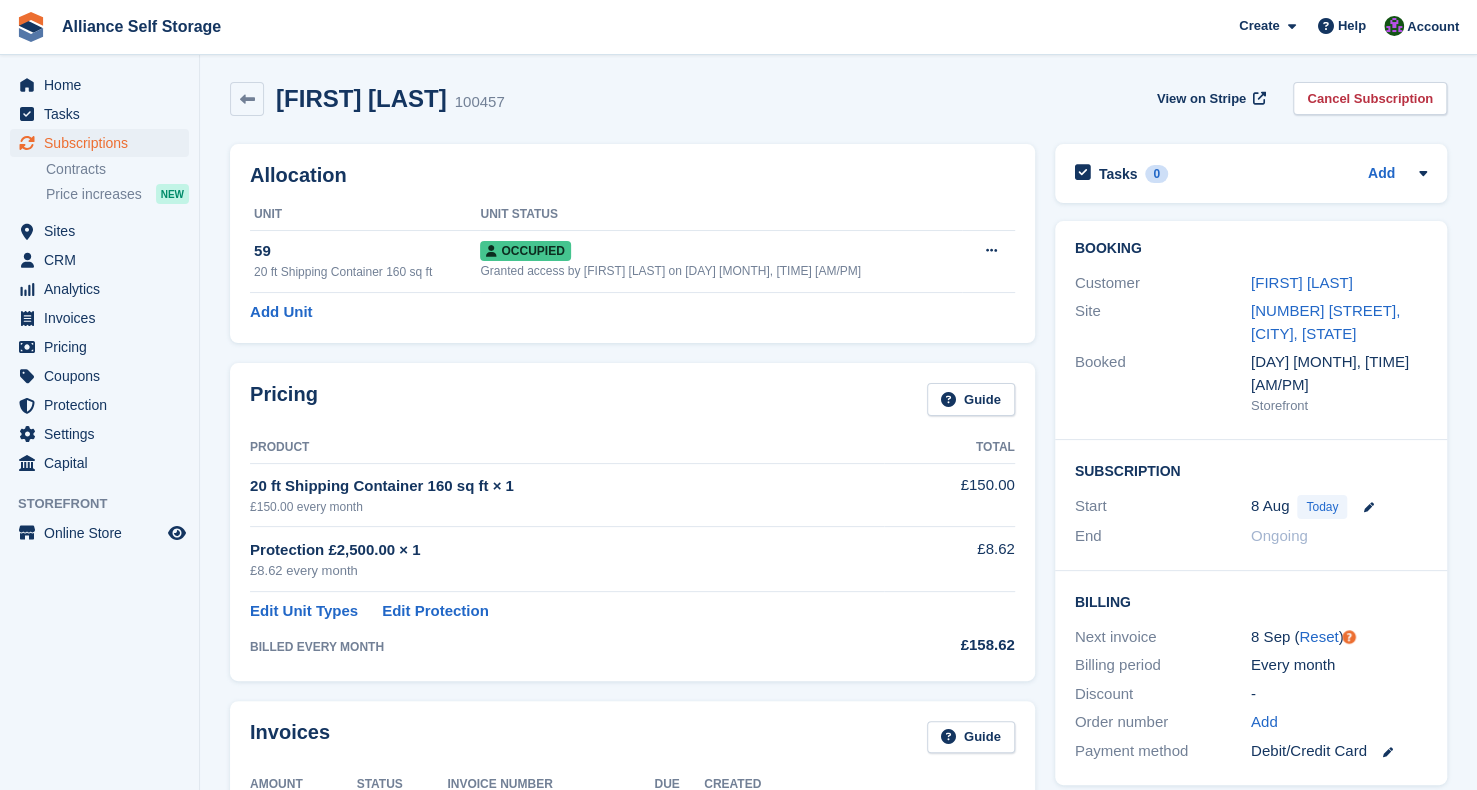 scroll, scrollTop: 0, scrollLeft: 0, axis: both 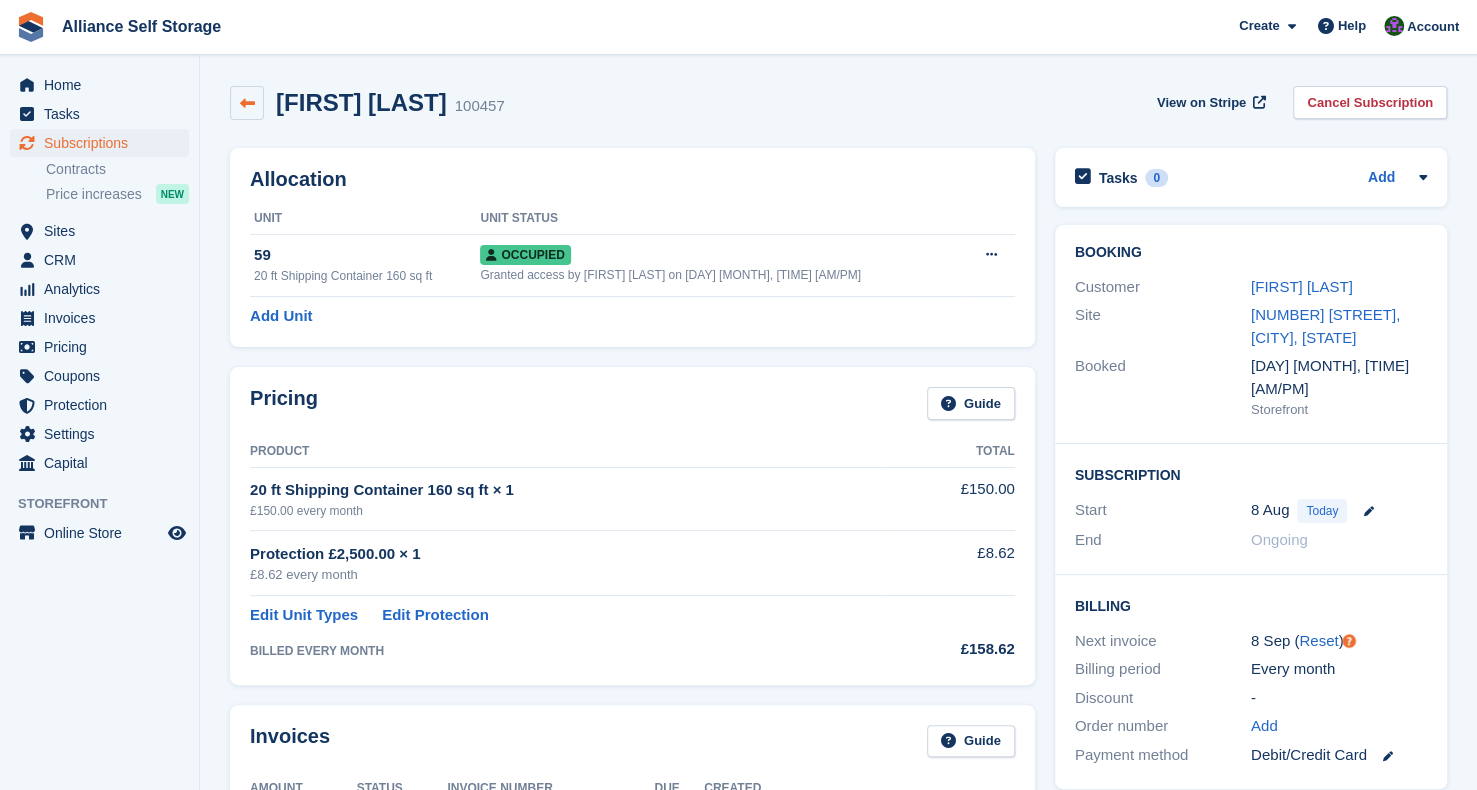 click at bounding box center [247, 103] 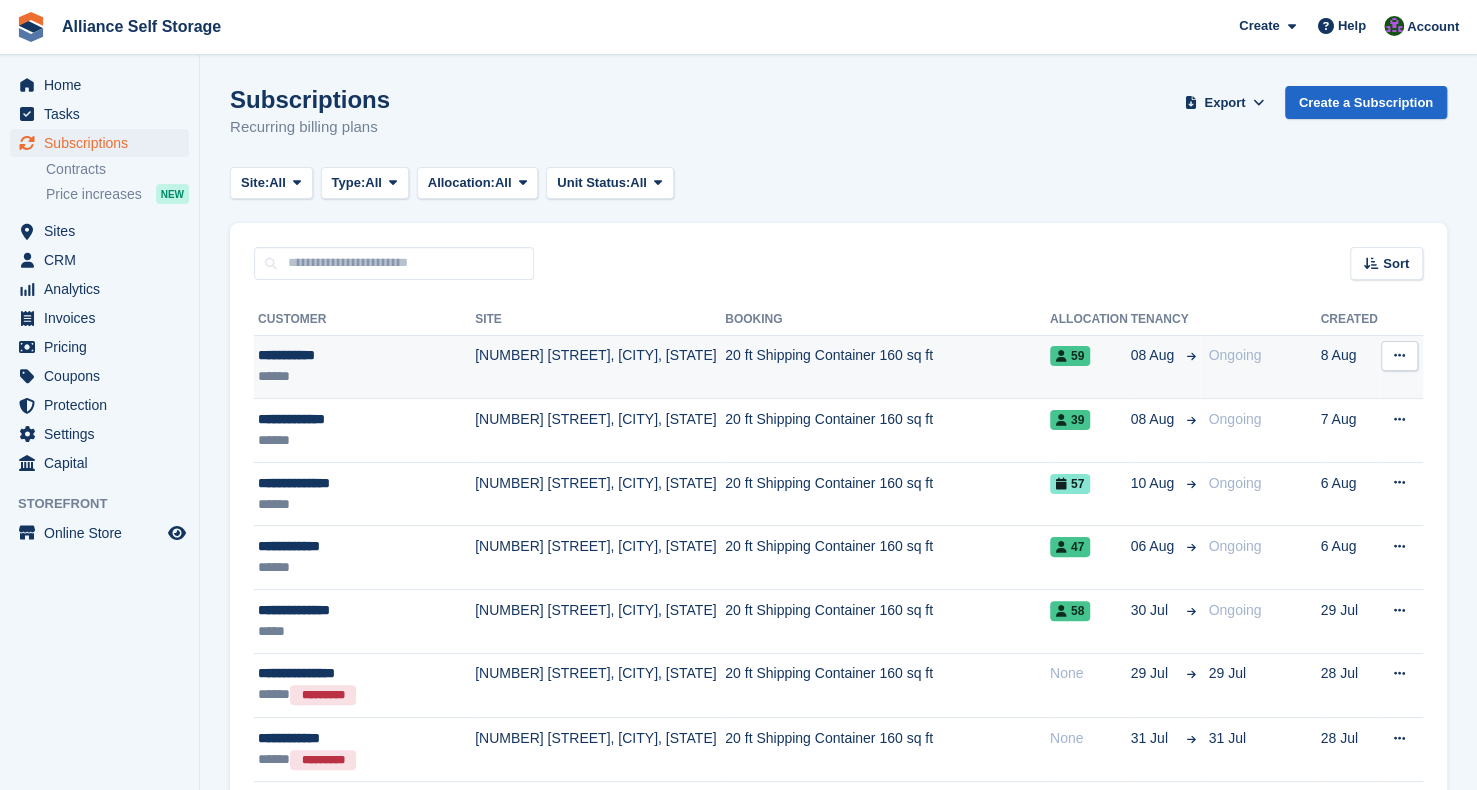 click on "******" at bounding box center (362, 376) 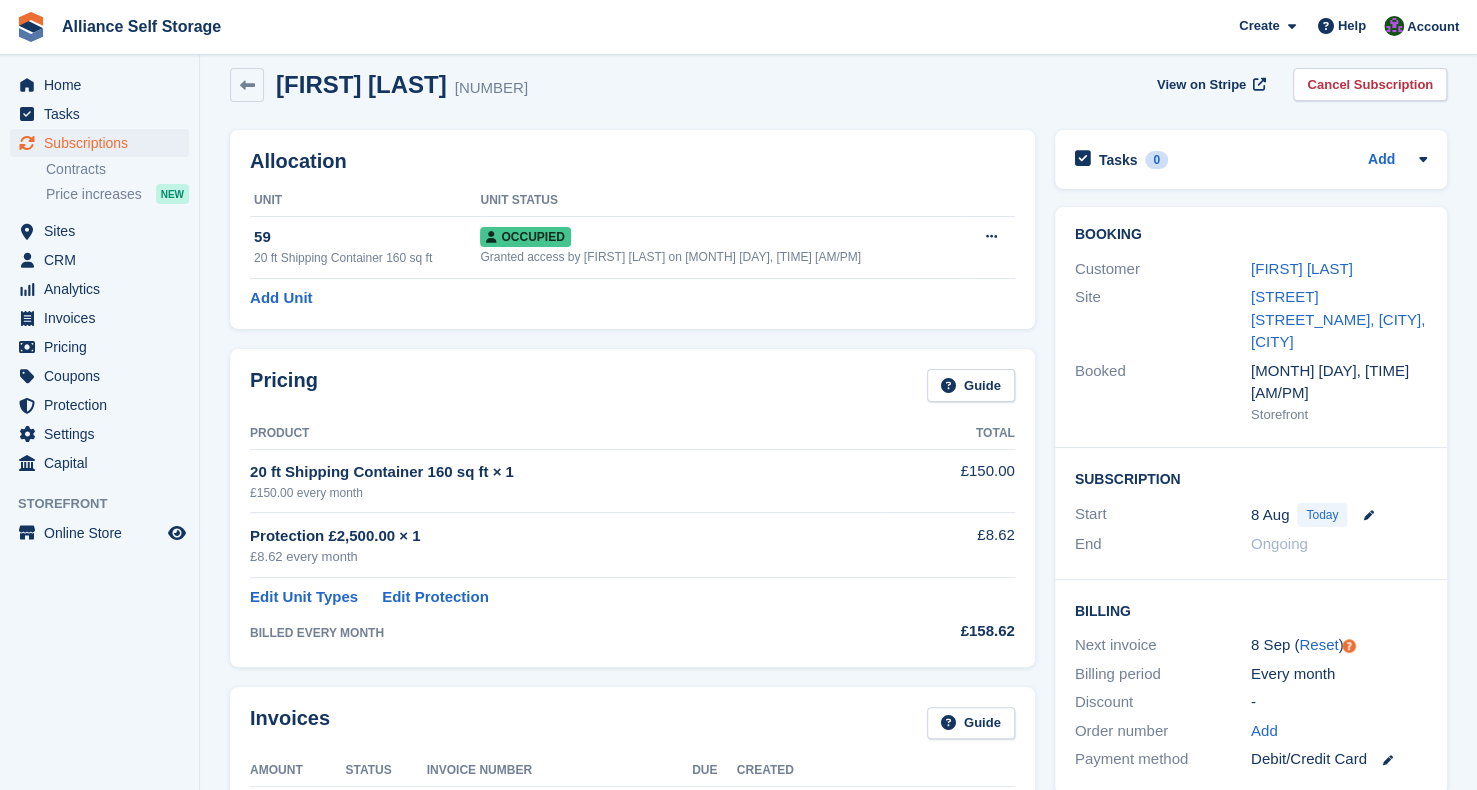 scroll, scrollTop: 0, scrollLeft: 0, axis: both 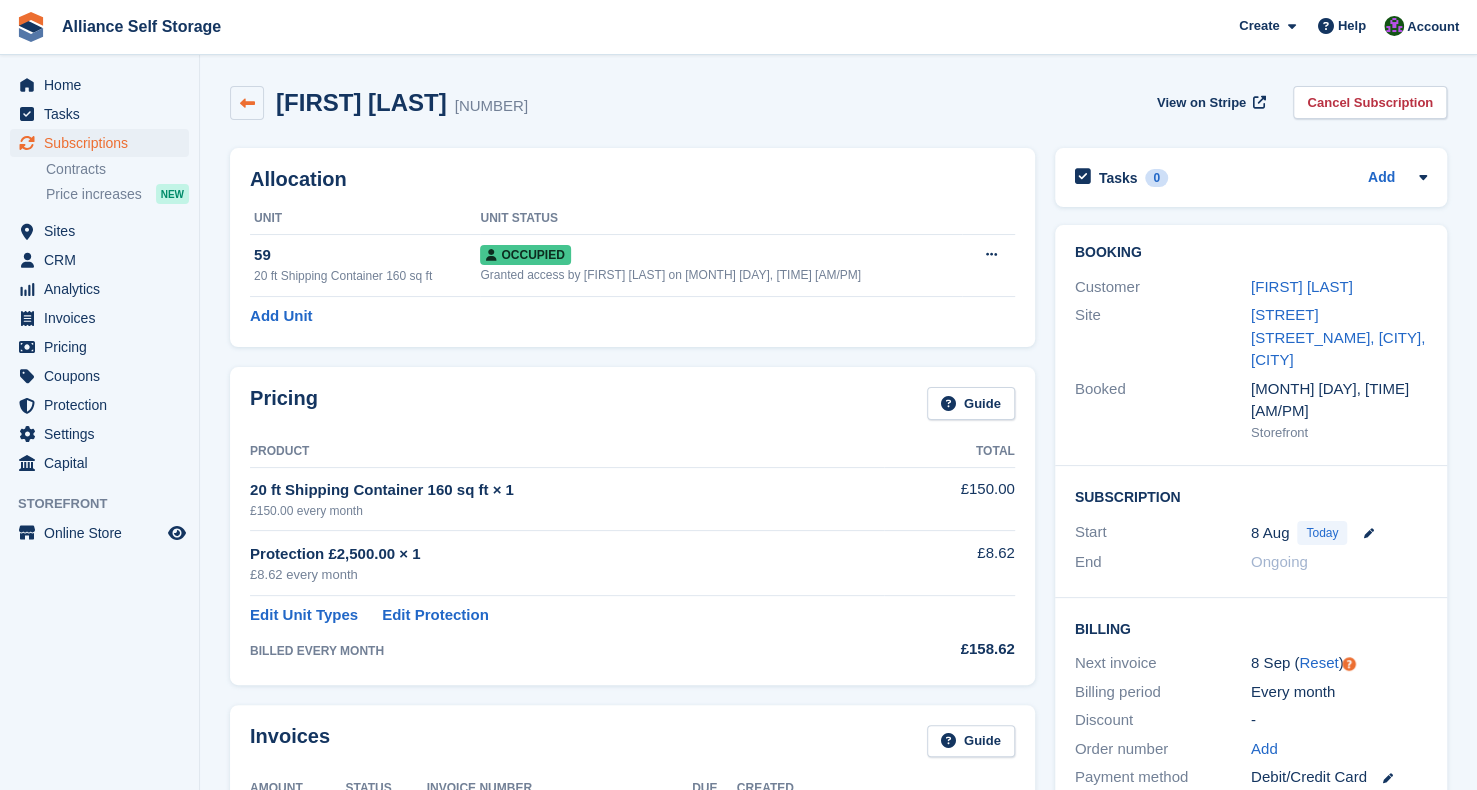click at bounding box center [247, 103] 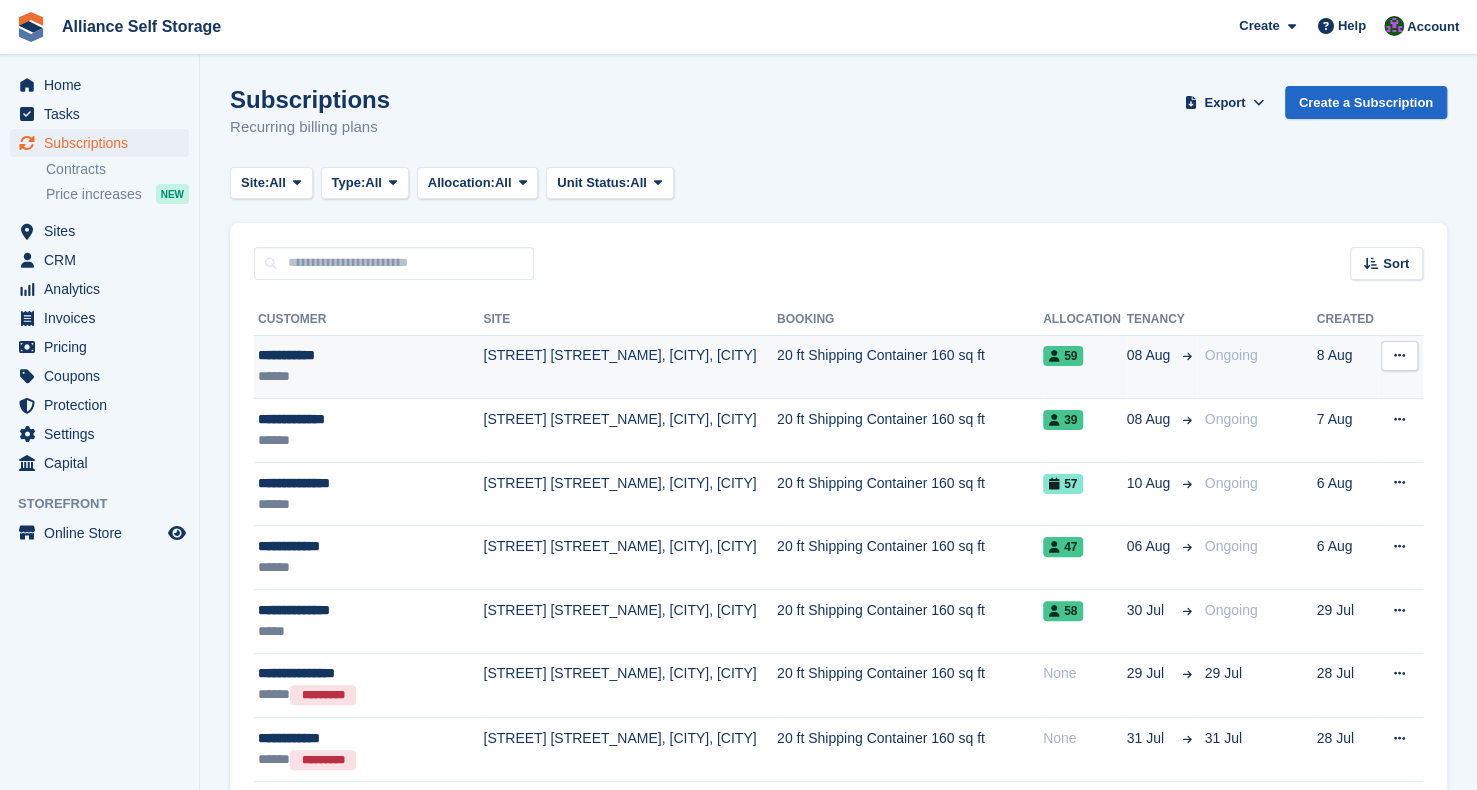 click on "**********" at bounding box center [362, 355] 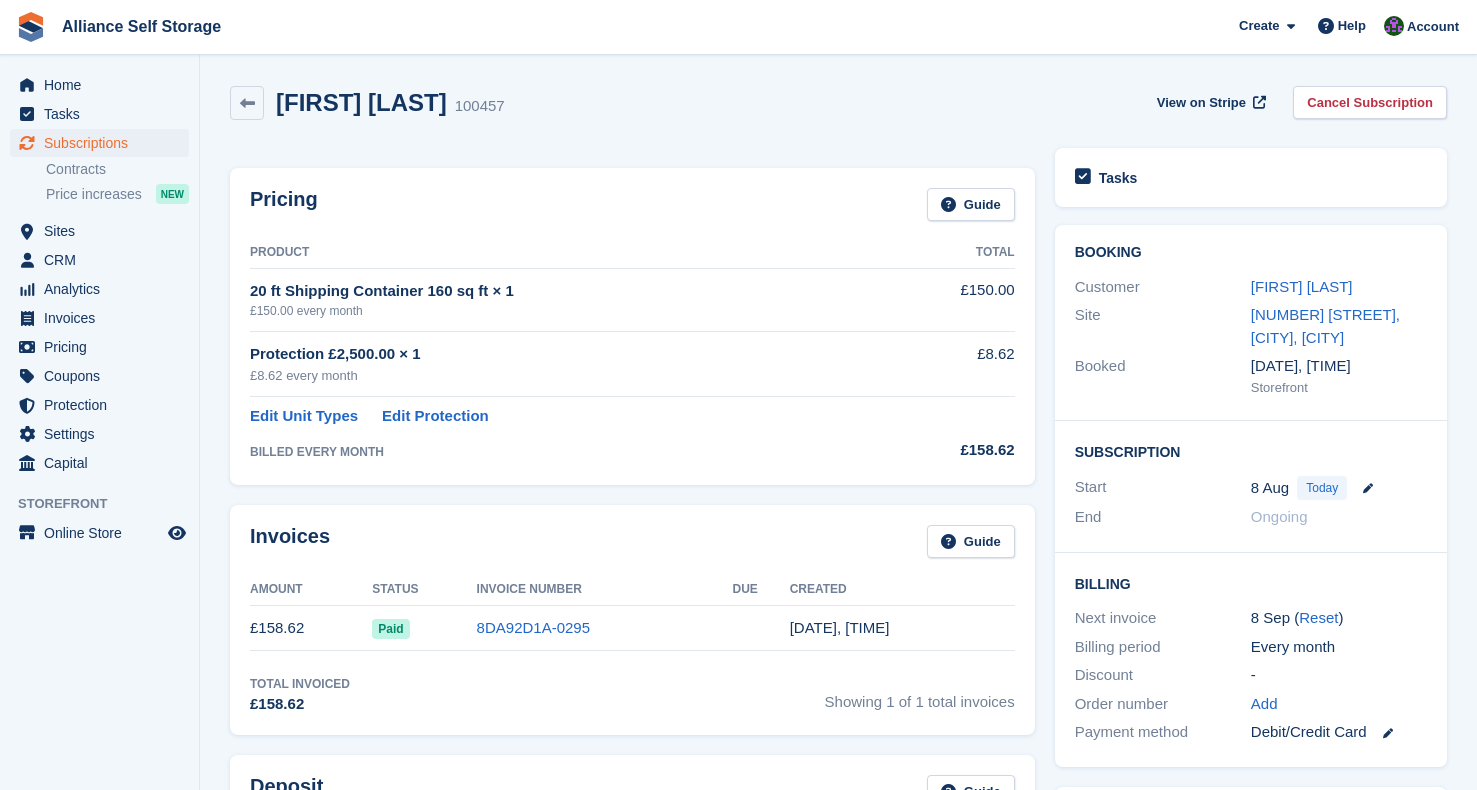 scroll, scrollTop: 0, scrollLeft: 0, axis: both 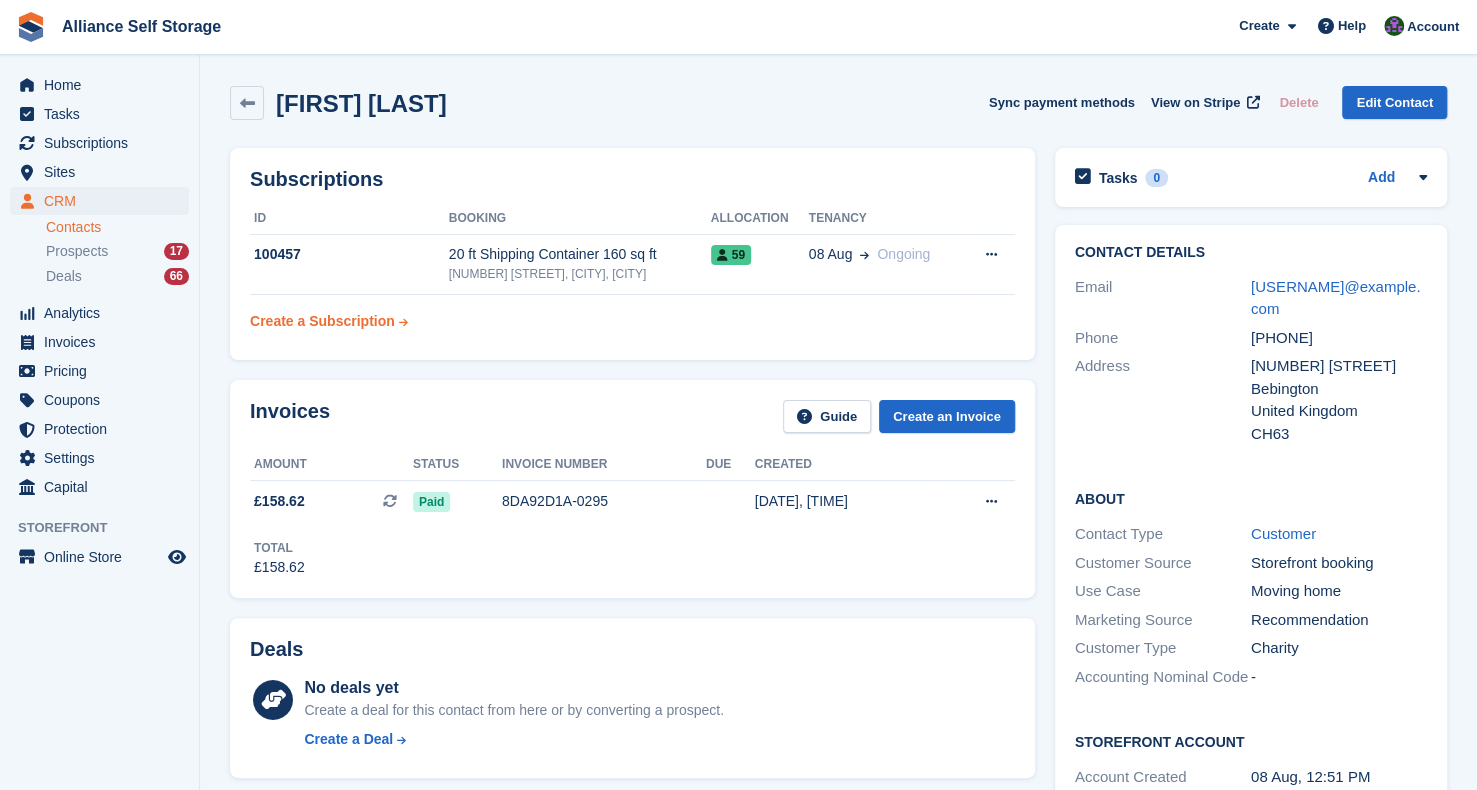 click on "Create a Subscription" at bounding box center [322, 321] 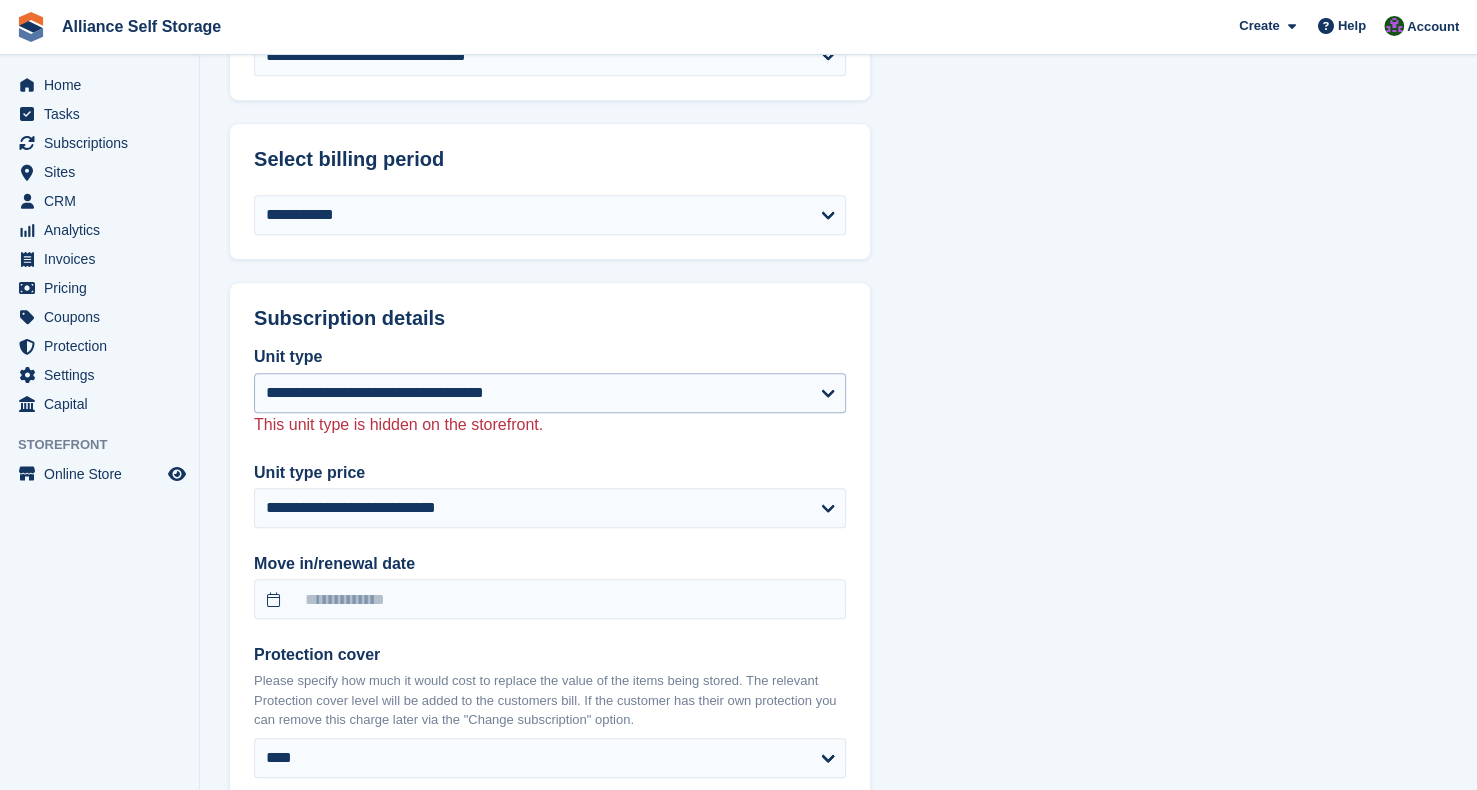 scroll, scrollTop: 900, scrollLeft: 0, axis: vertical 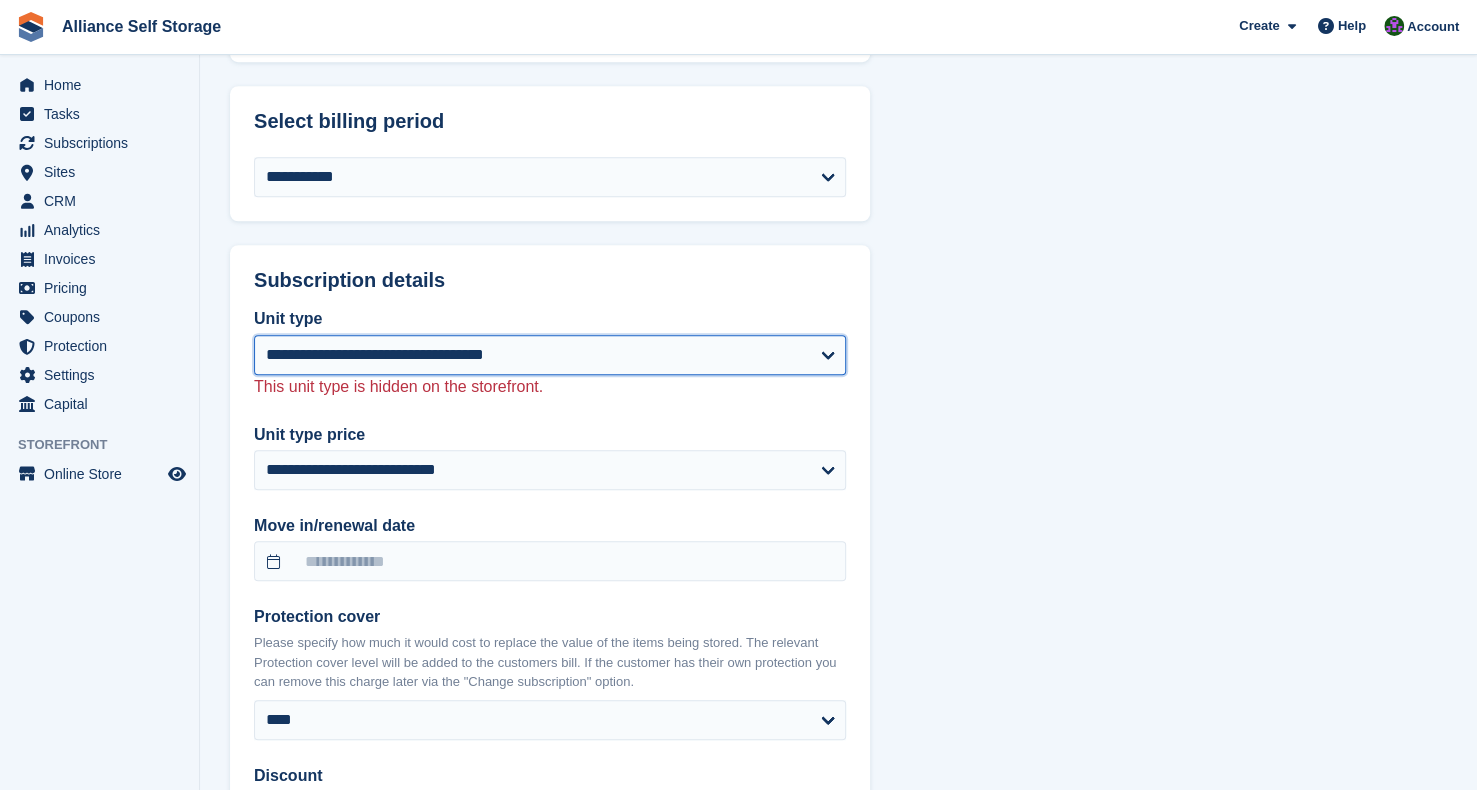 click on "**********" at bounding box center [550, 355] 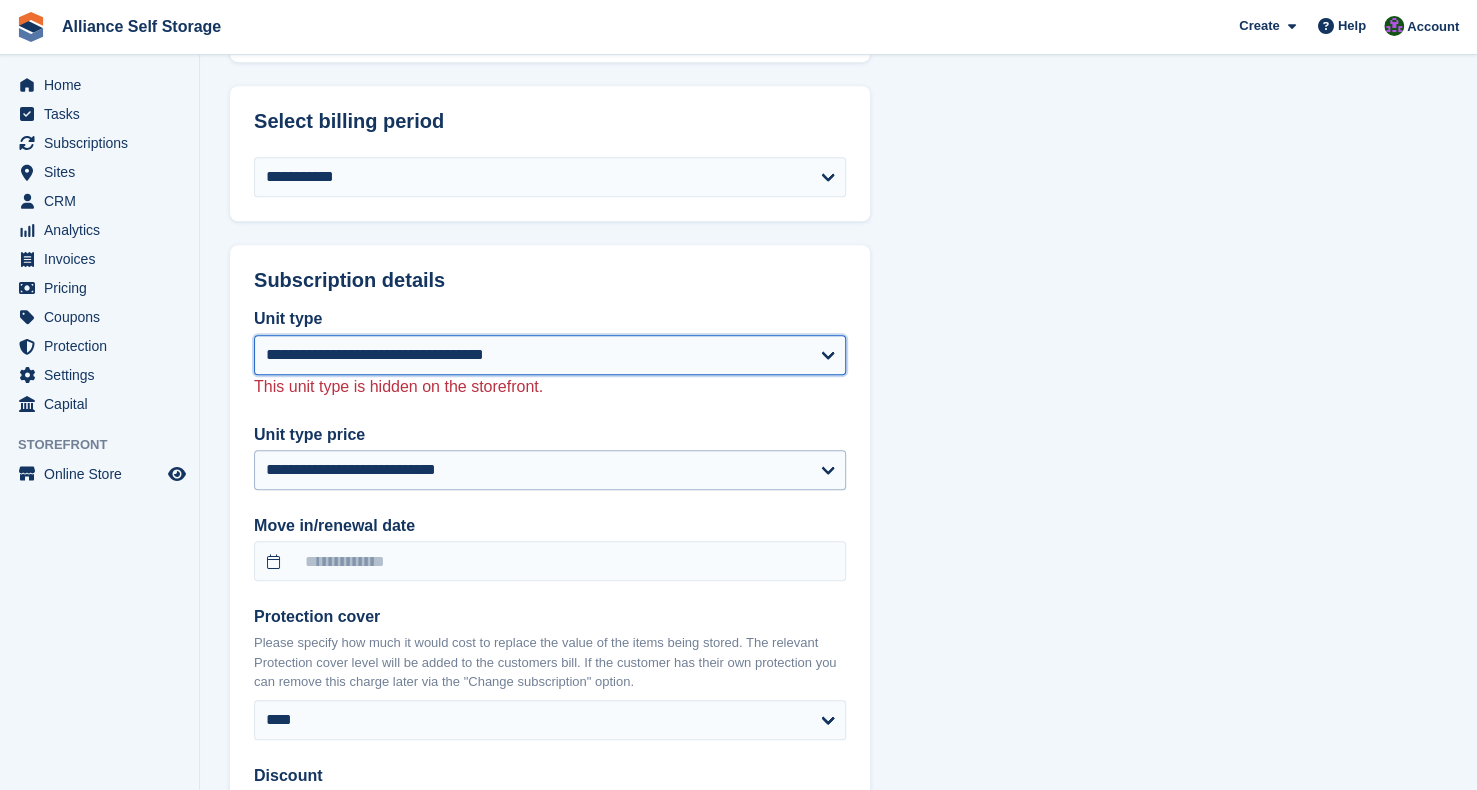 select on "******" 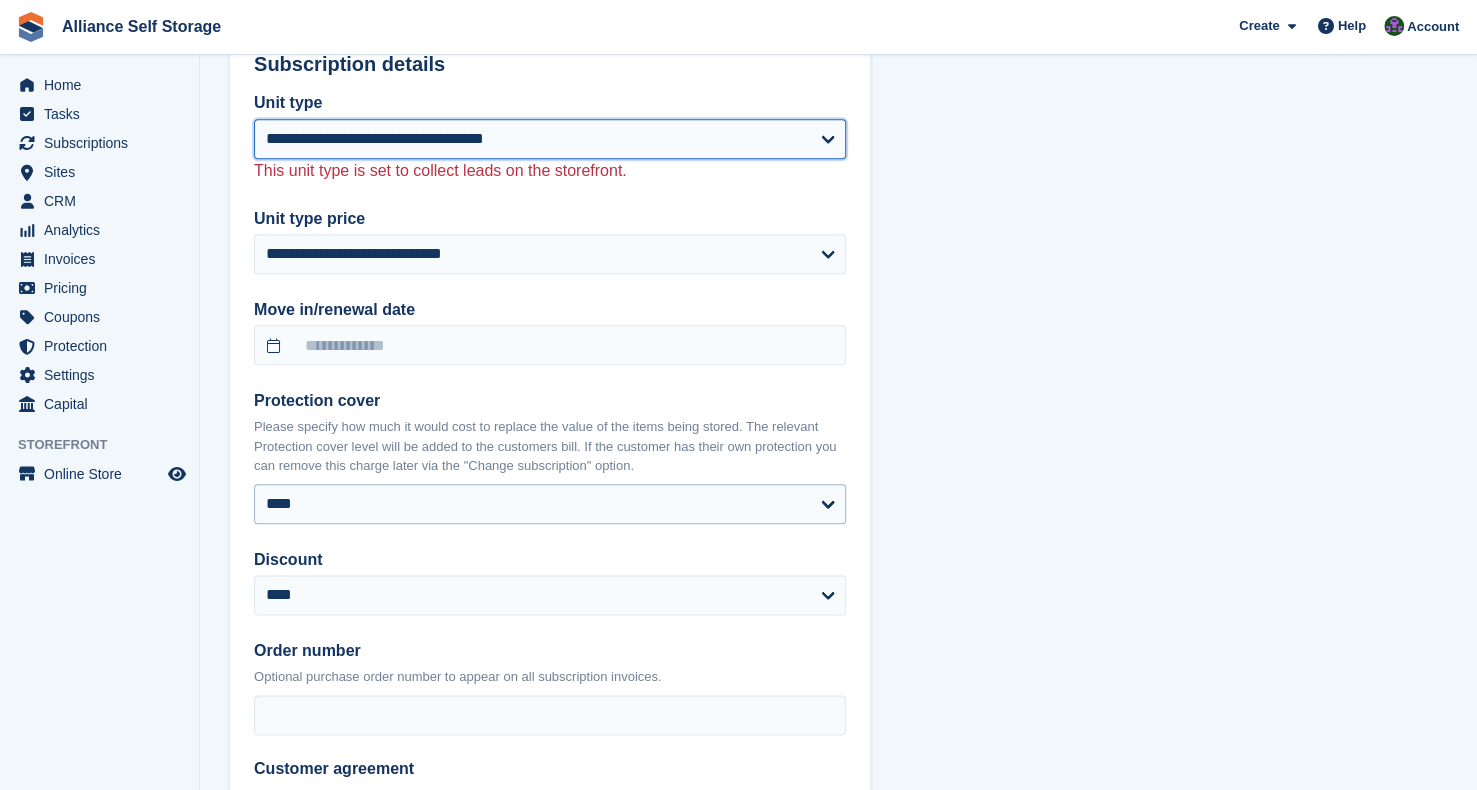 scroll, scrollTop: 1200, scrollLeft: 0, axis: vertical 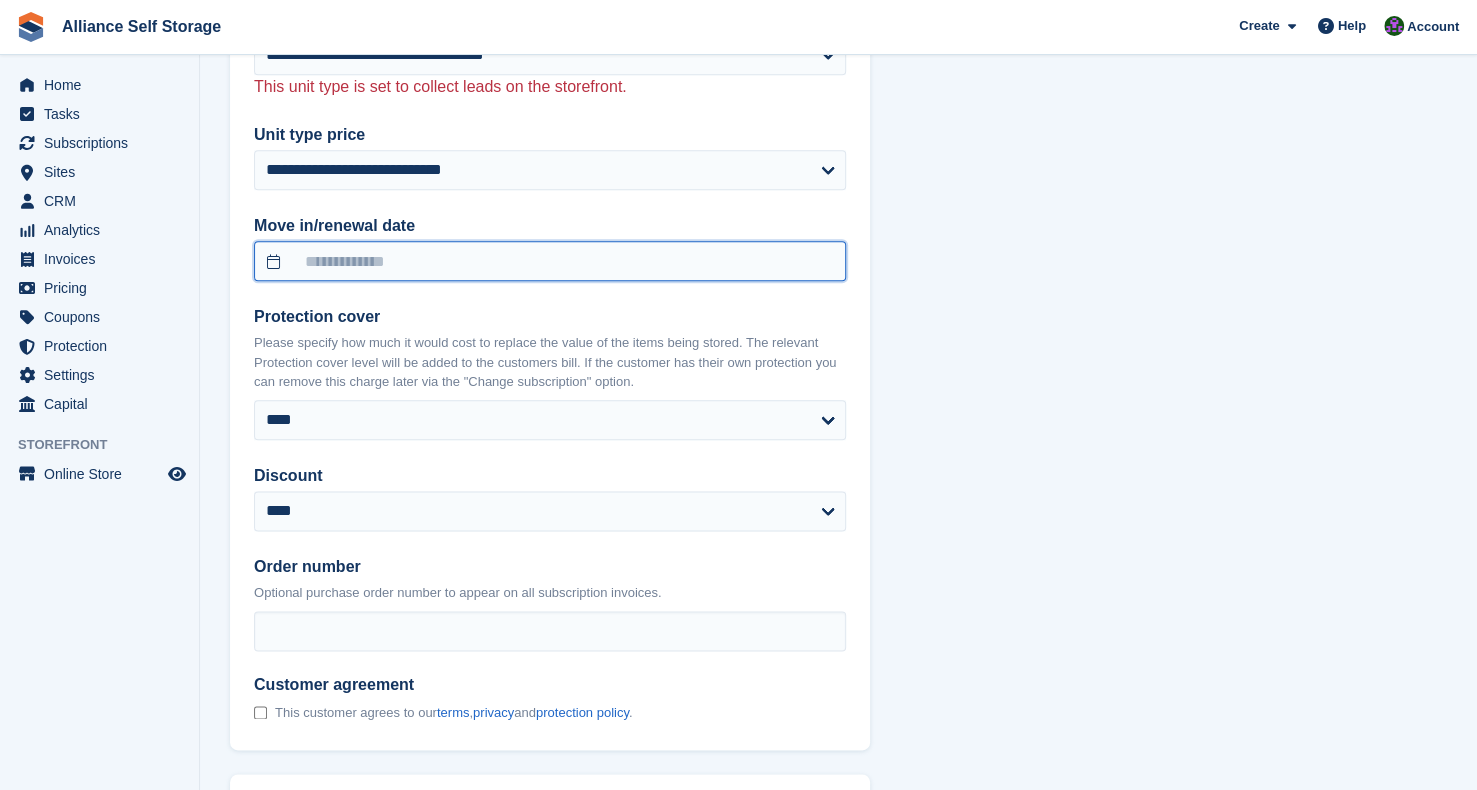 click at bounding box center [550, 261] 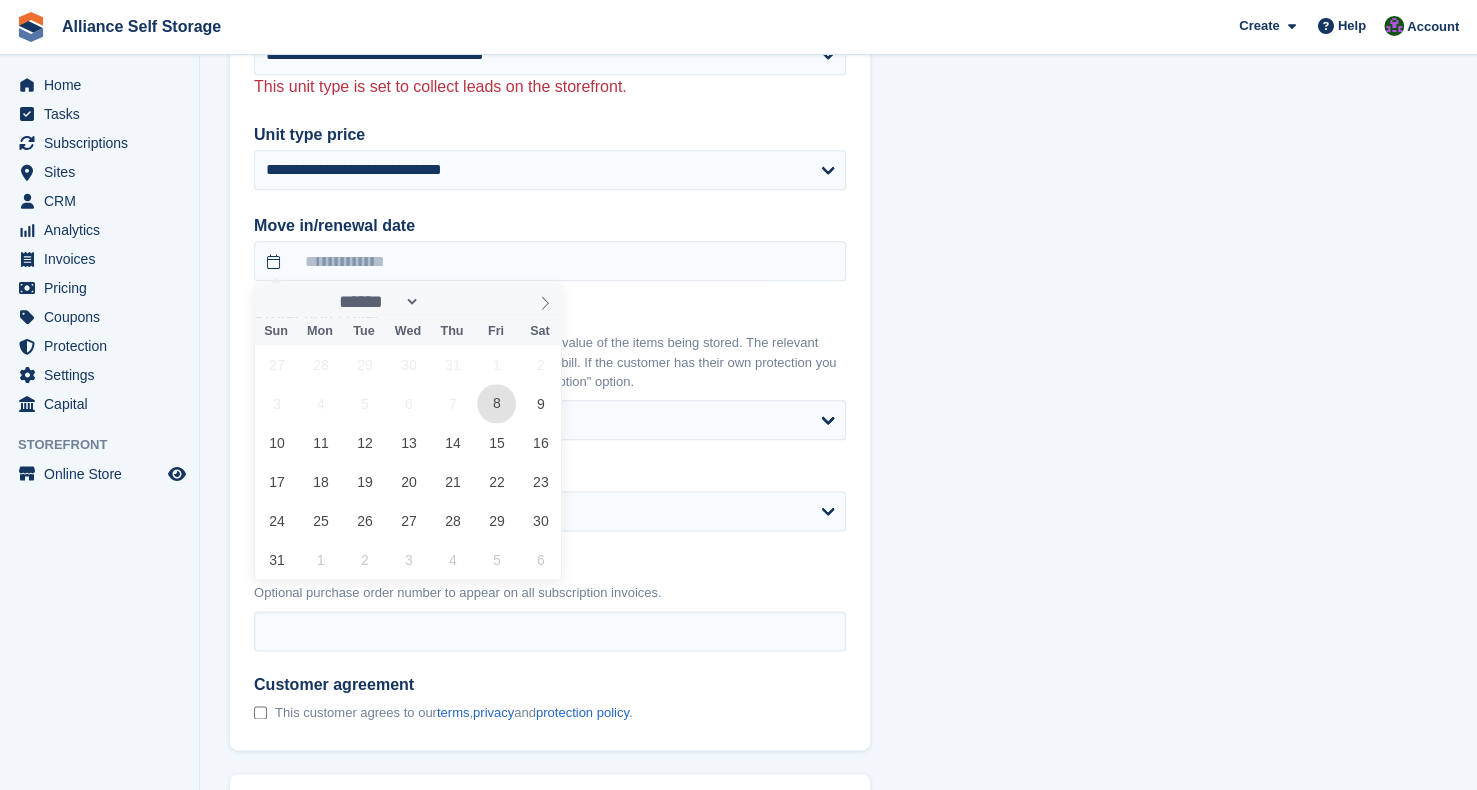 click on "8" at bounding box center [496, 403] 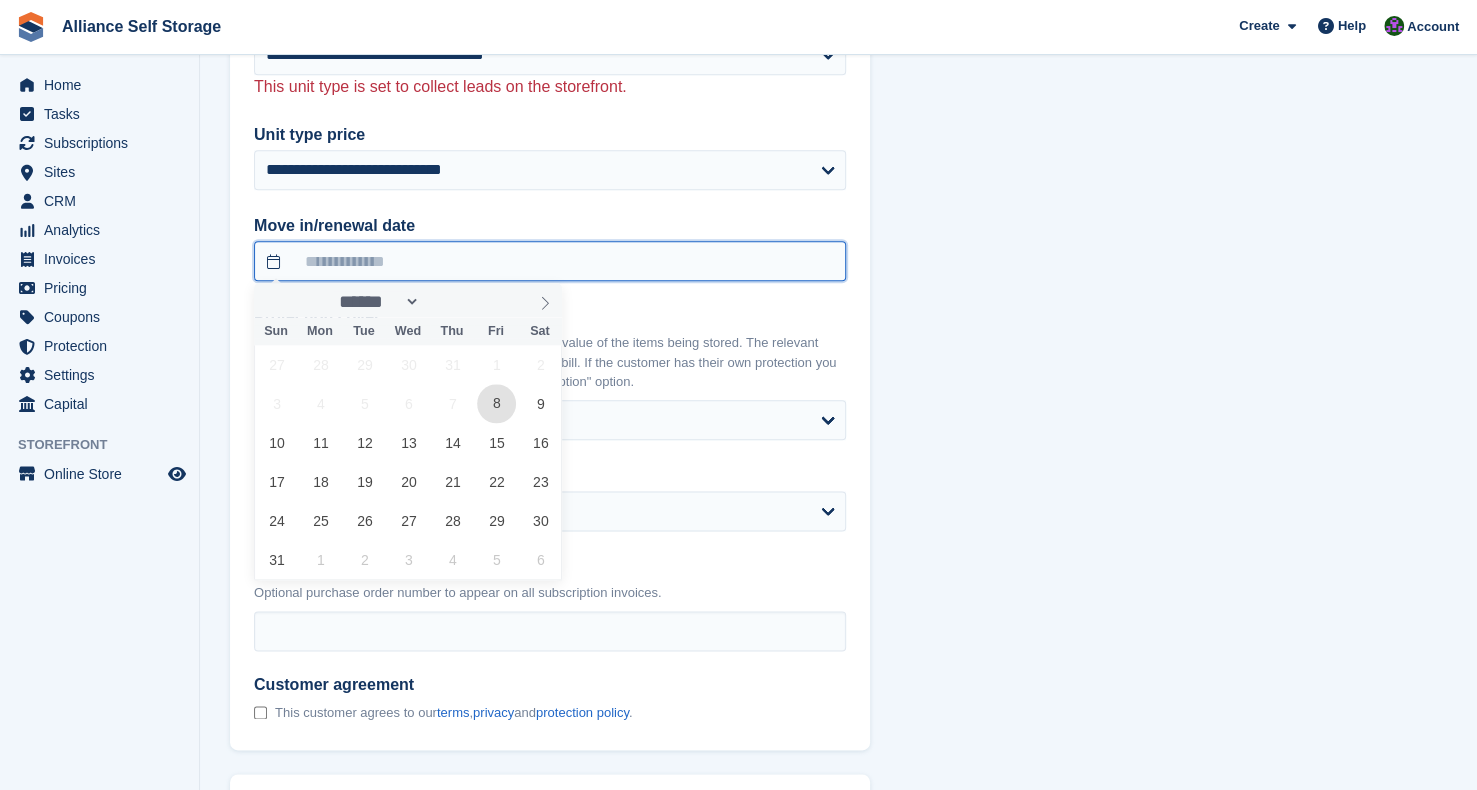 type on "**********" 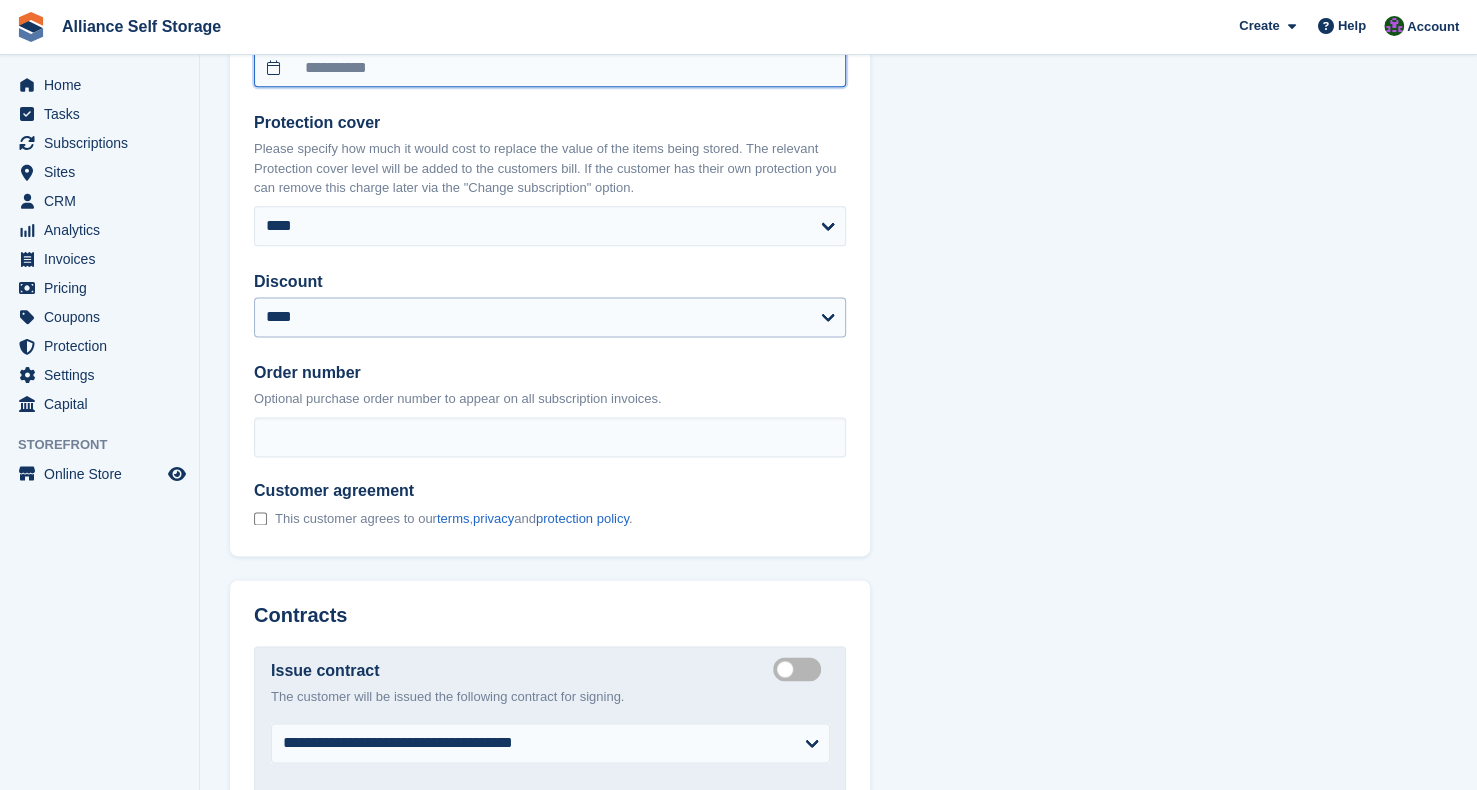 scroll, scrollTop: 1400, scrollLeft: 0, axis: vertical 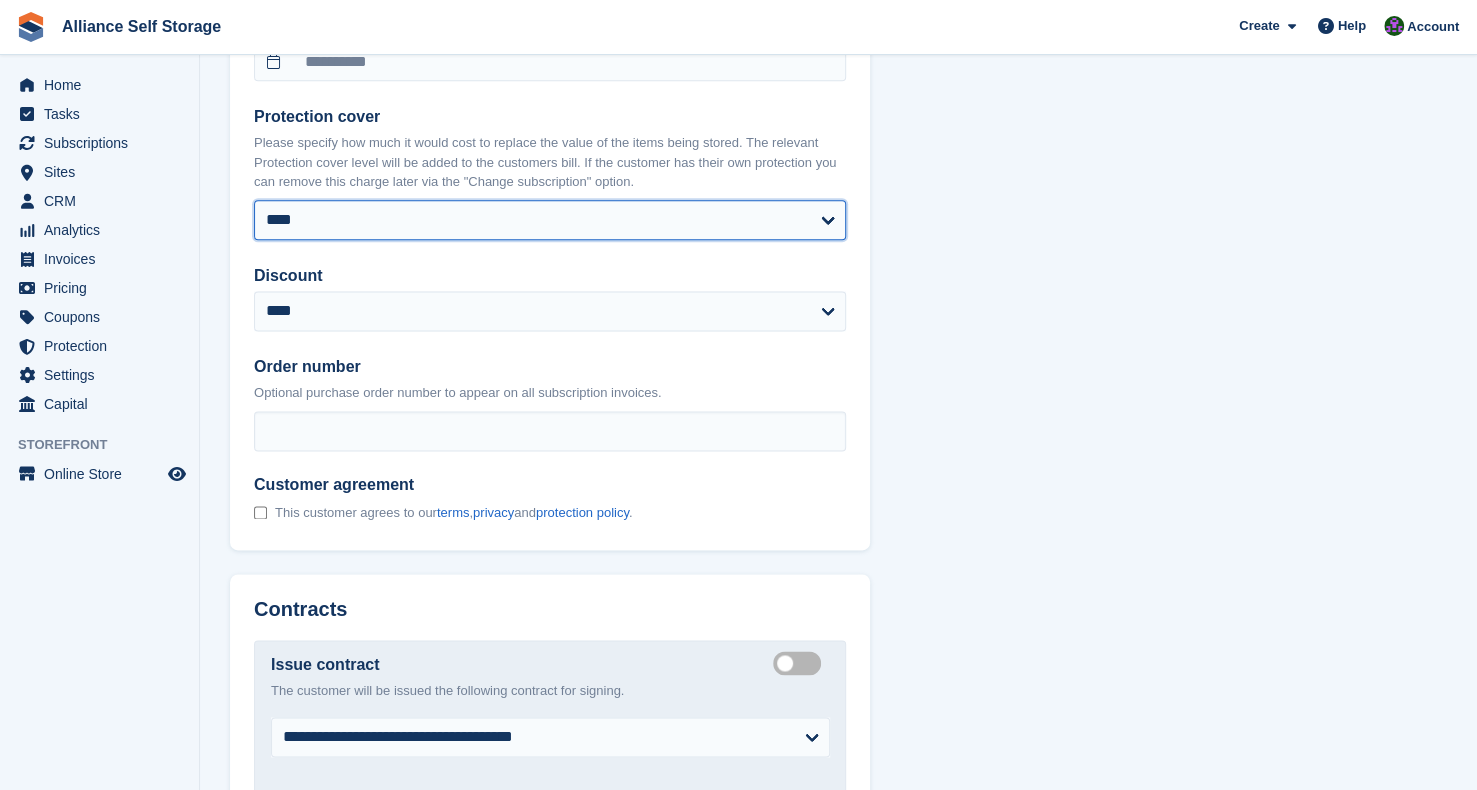 click on "****
******
******
******
*******
*******
*******" at bounding box center [550, 220] 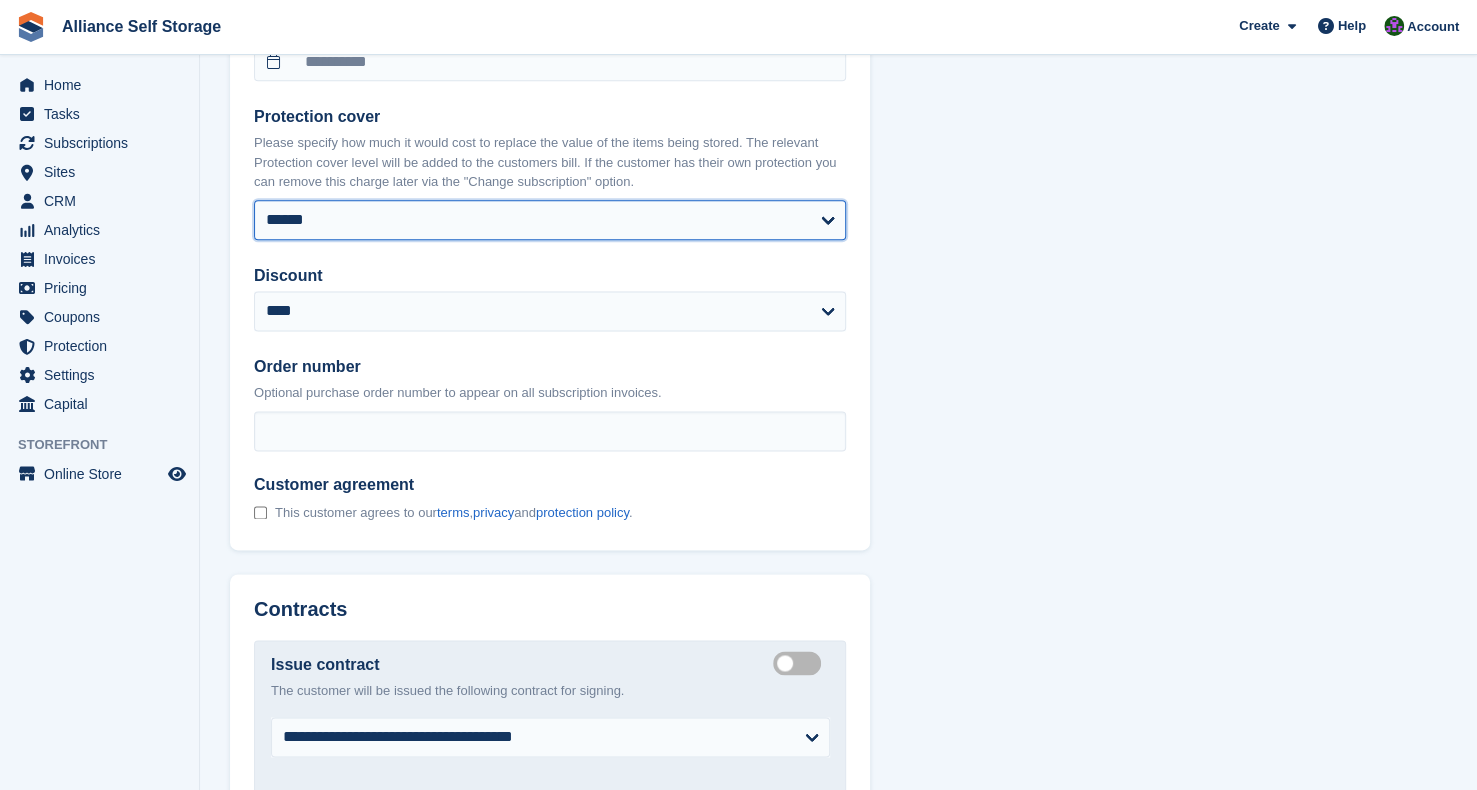 click on "****
******
******
******
*******
*******
*******" at bounding box center (550, 220) 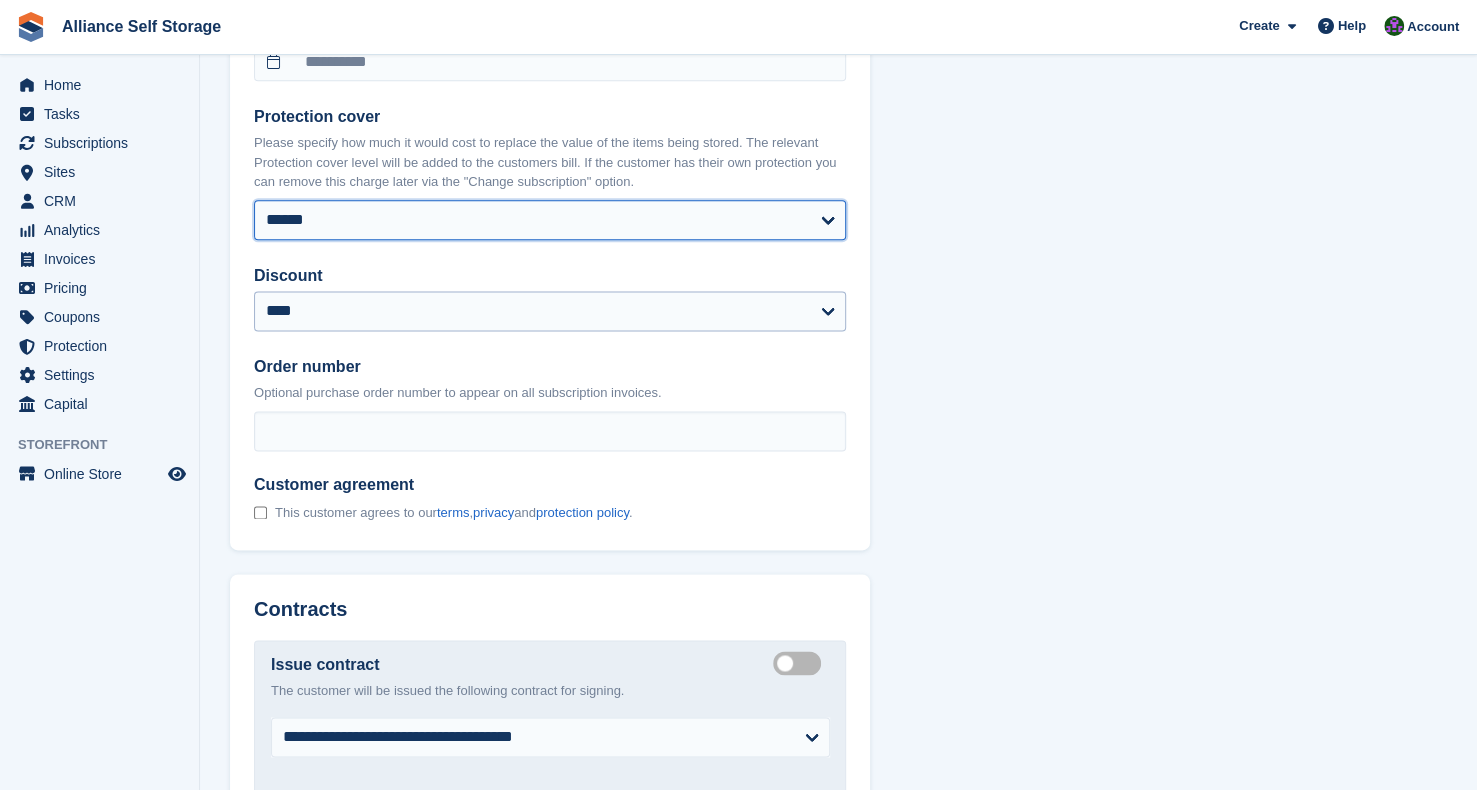 select on "******" 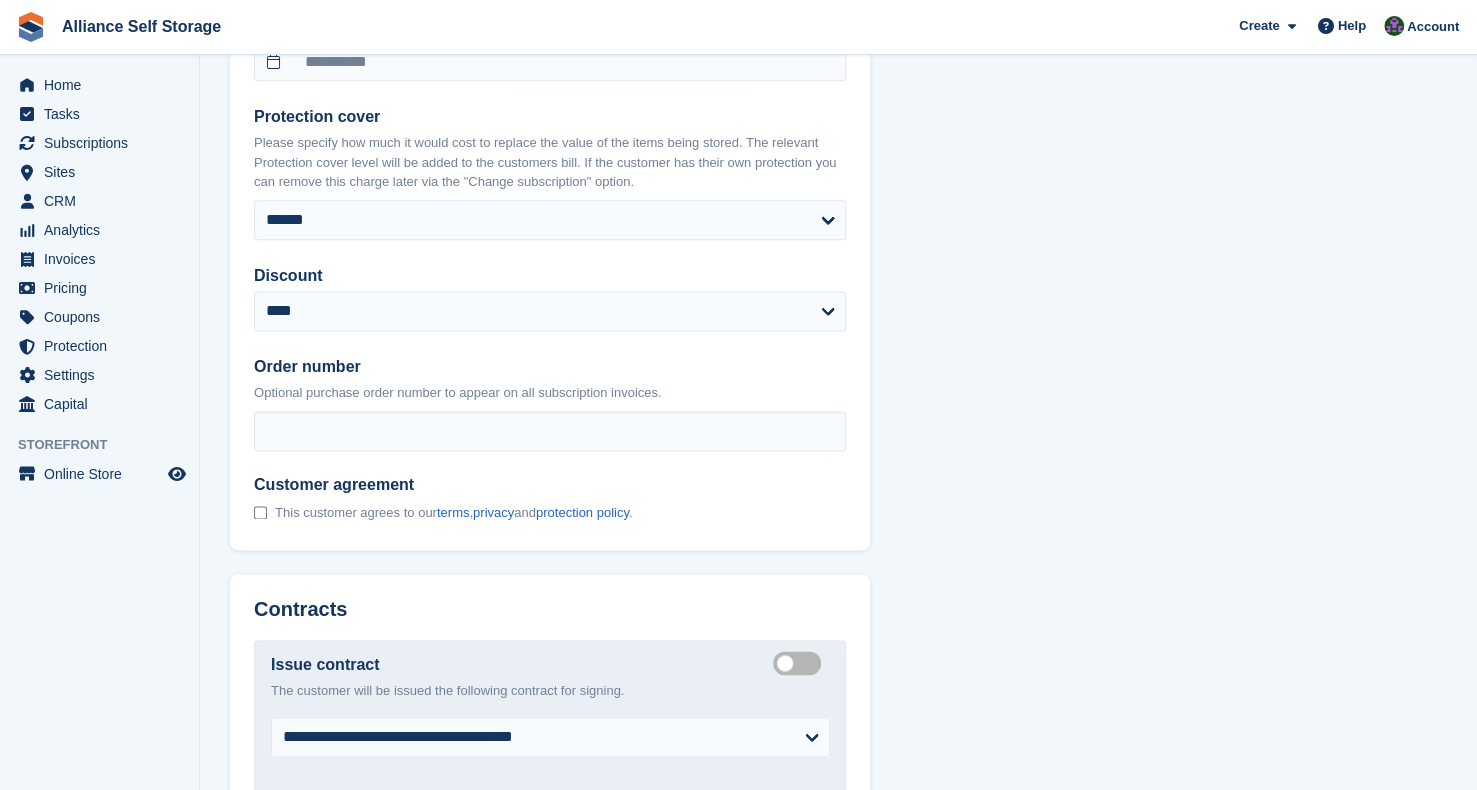 click on "This customer agrees to our  terms ,  privacy  and  protection policy ." at bounding box center [443, 513] 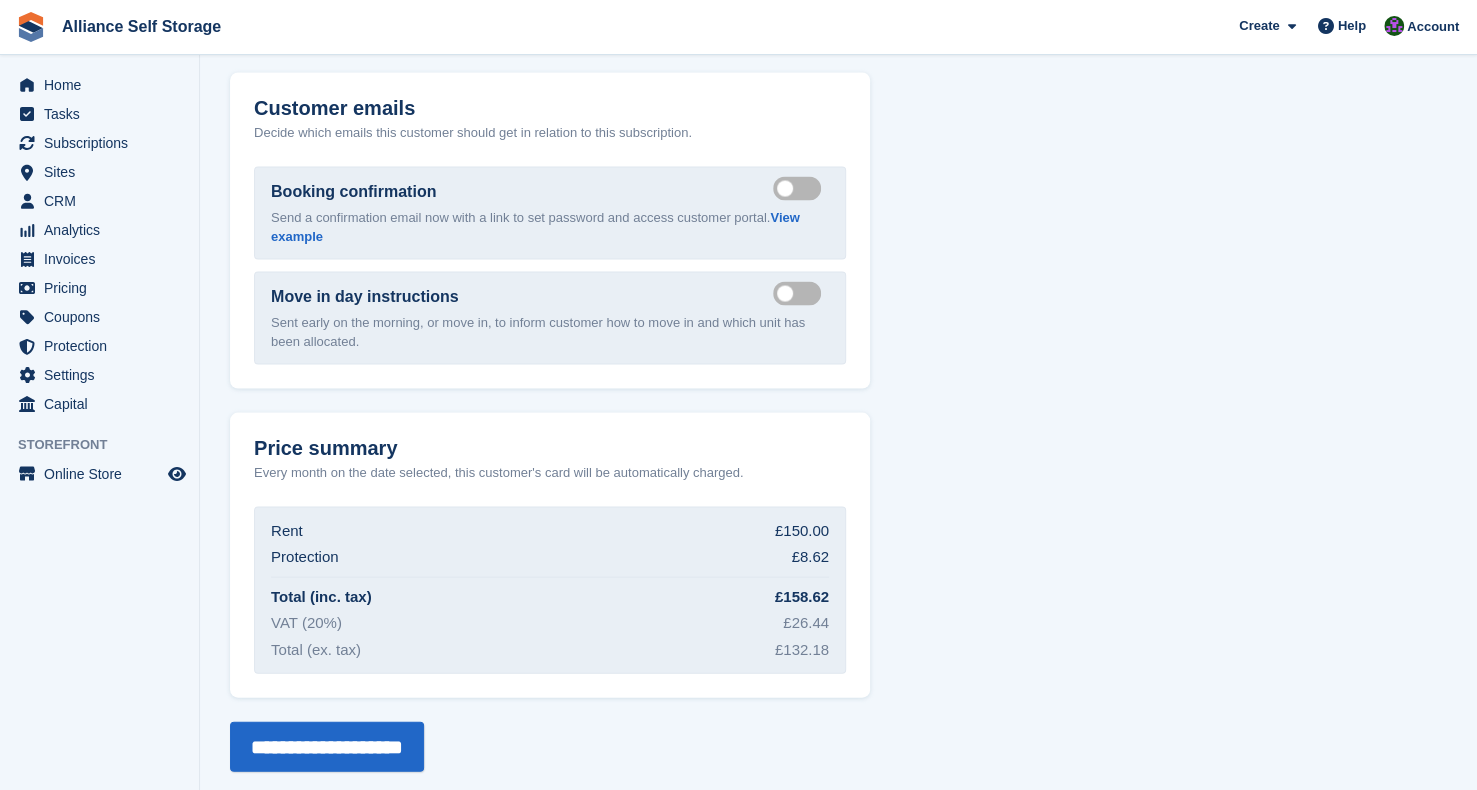 scroll, scrollTop: 2178, scrollLeft: 0, axis: vertical 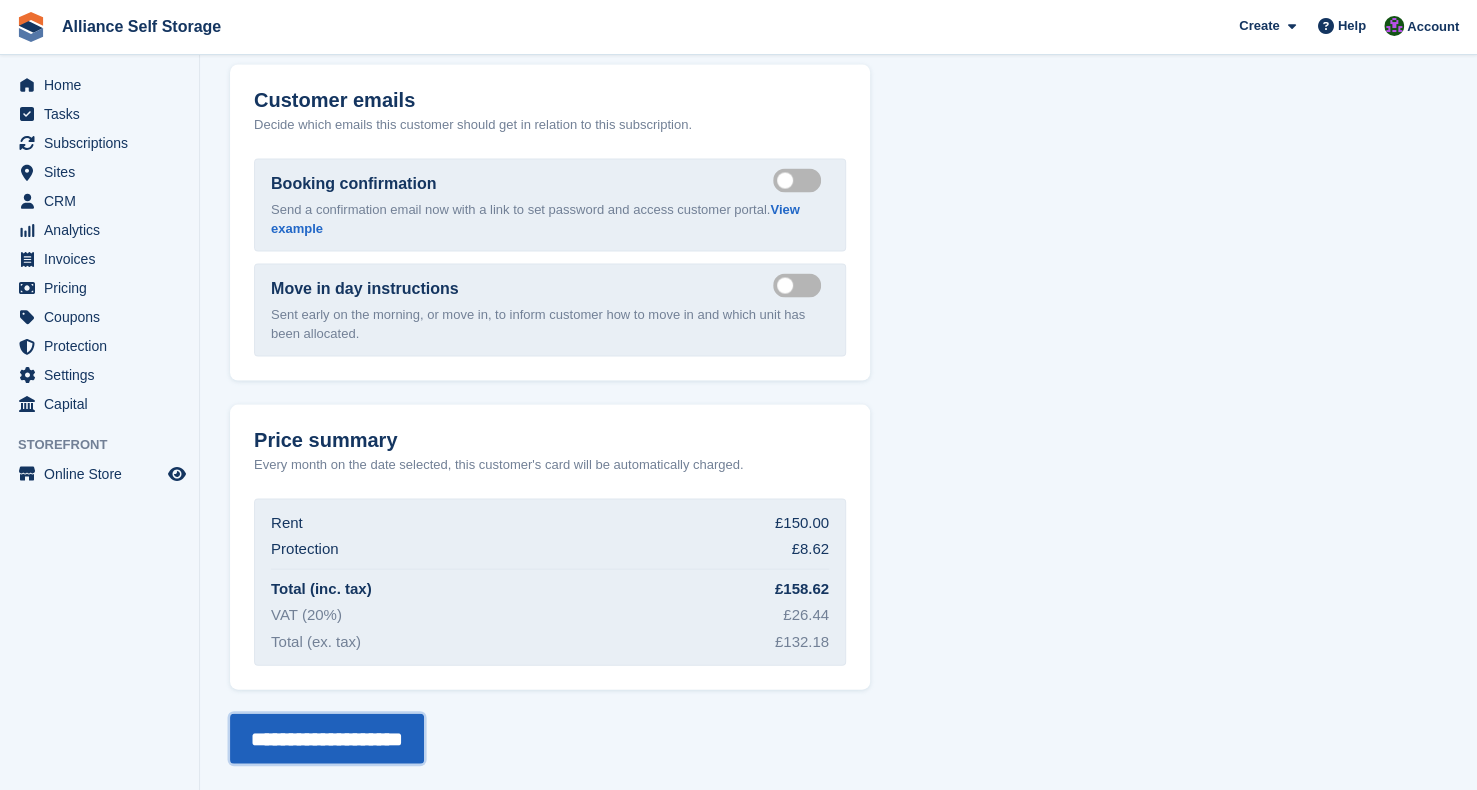 click on "**********" at bounding box center [327, 738] 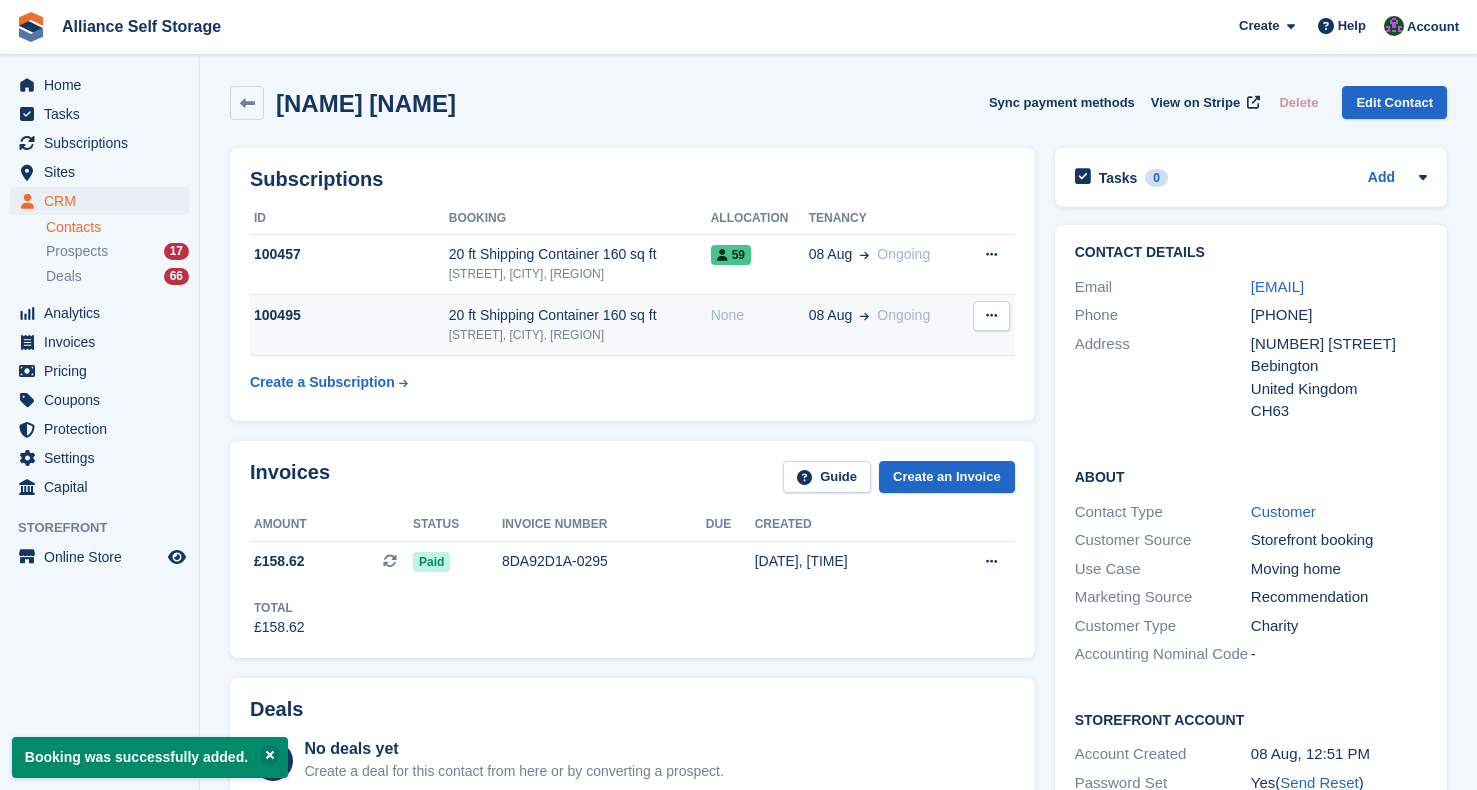 scroll, scrollTop: 0, scrollLeft: 0, axis: both 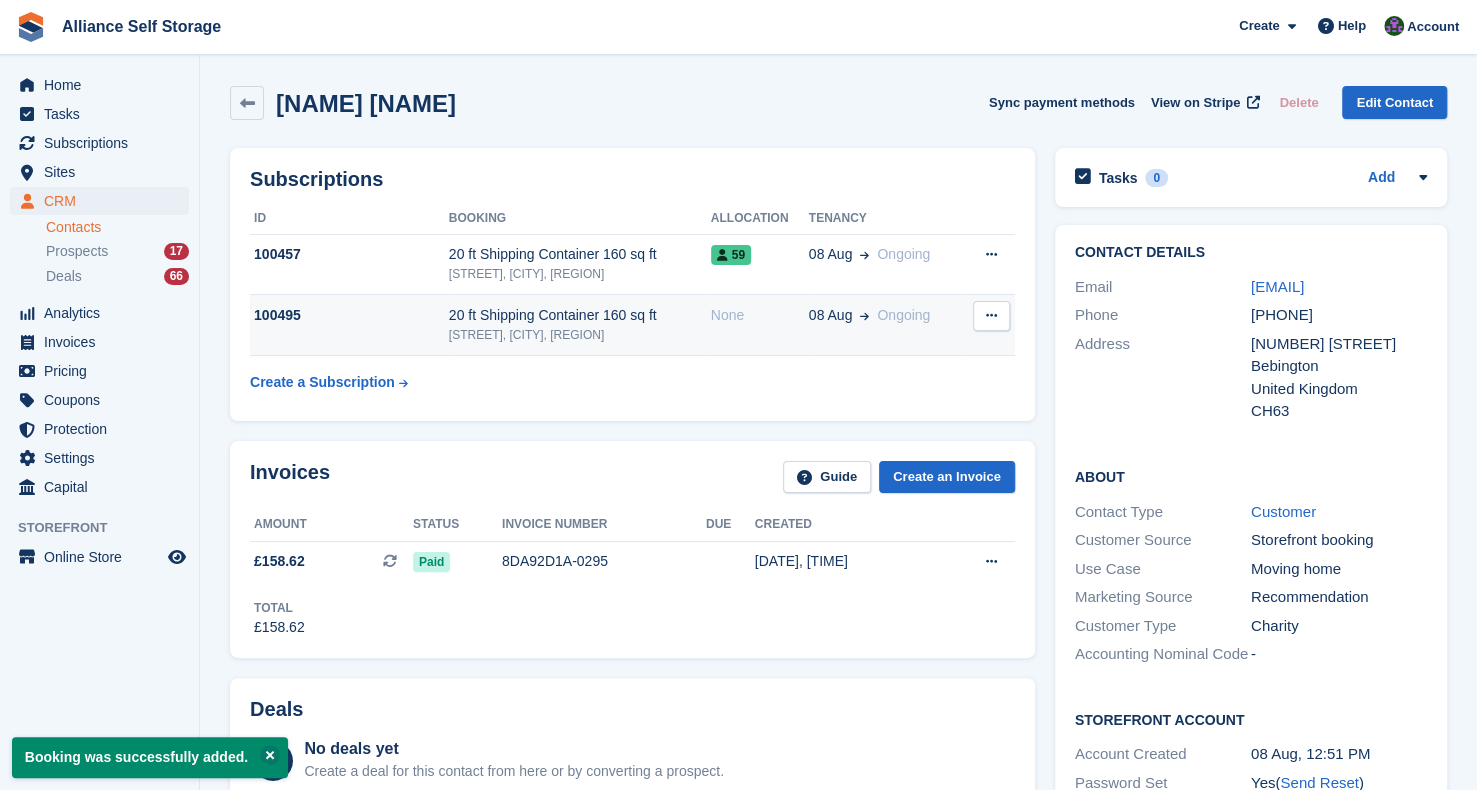click on "20 ft Shipping Container 160 sq ft
Tarren Way South, Moreton, Wirral" at bounding box center (580, 325) 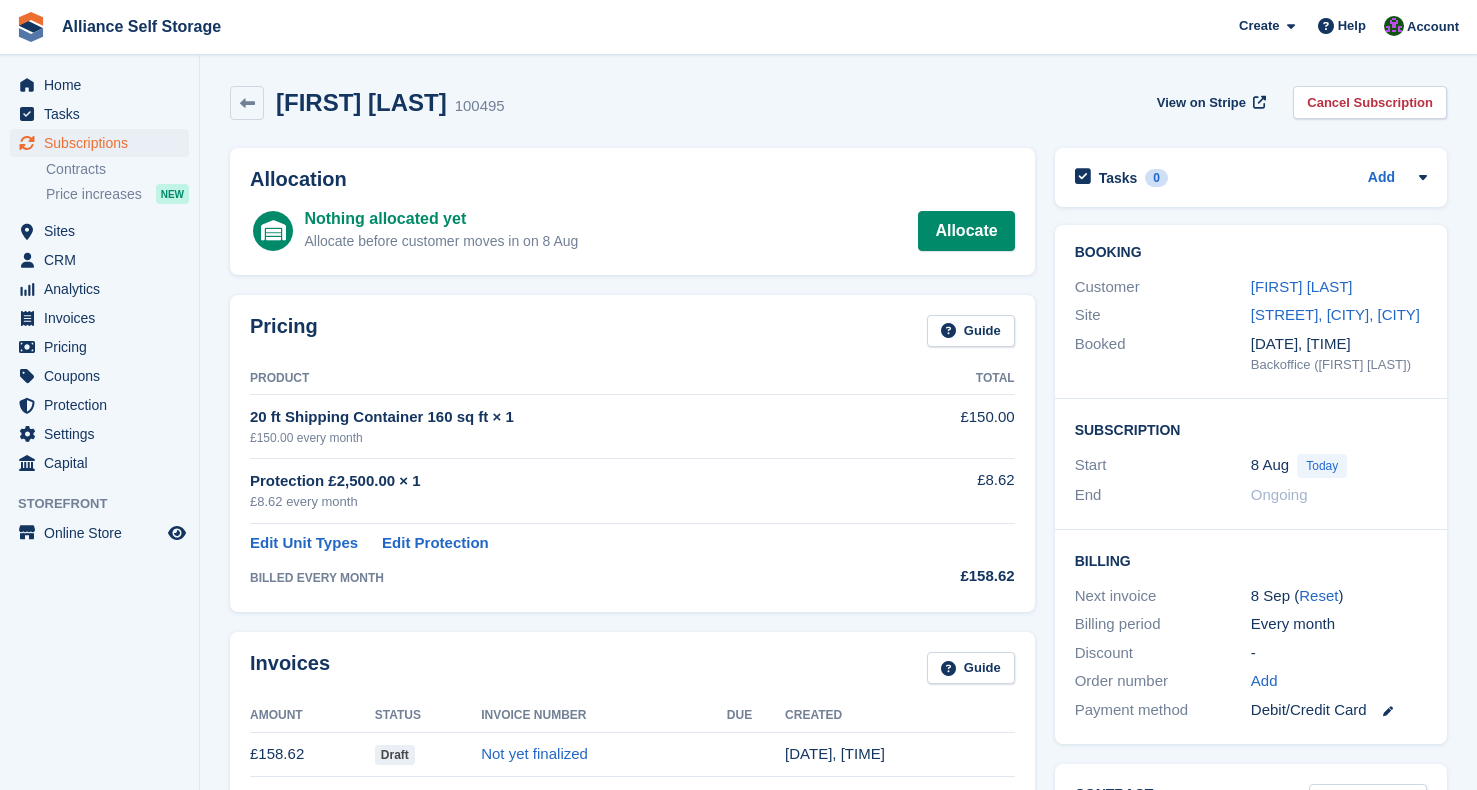 scroll, scrollTop: 0, scrollLeft: 0, axis: both 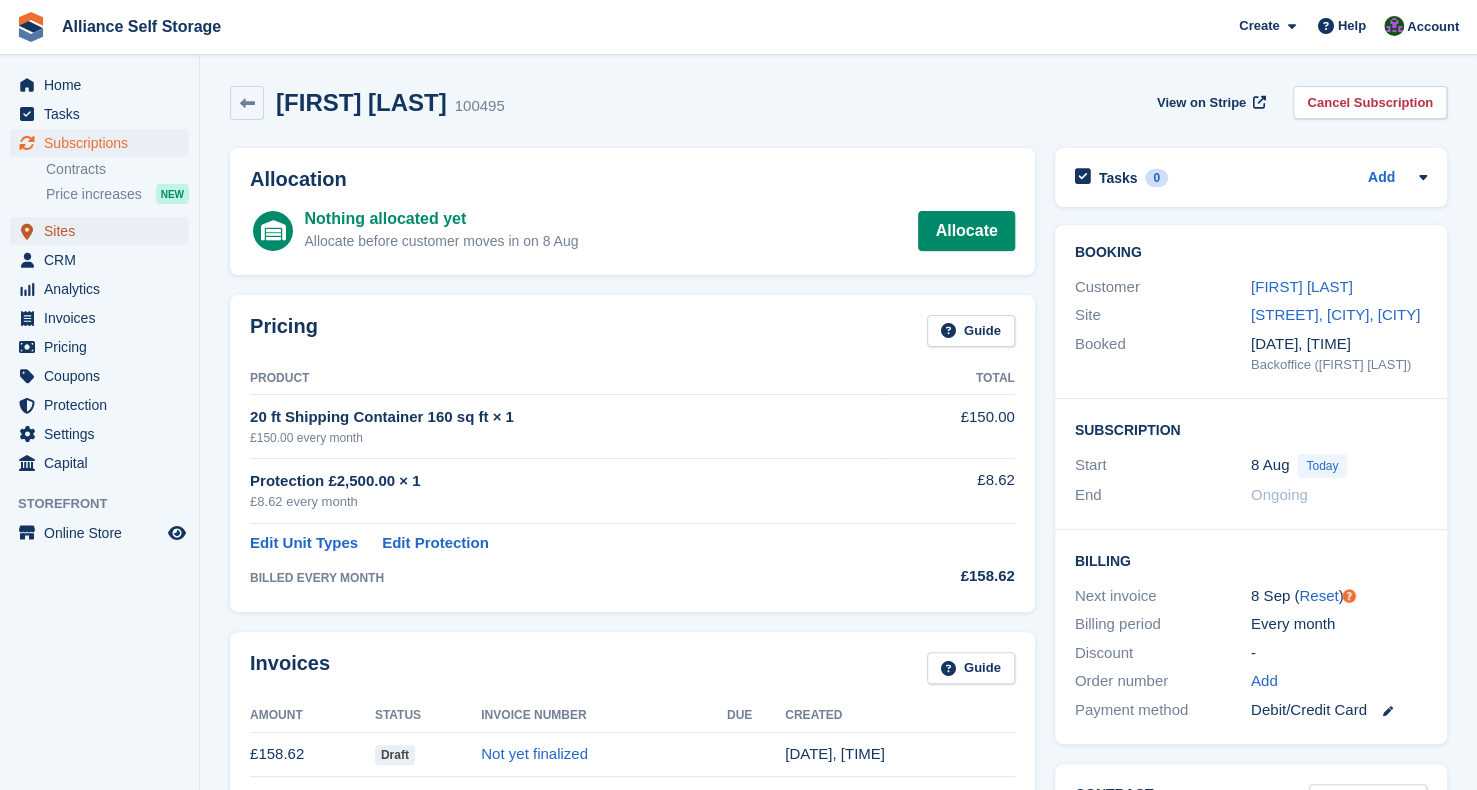 click on "Sites" at bounding box center (104, 231) 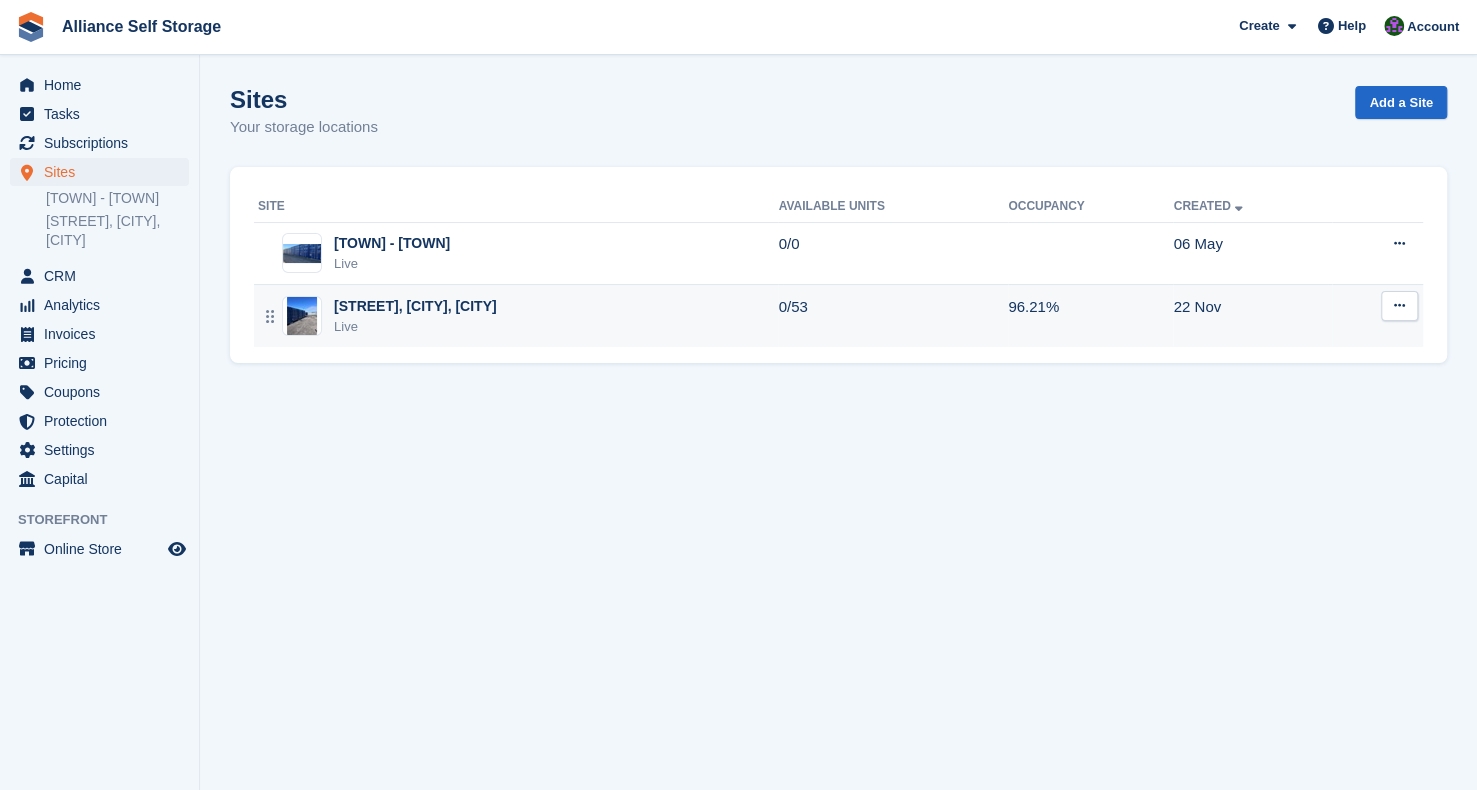 click on "Tarren Way South, Moreton, Wirral
Live" at bounding box center [518, 316] 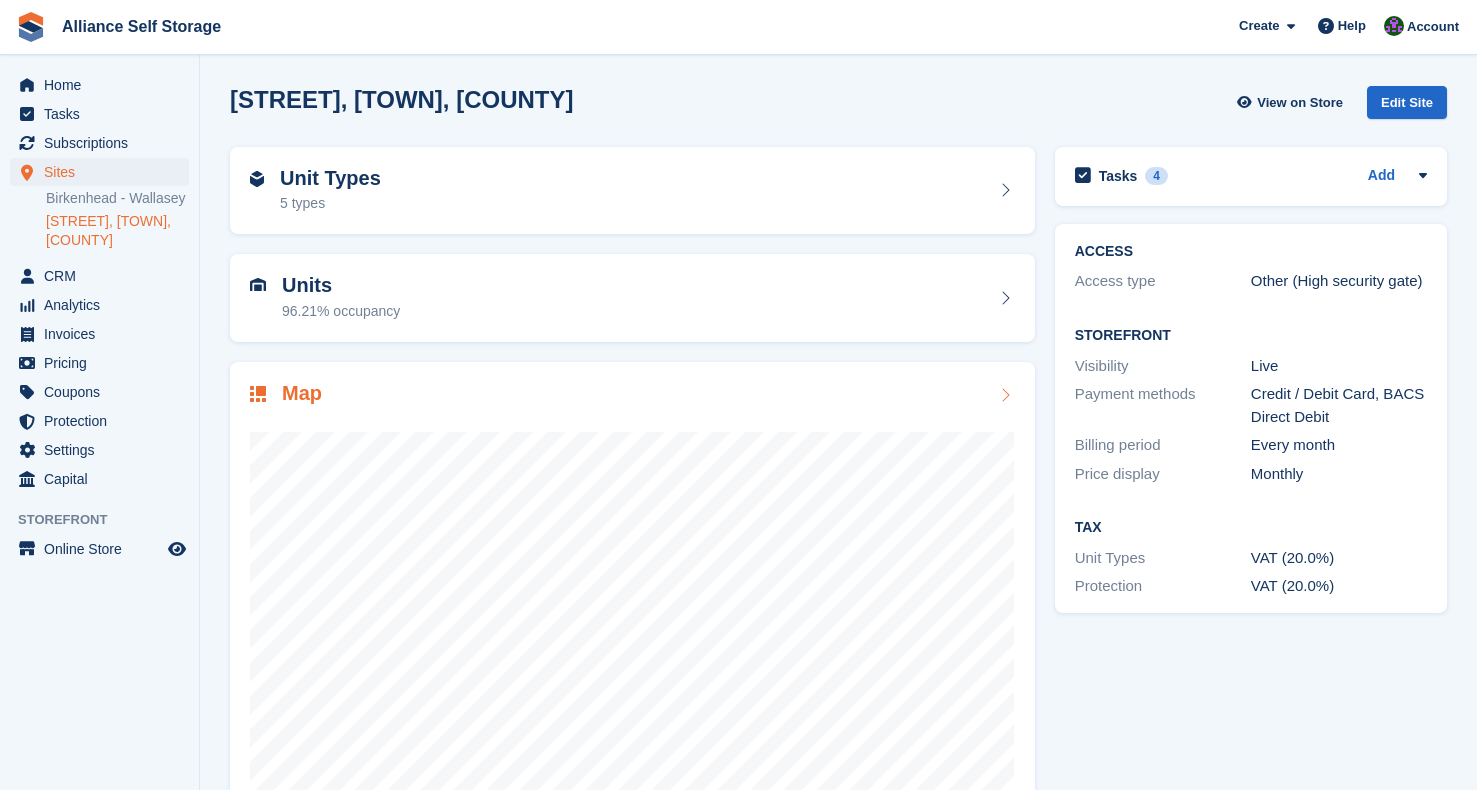 scroll, scrollTop: 0, scrollLeft: 0, axis: both 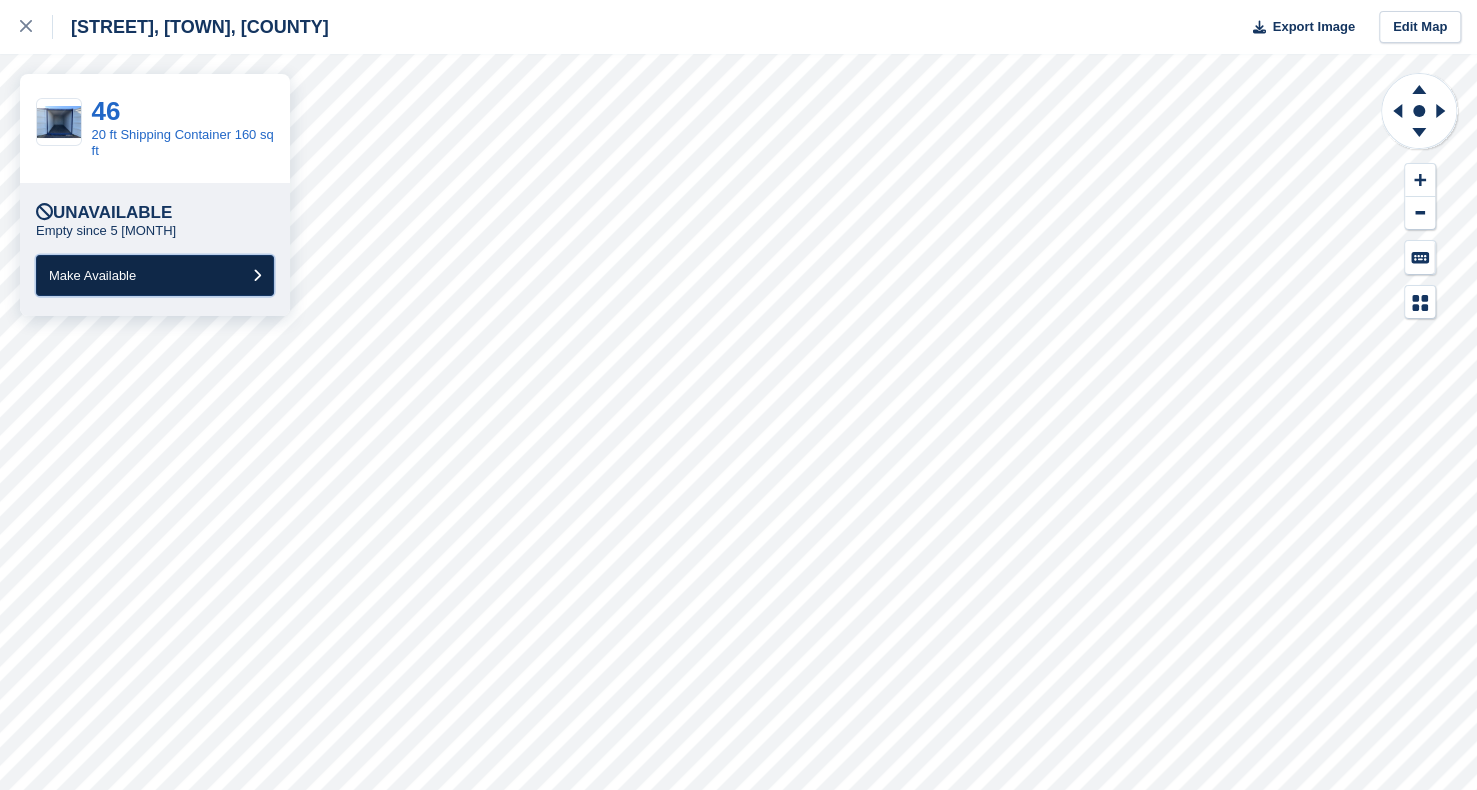 click on "Make Available" at bounding box center [155, 275] 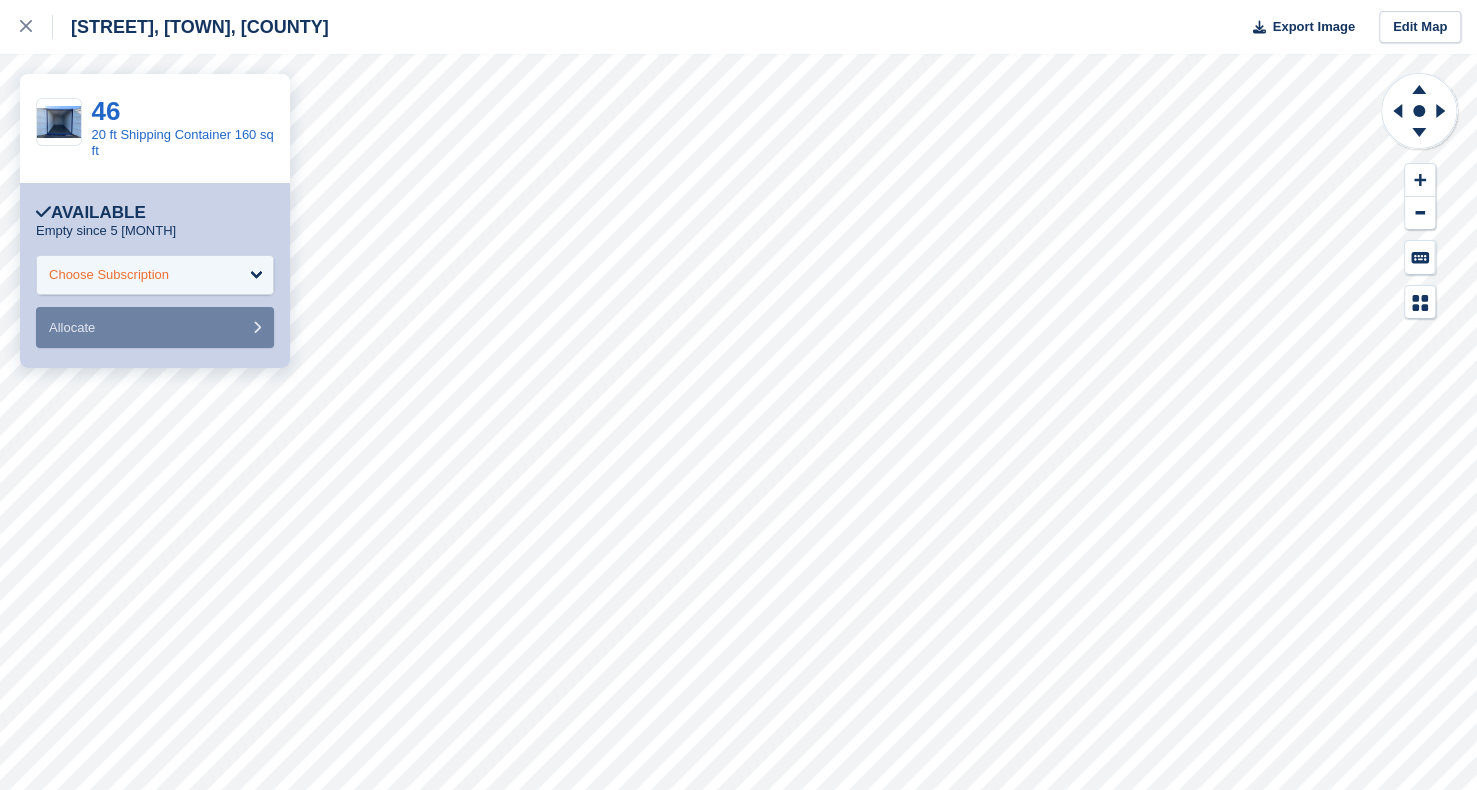 click on "Choose Subscription" at bounding box center [109, 275] 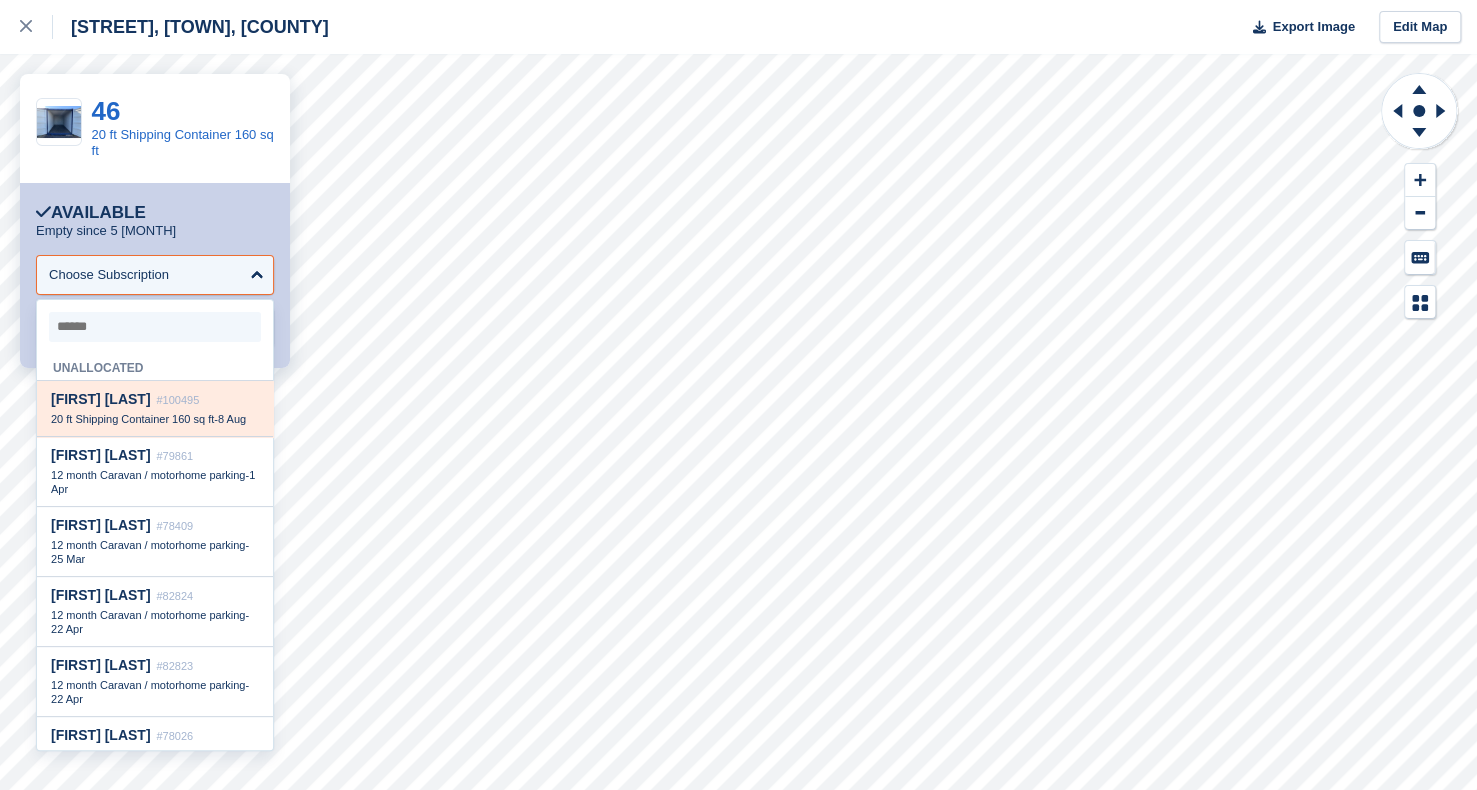 click on "20 ft Shipping Container 160 sq ft" at bounding box center (132, 419) 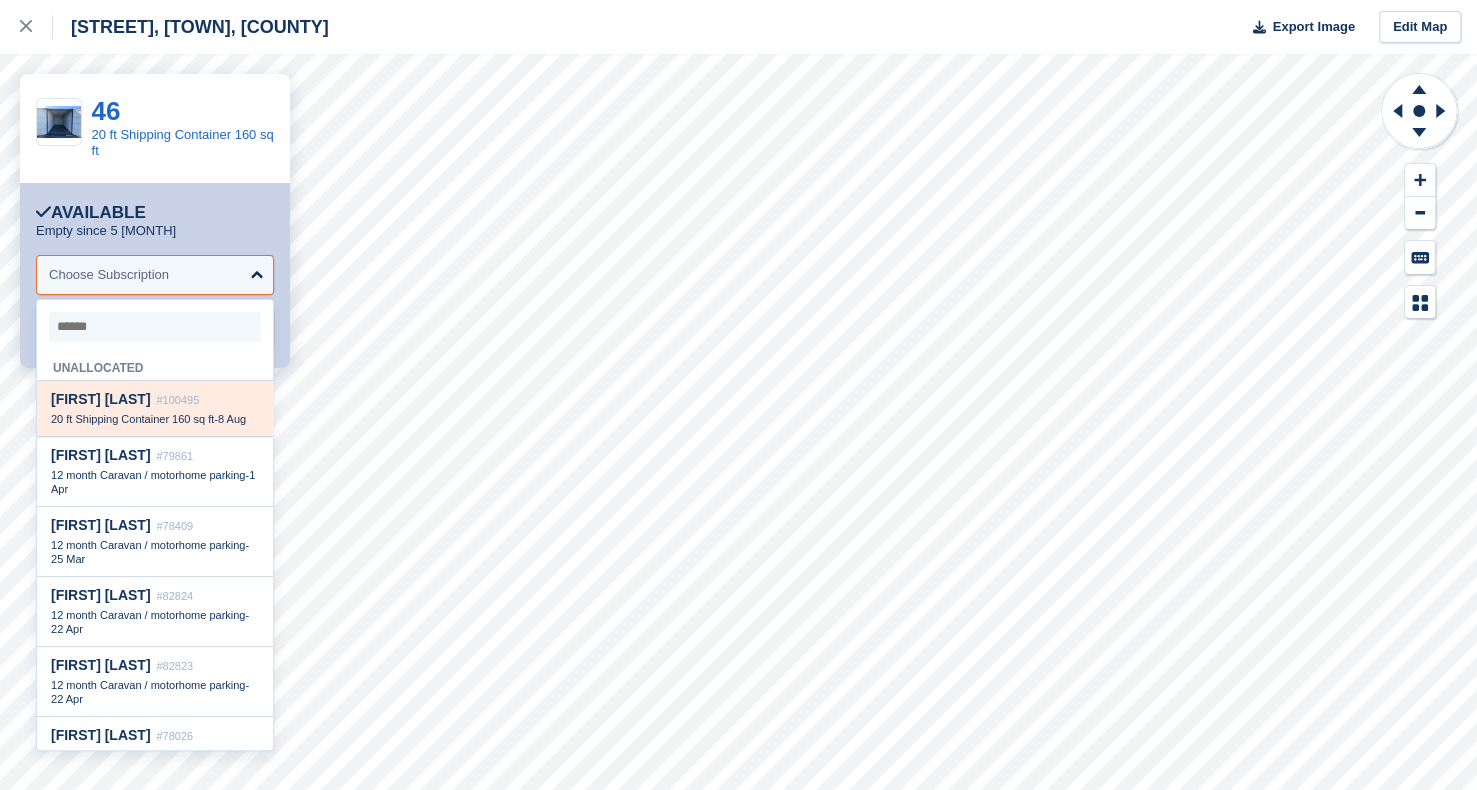 select on "******" 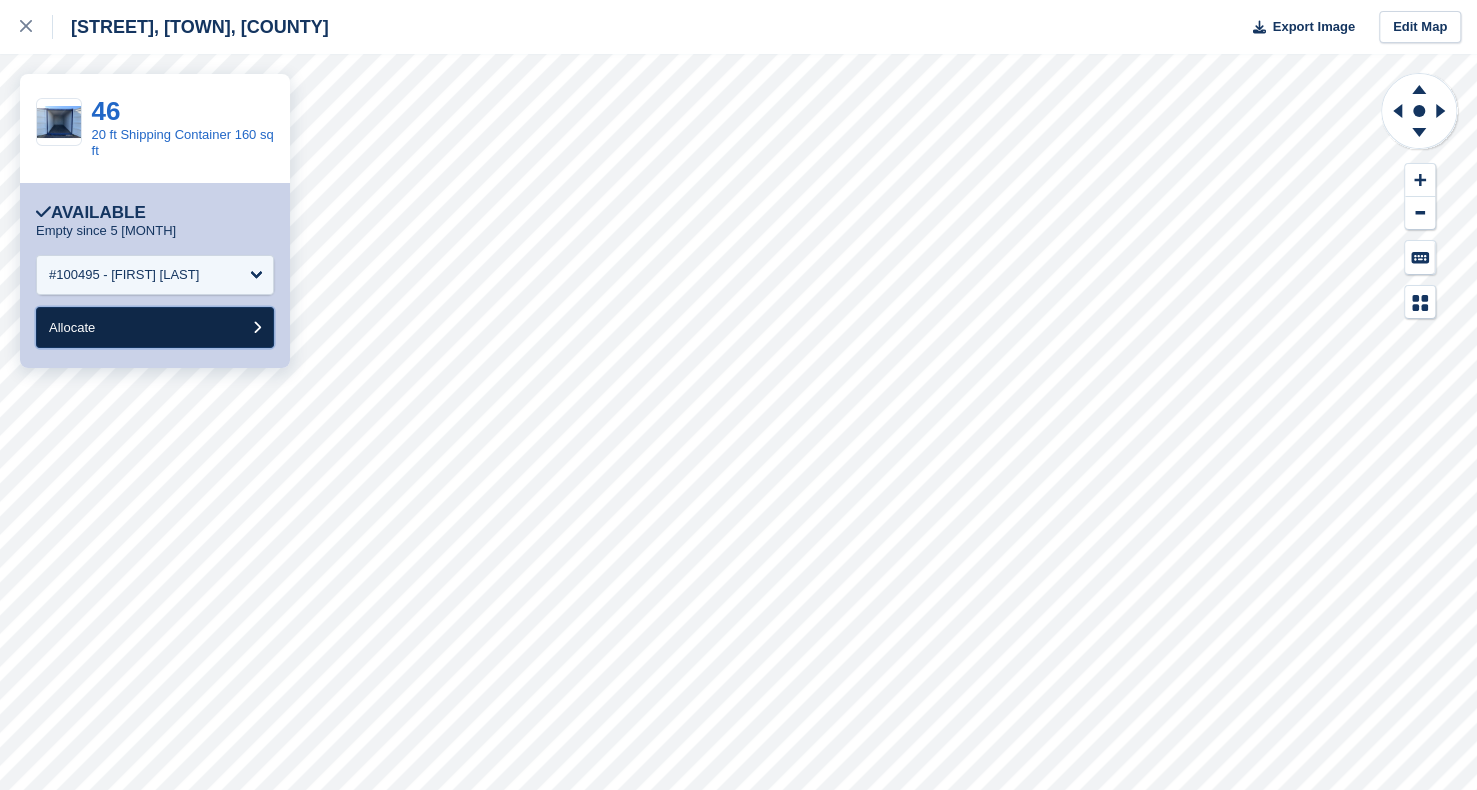 click on "Allocate" at bounding box center [155, 327] 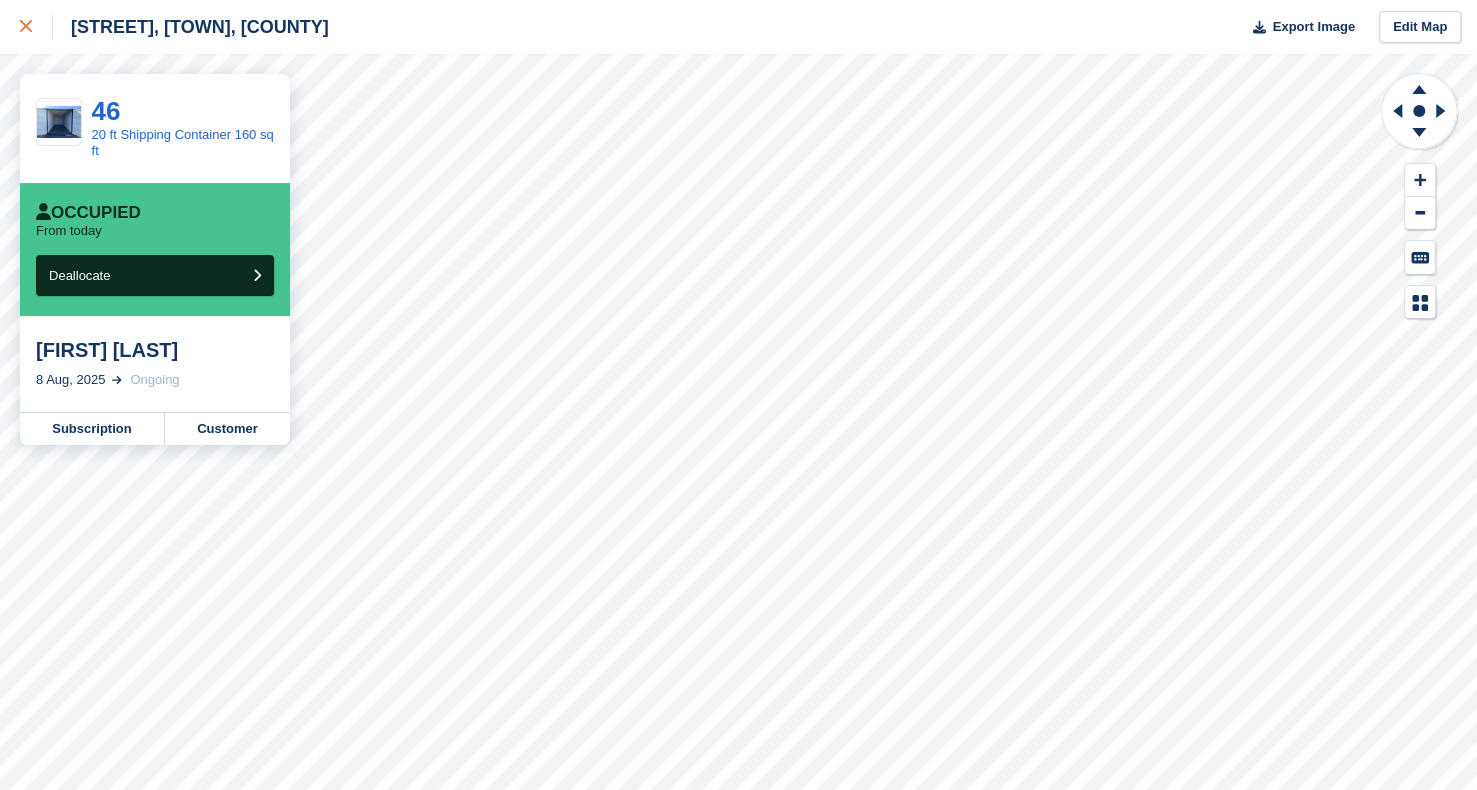click 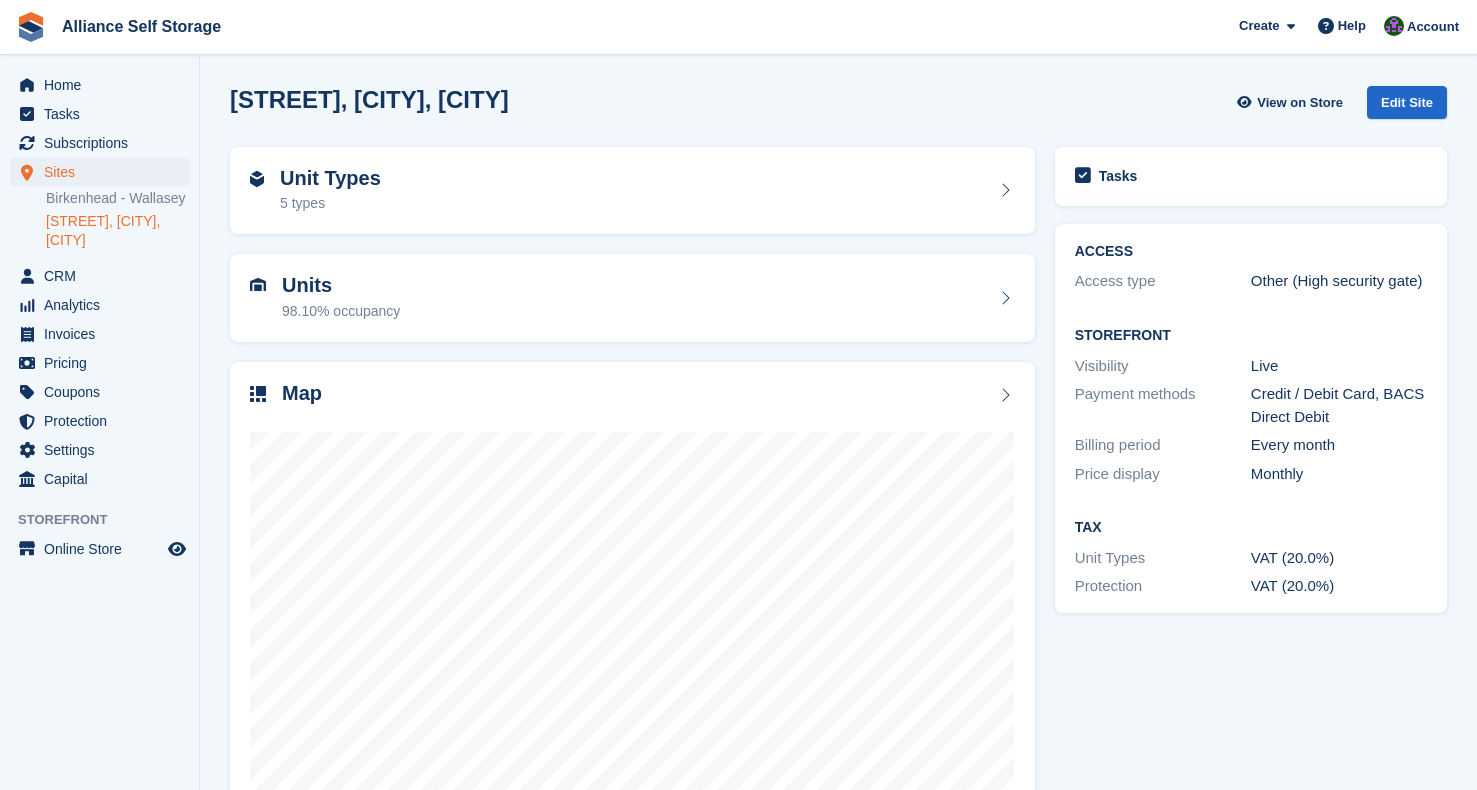 scroll, scrollTop: 0, scrollLeft: 0, axis: both 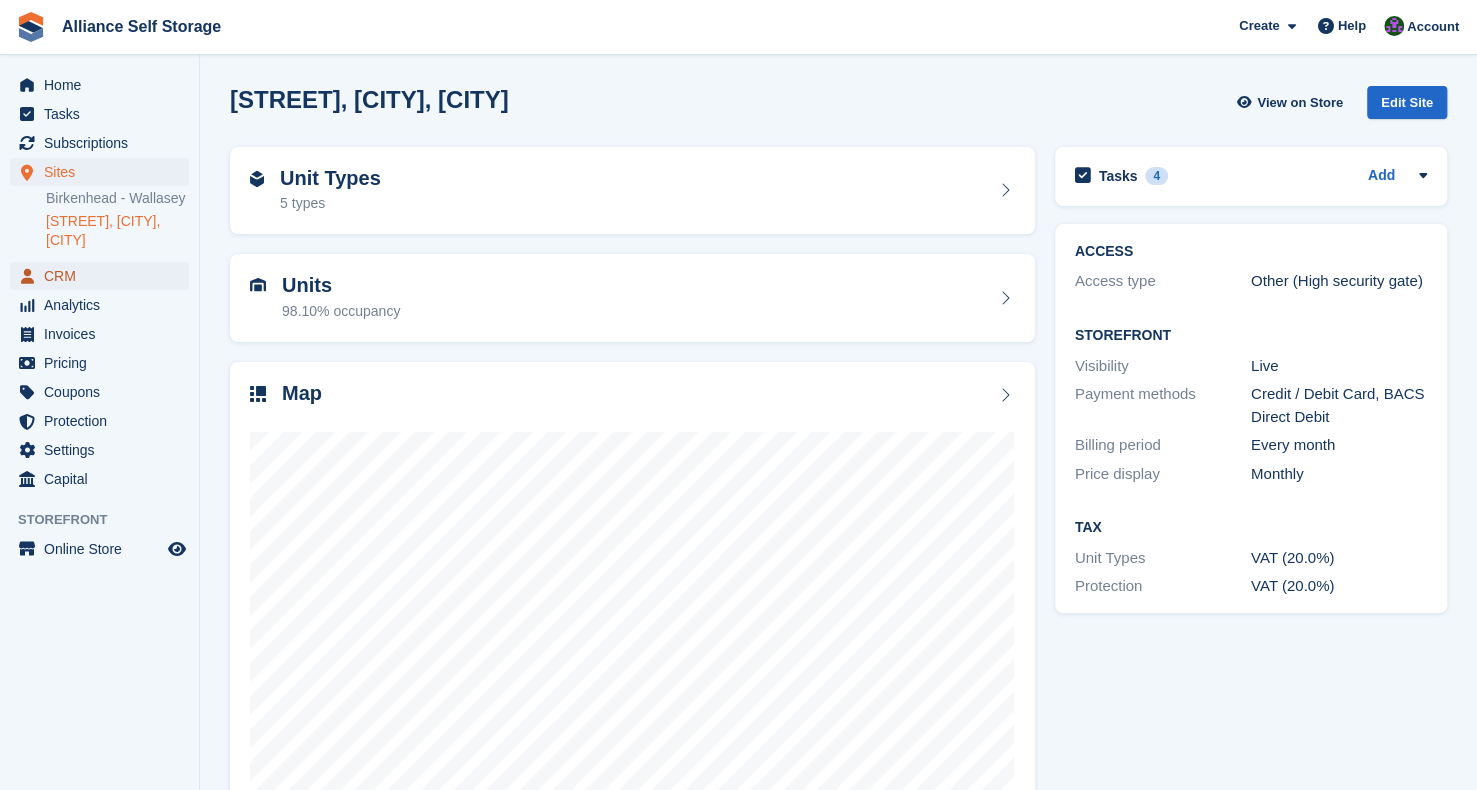 click on "CRM" at bounding box center [104, 276] 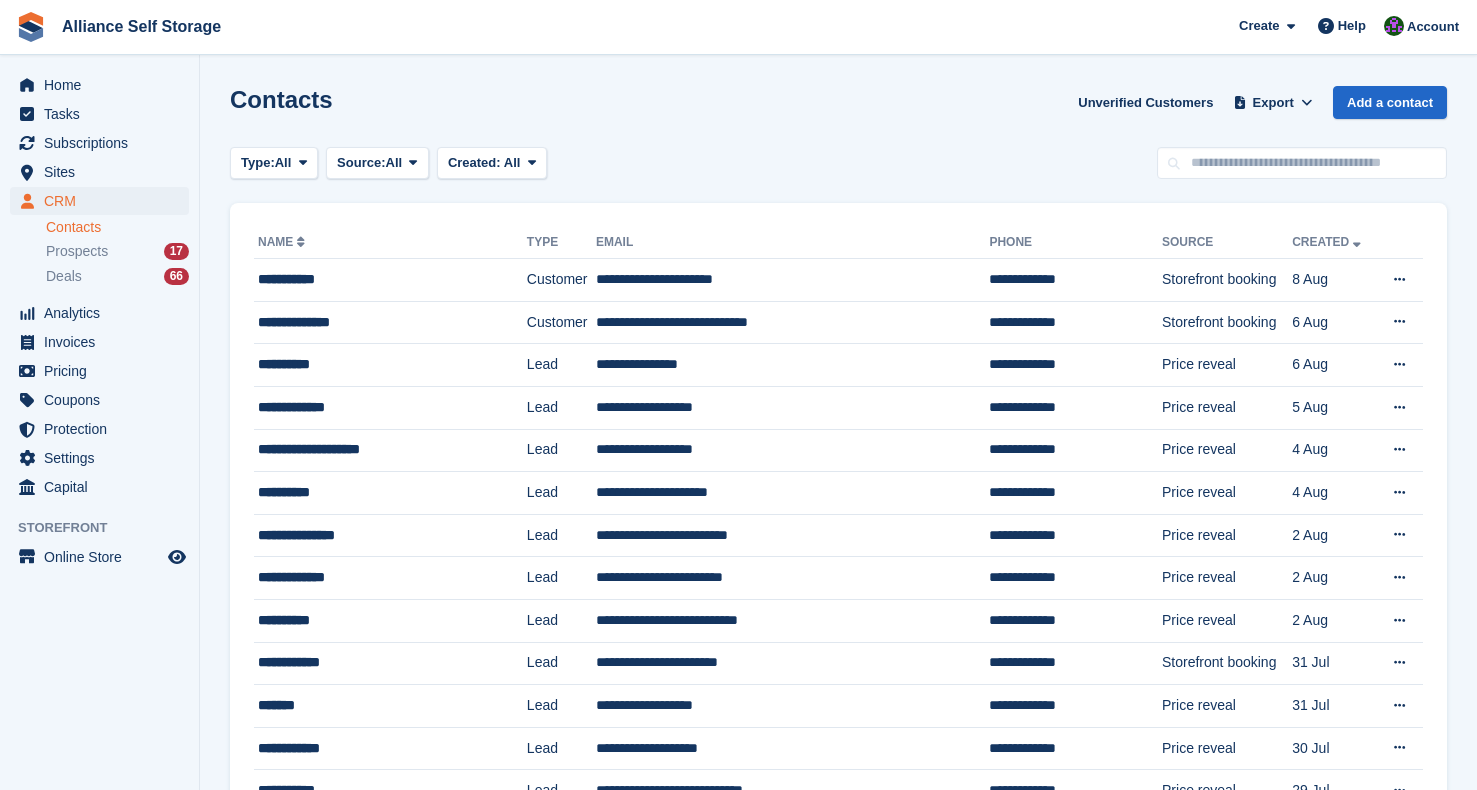 scroll, scrollTop: 0, scrollLeft: 0, axis: both 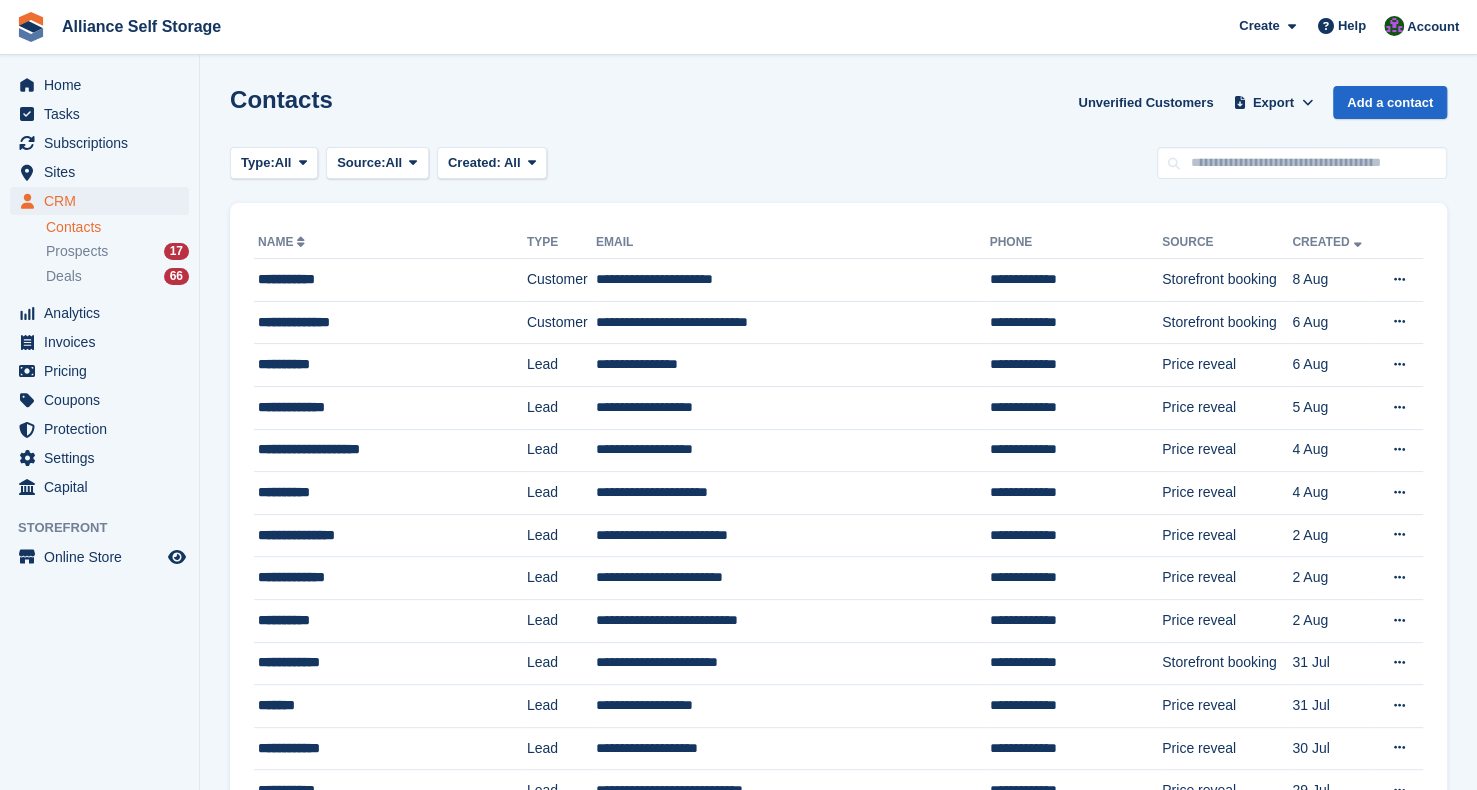 click on "**********" at bounding box center [390, 280] 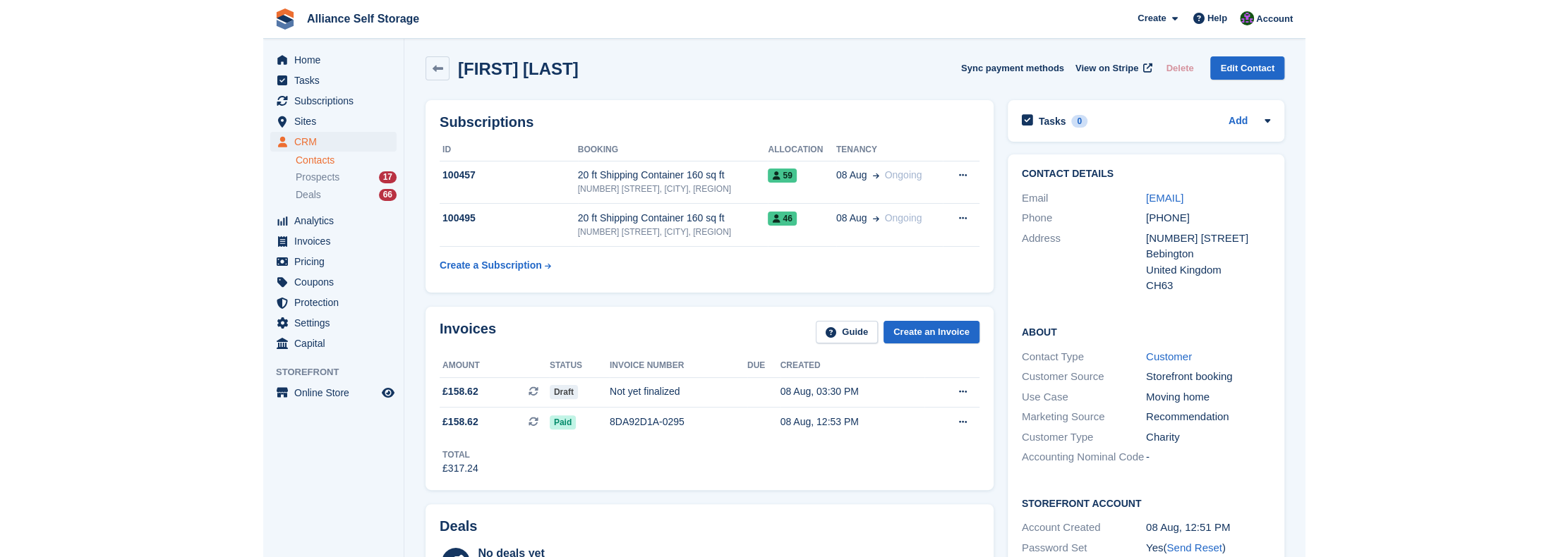 scroll, scrollTop: 0, scrollLeft: 0, axis: both 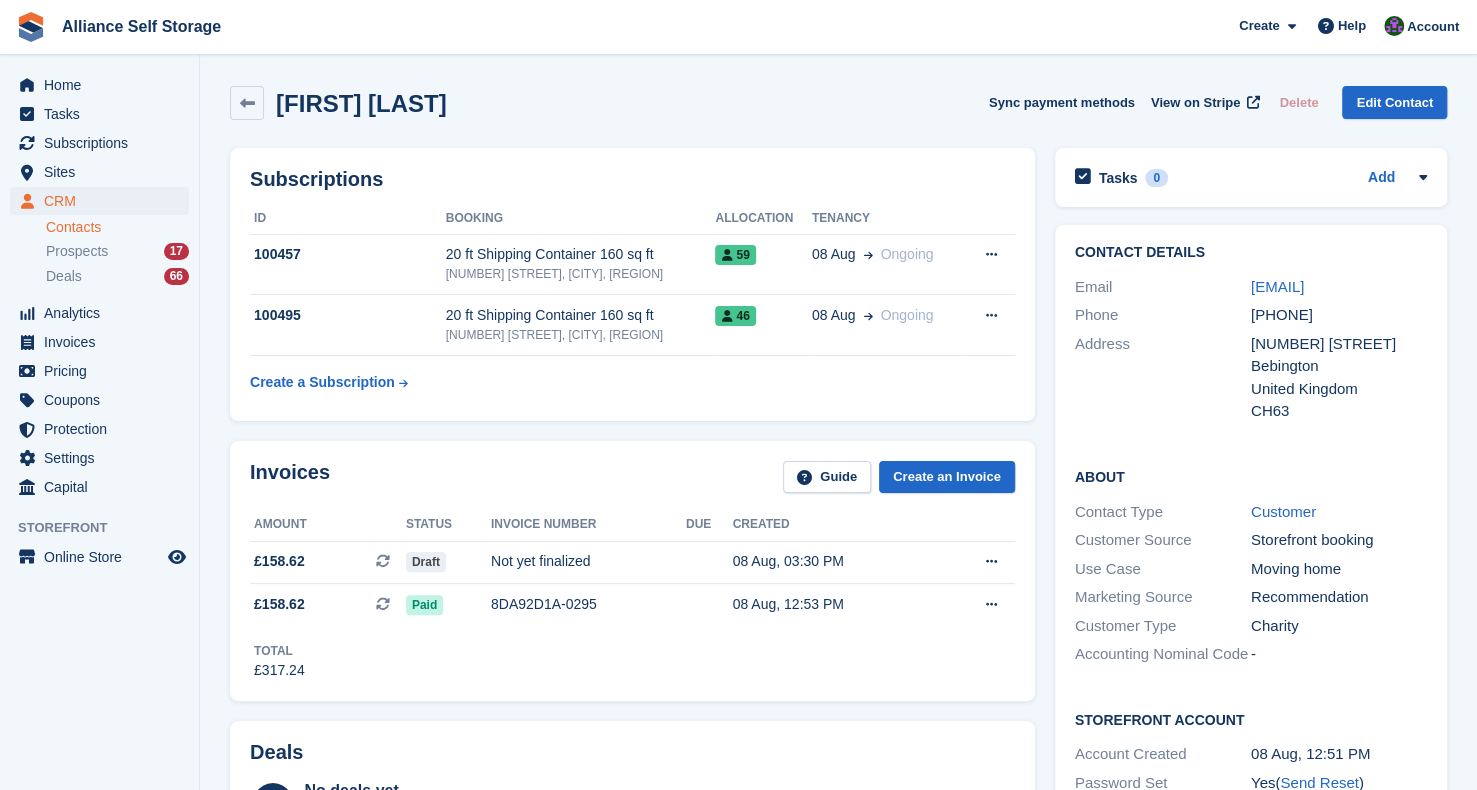 click on "[FIRST] [LAST]" at bounding box center (838, 107) 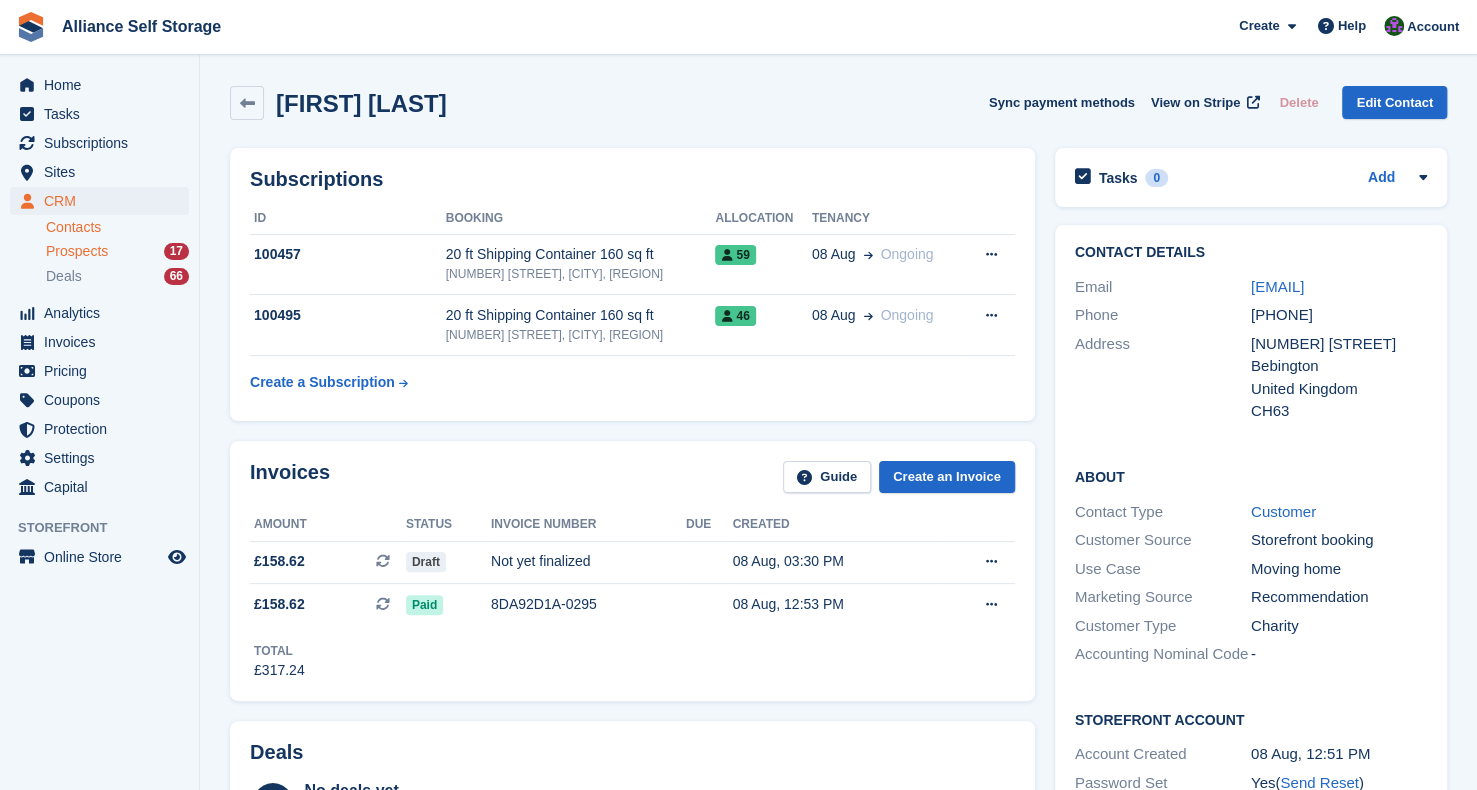 click on "Prospects" at bounding box center [77, 251] 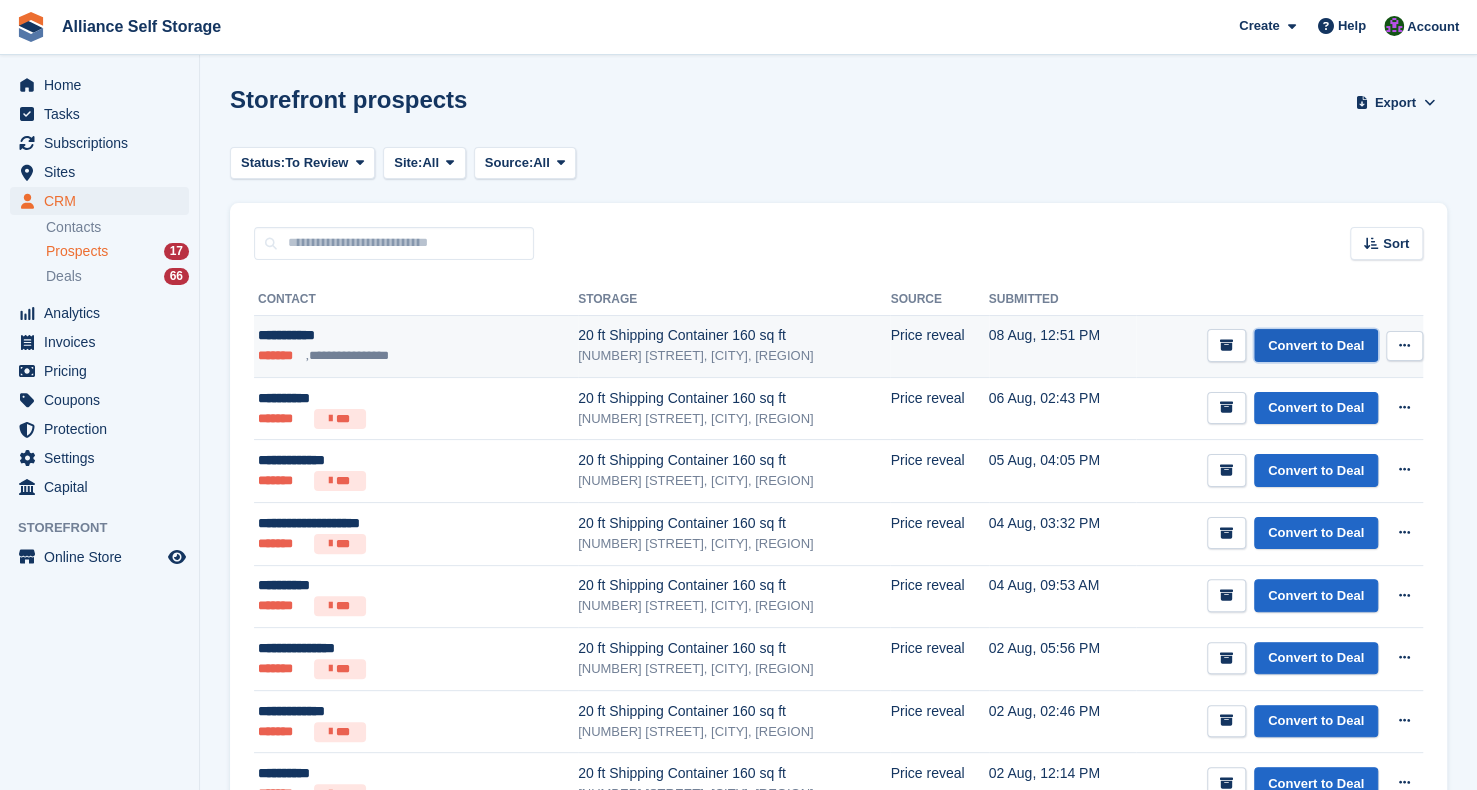 click on "Convert to Deal" at bounding box center (1316, 345) 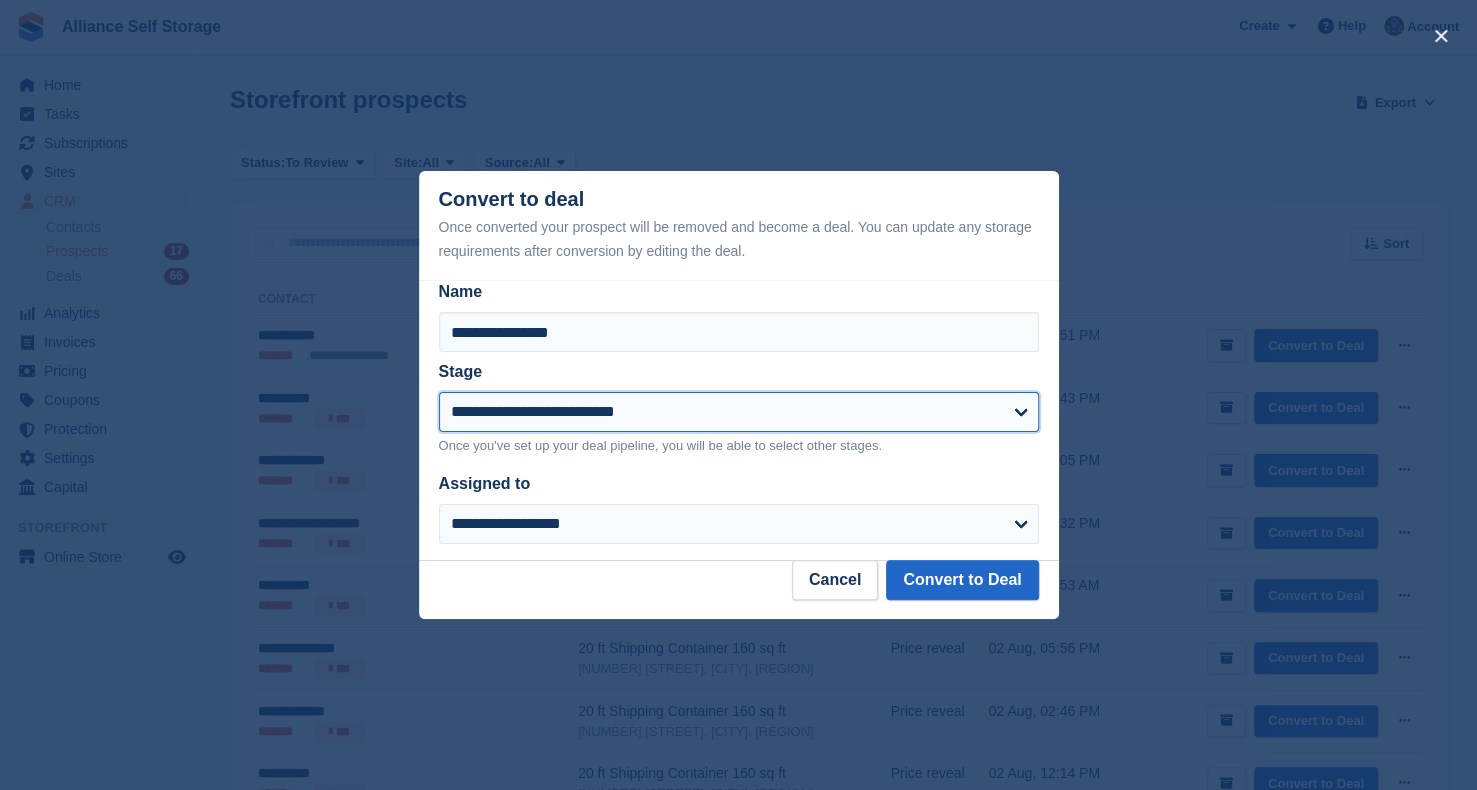click on "**********" at bounding box center (739, 412) 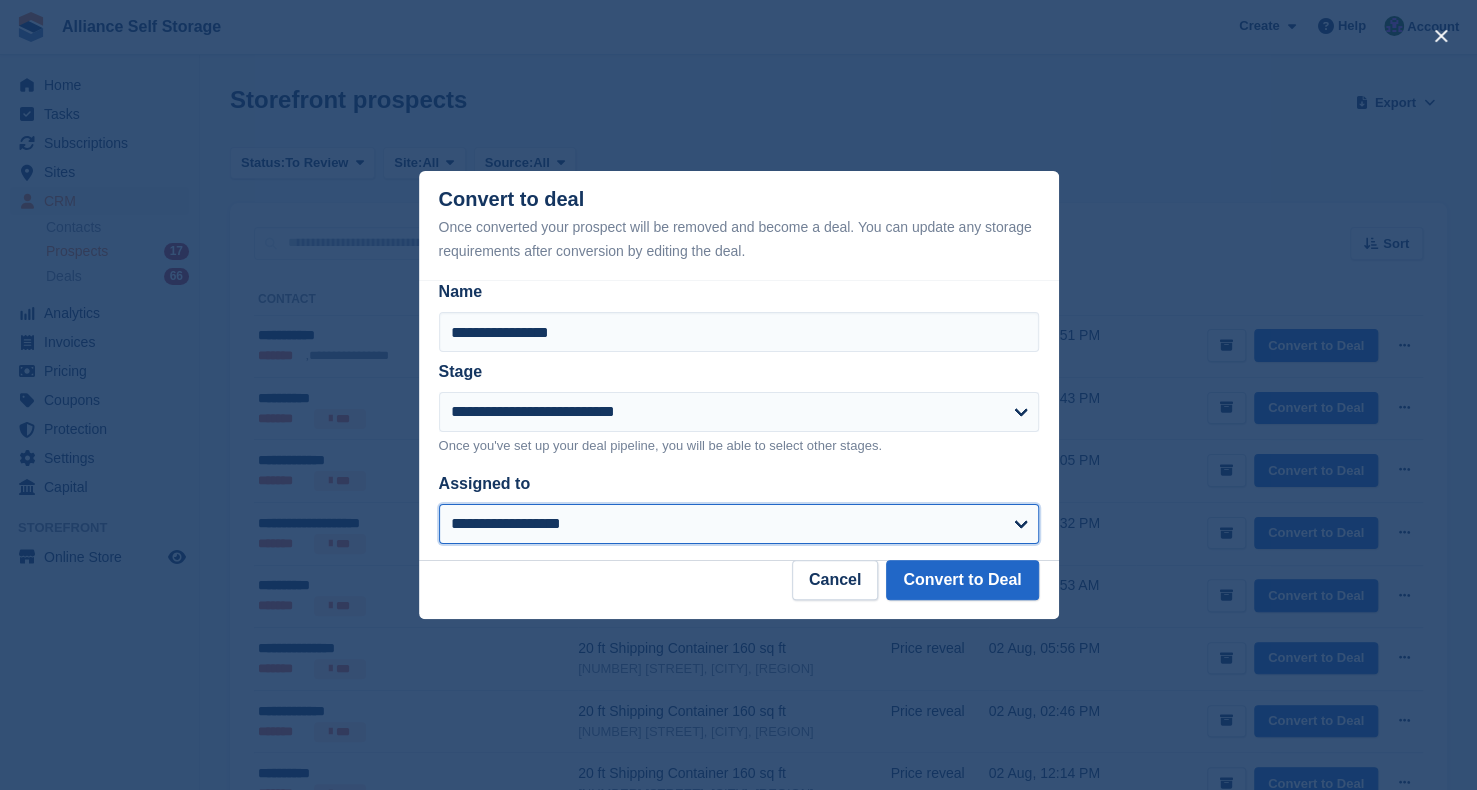 click on "**********" at bounding box center (739, 524) 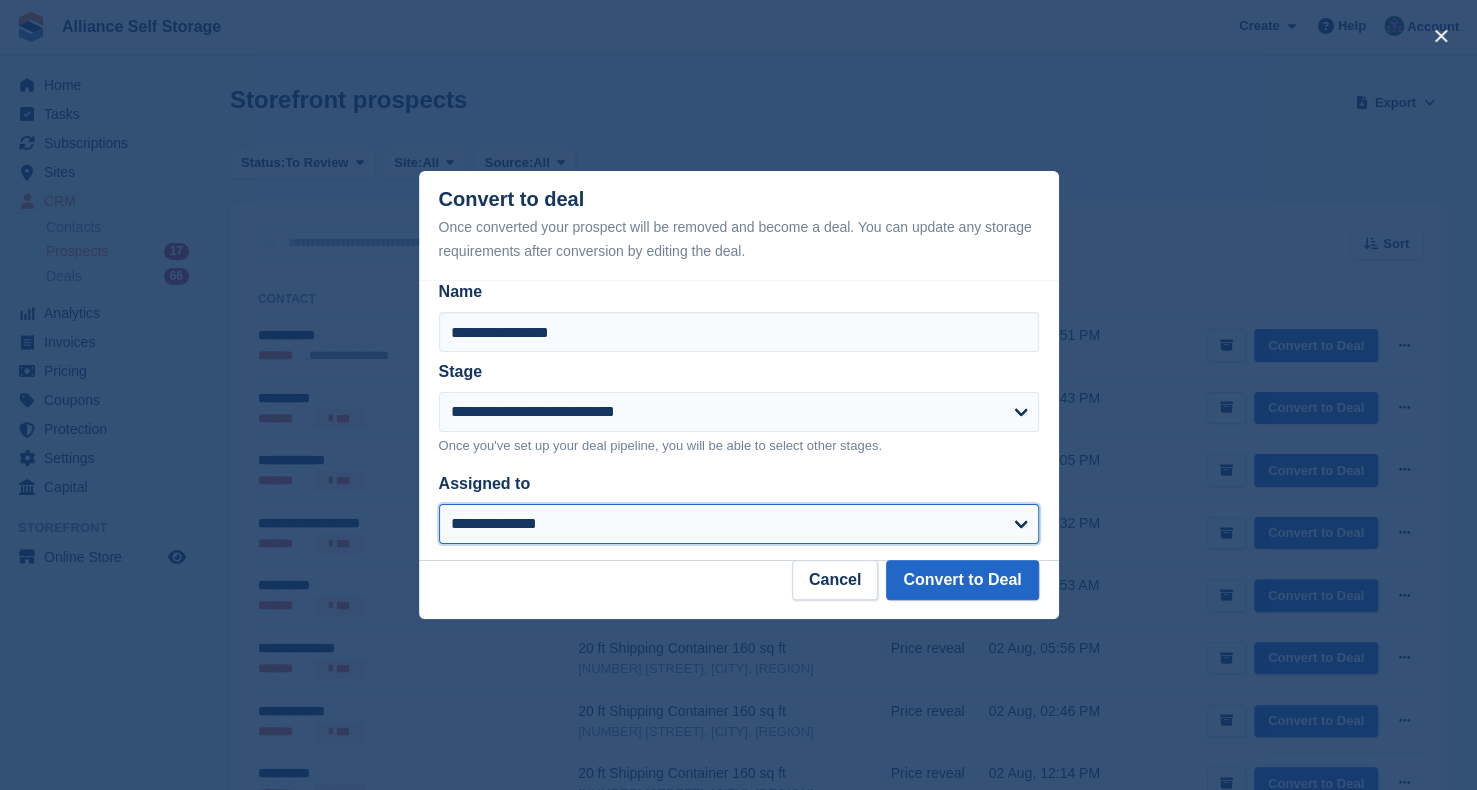 click on "**********" at bounding box center (739, 524) 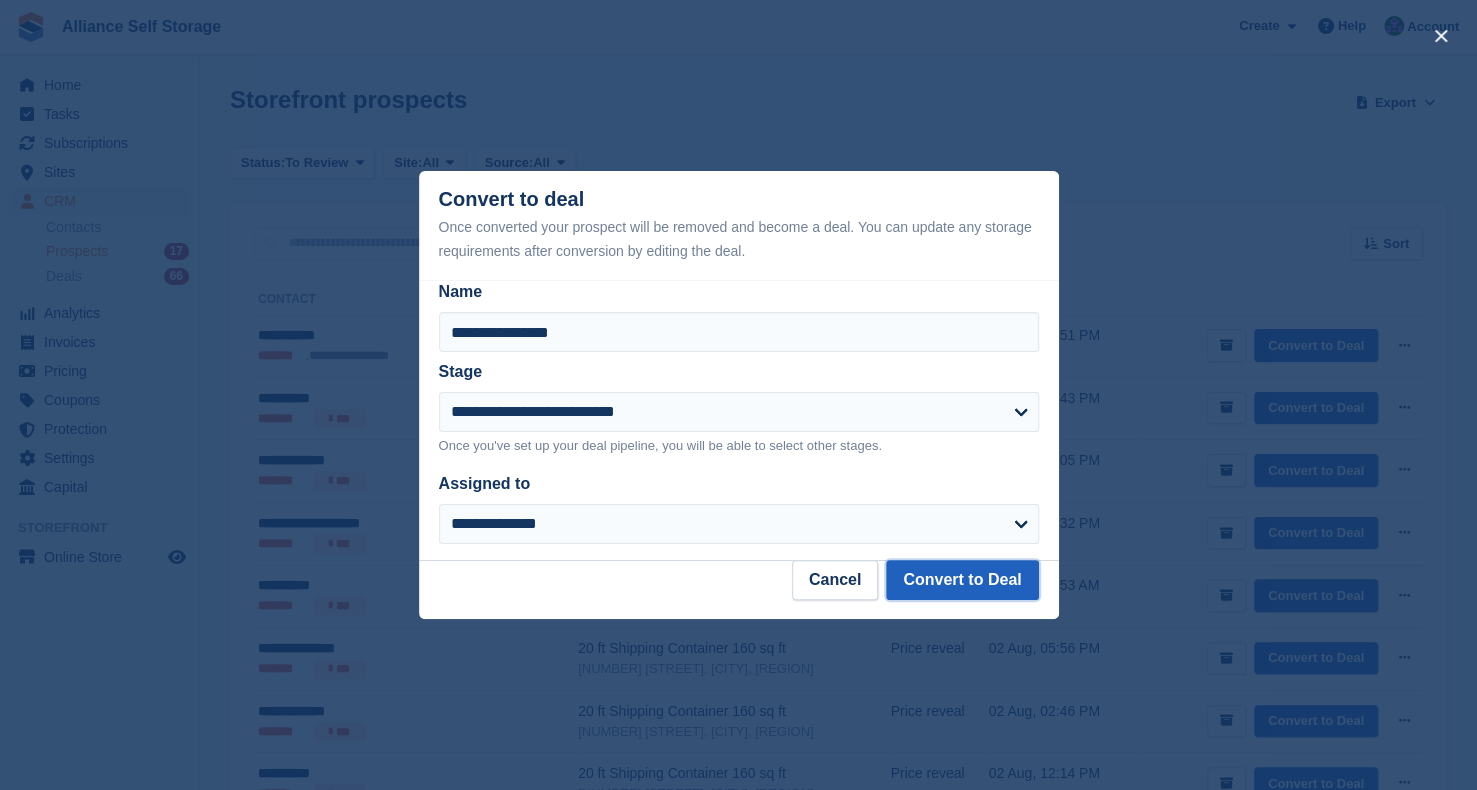 click on "Convert to Deal" at bounding box center [962, 580] 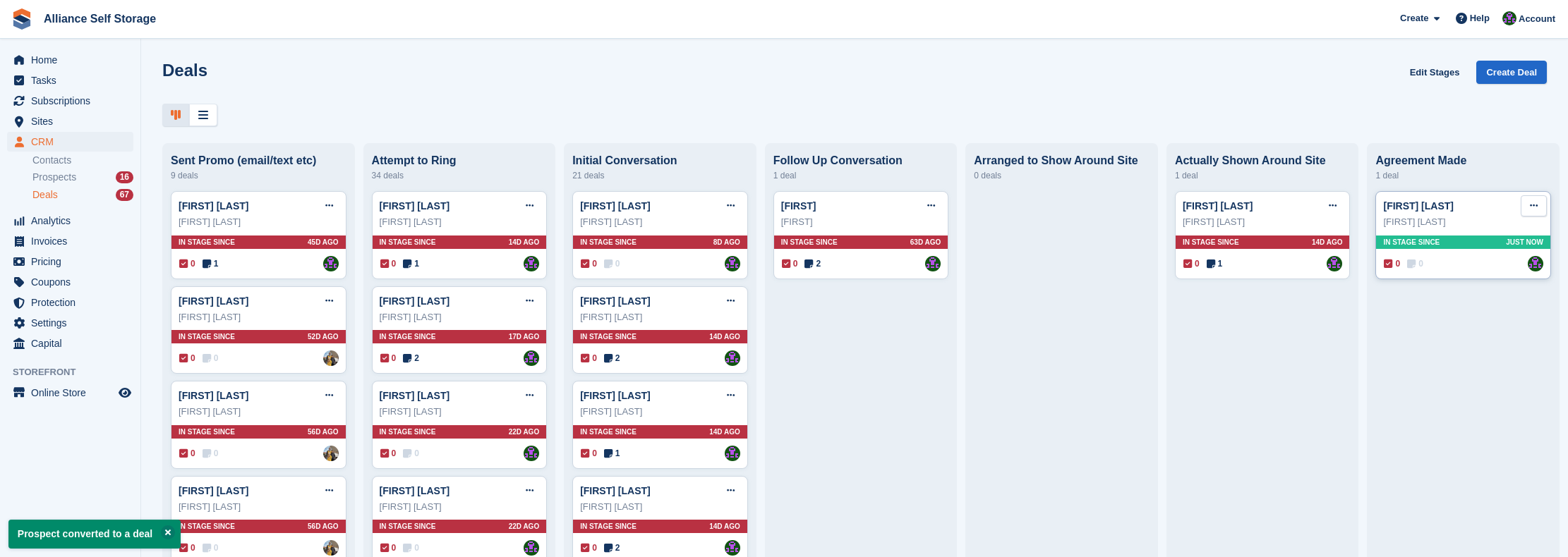 click at bounding box center (1533, 205) 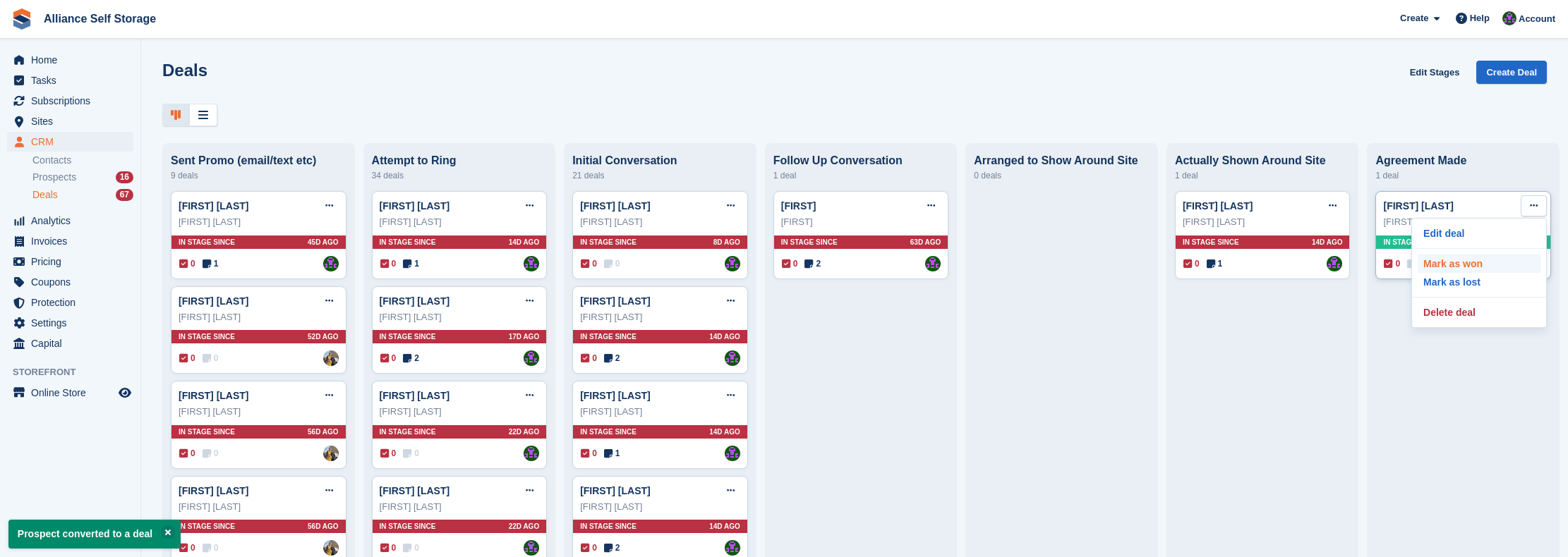 click on "Mark as won" at bounding box center (1479, 264) 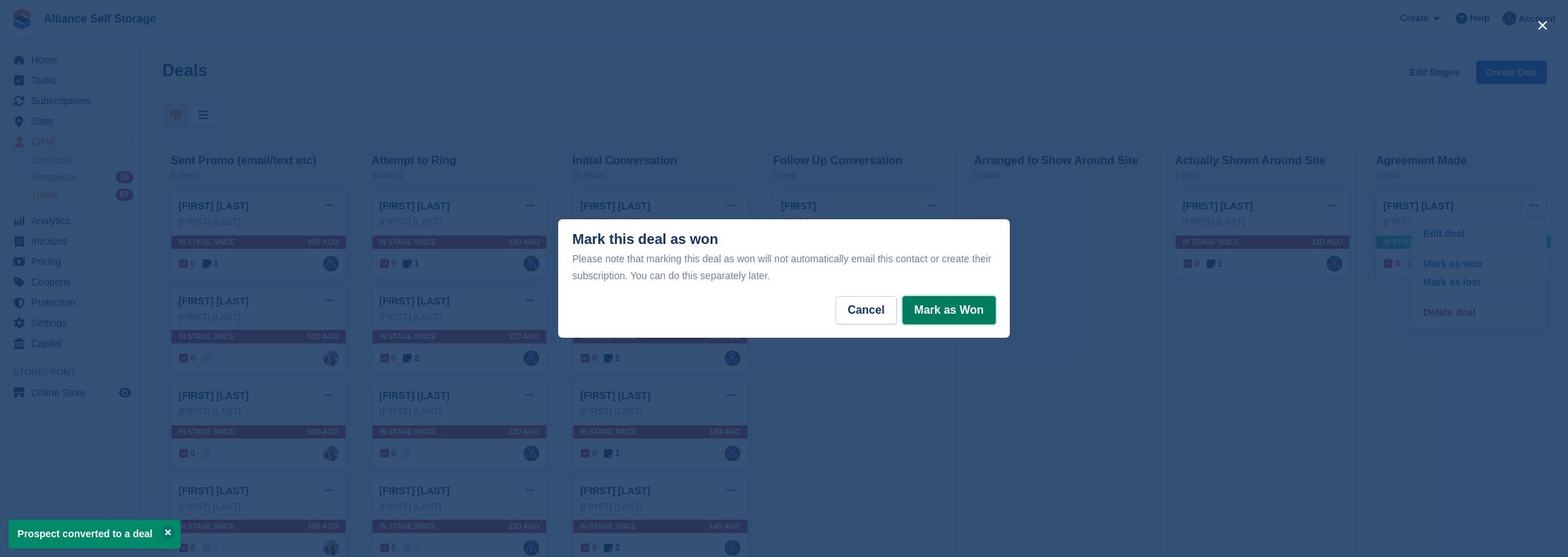 click on "Mark as Won" at bounding box center [949, 310] 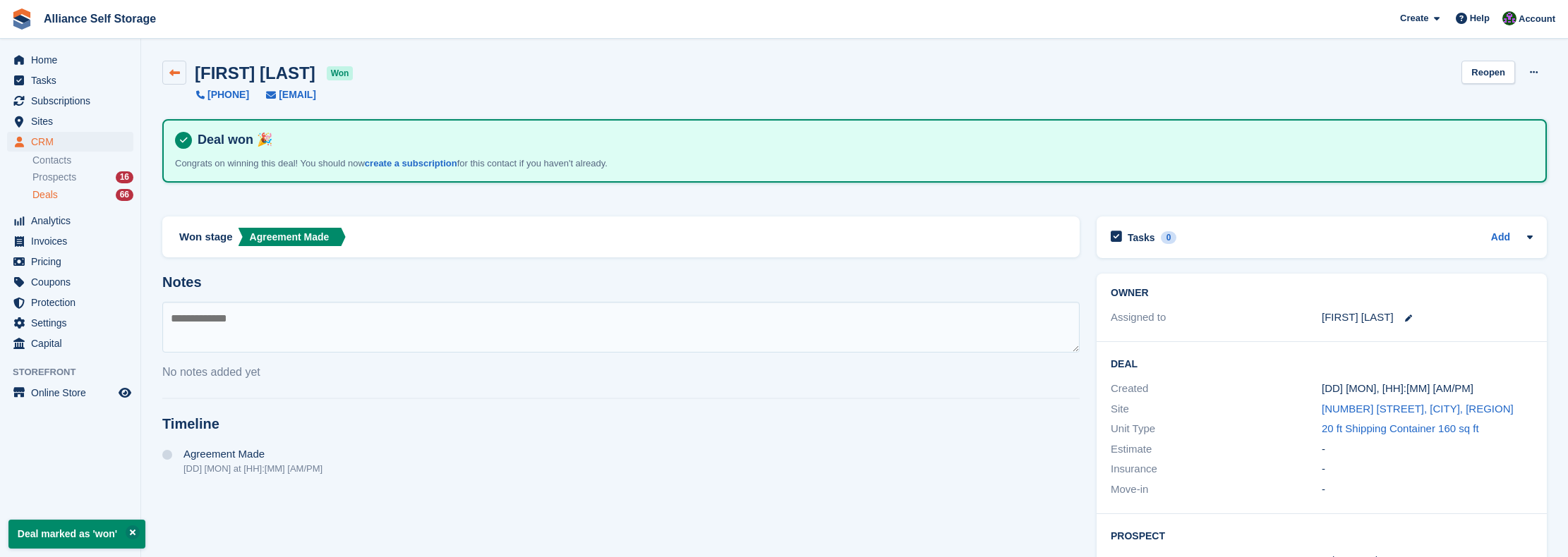 click at bounding box center [174, 73] 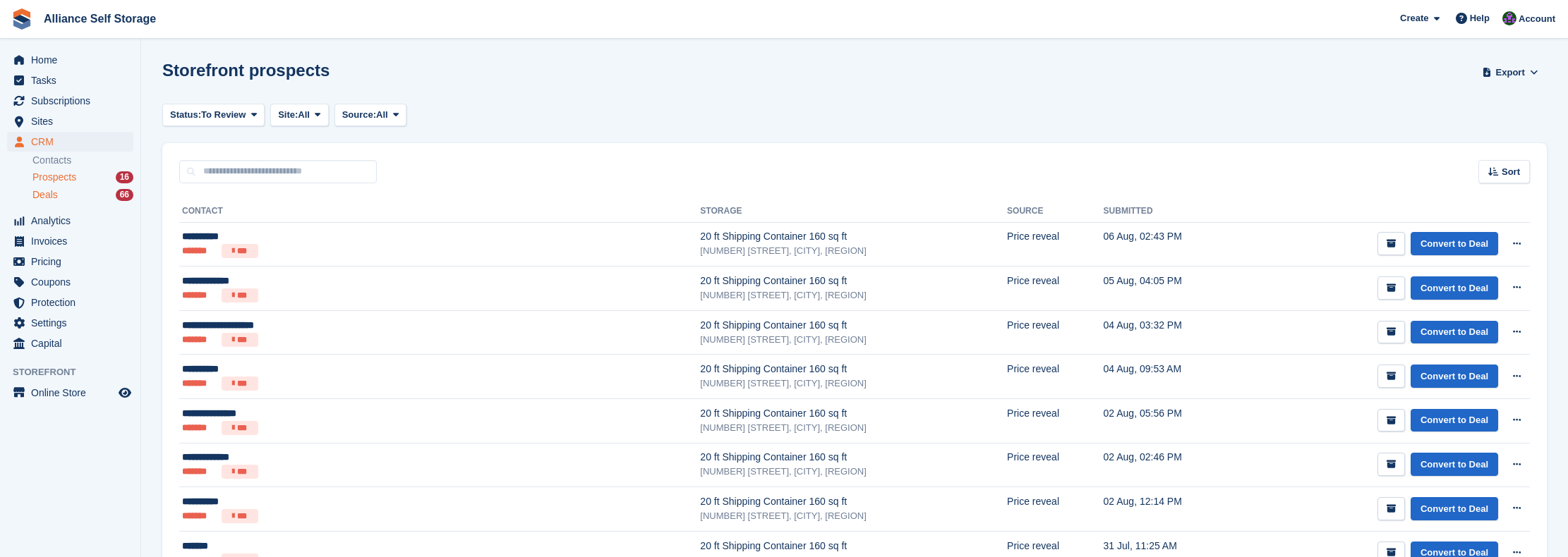 click on "Deals
66" at bounding box center (83, 195) 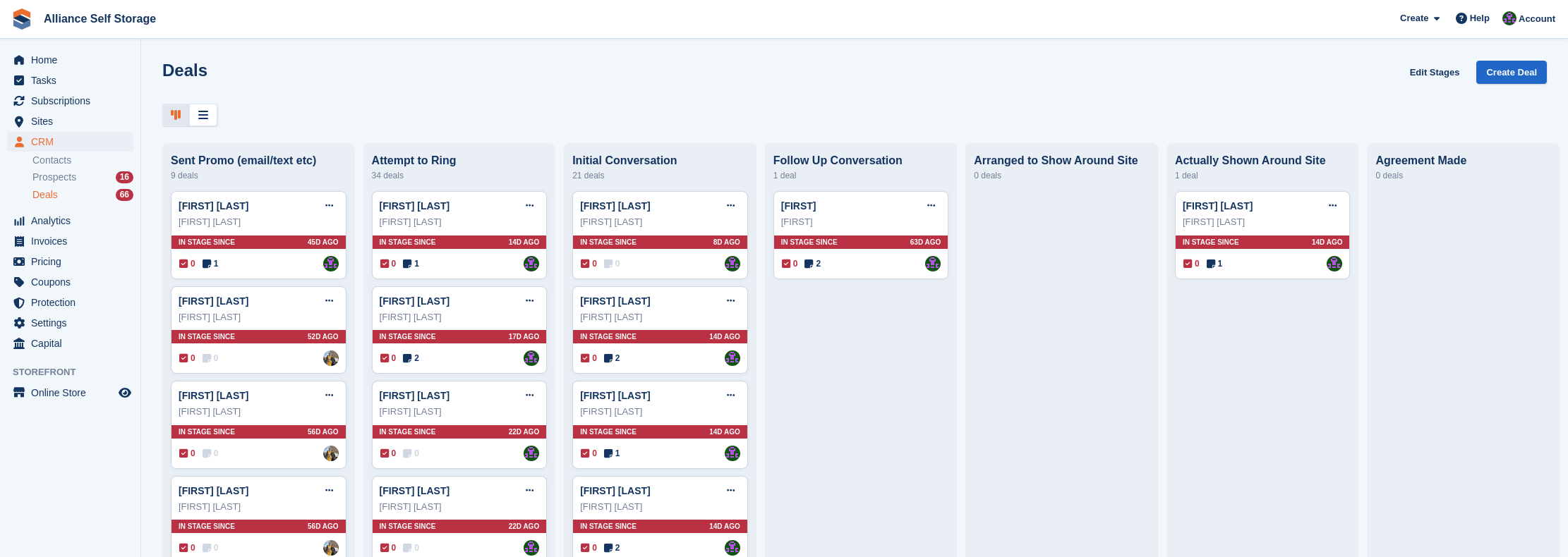 click at bounding box center [855, 115] 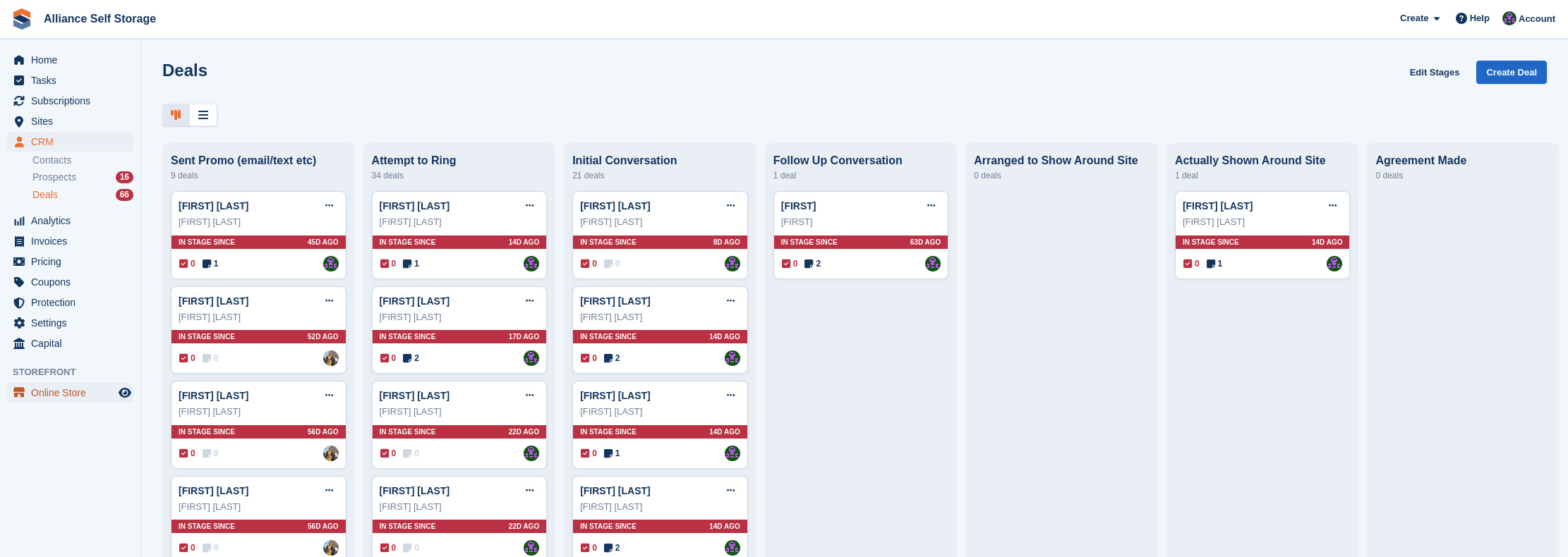 click on "Online Store" at bounding box center [73, 393] 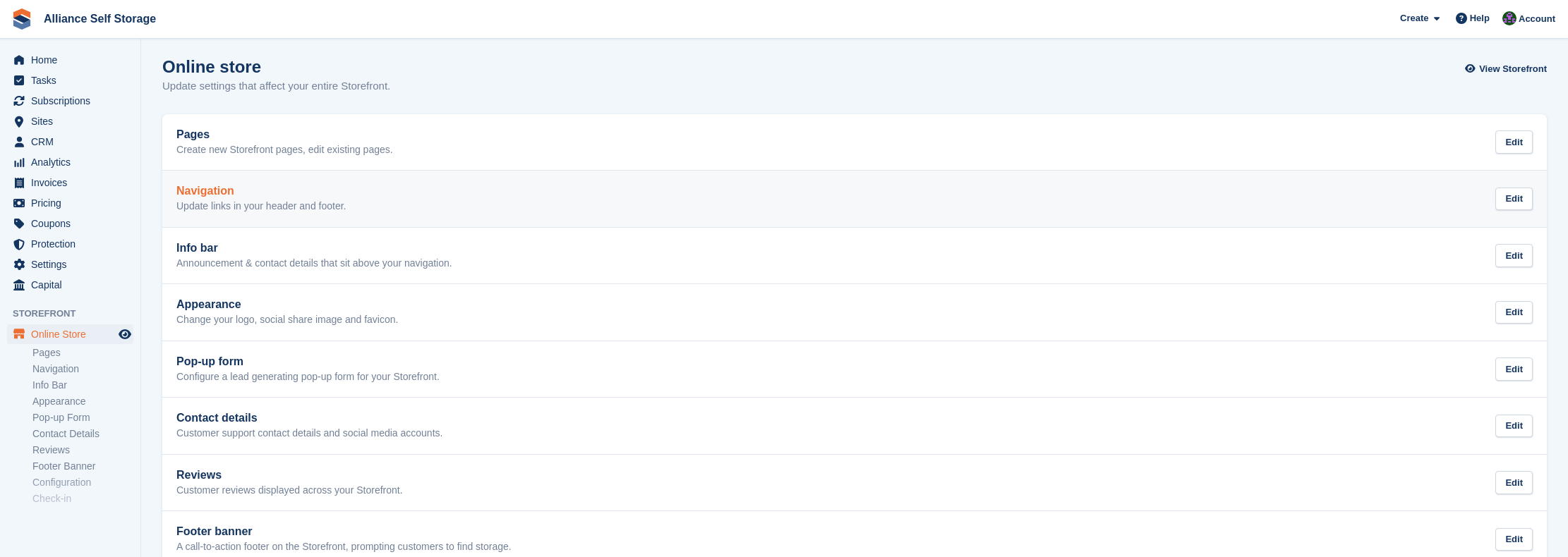scroll, scrollTop: 0, scrollLeft: 0, axis: both 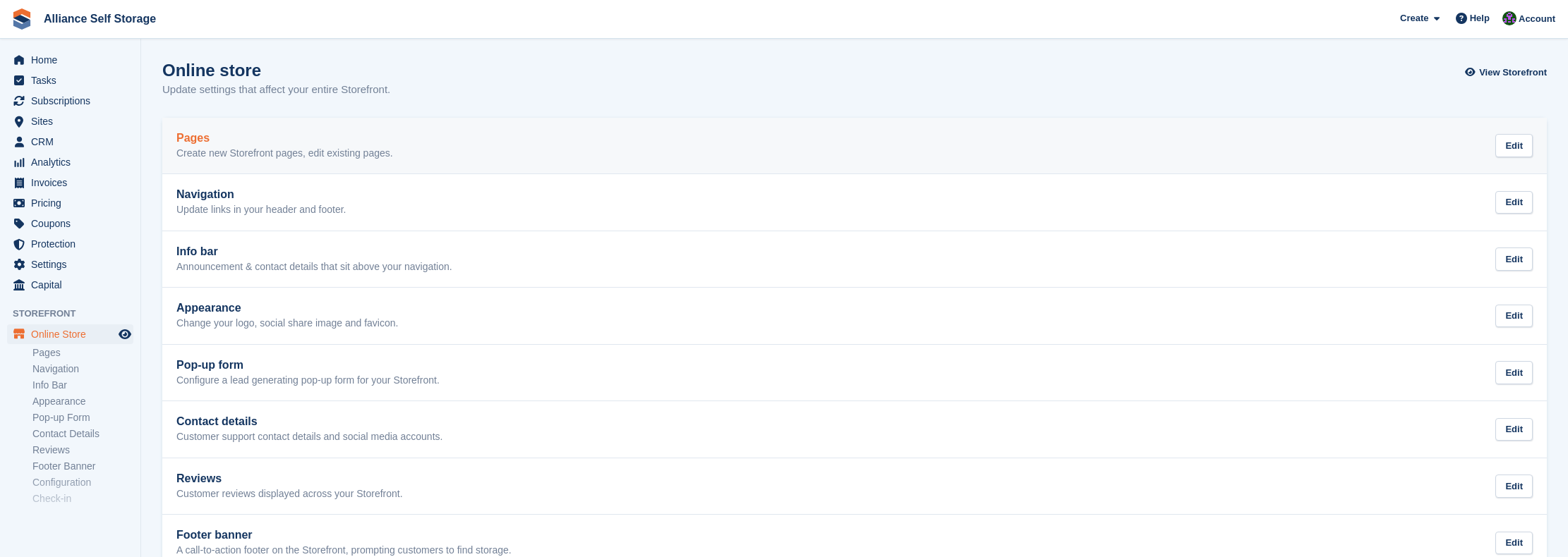 click on "Pages
Create new Storefront pages, edit existing pages.
Edit" at bounding box center [855, 146] 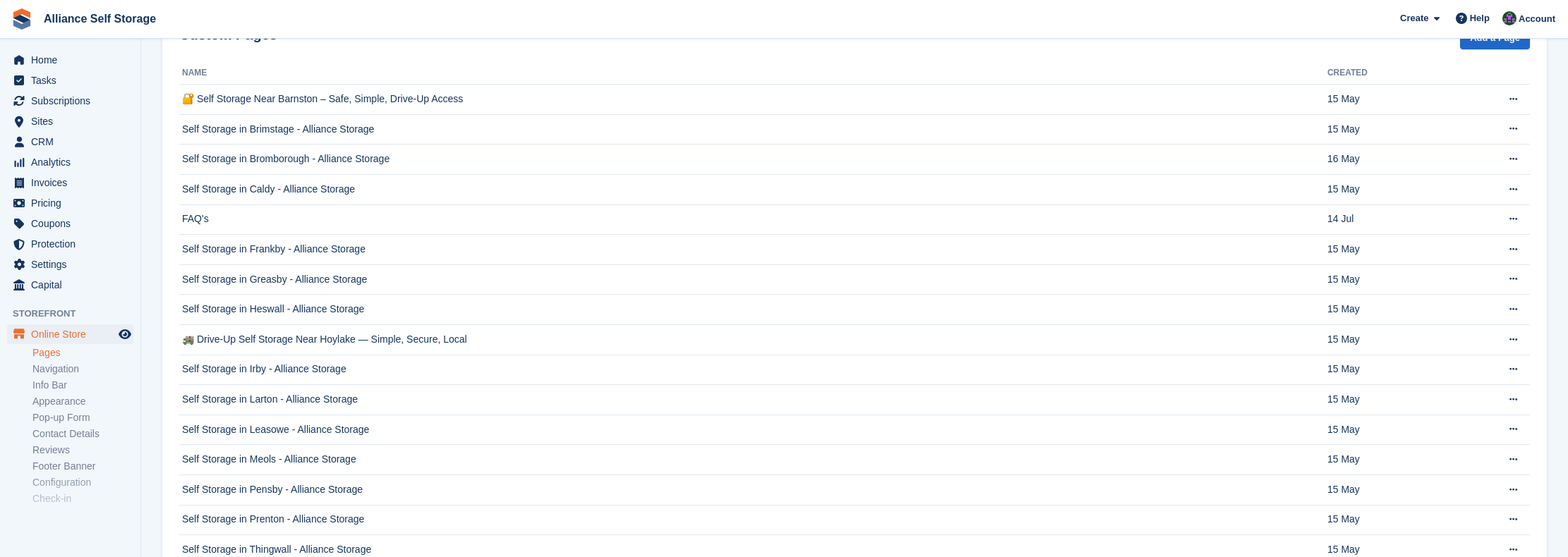 scroll, scrollTop: 212, scrollLeft: 0, axis: vertical 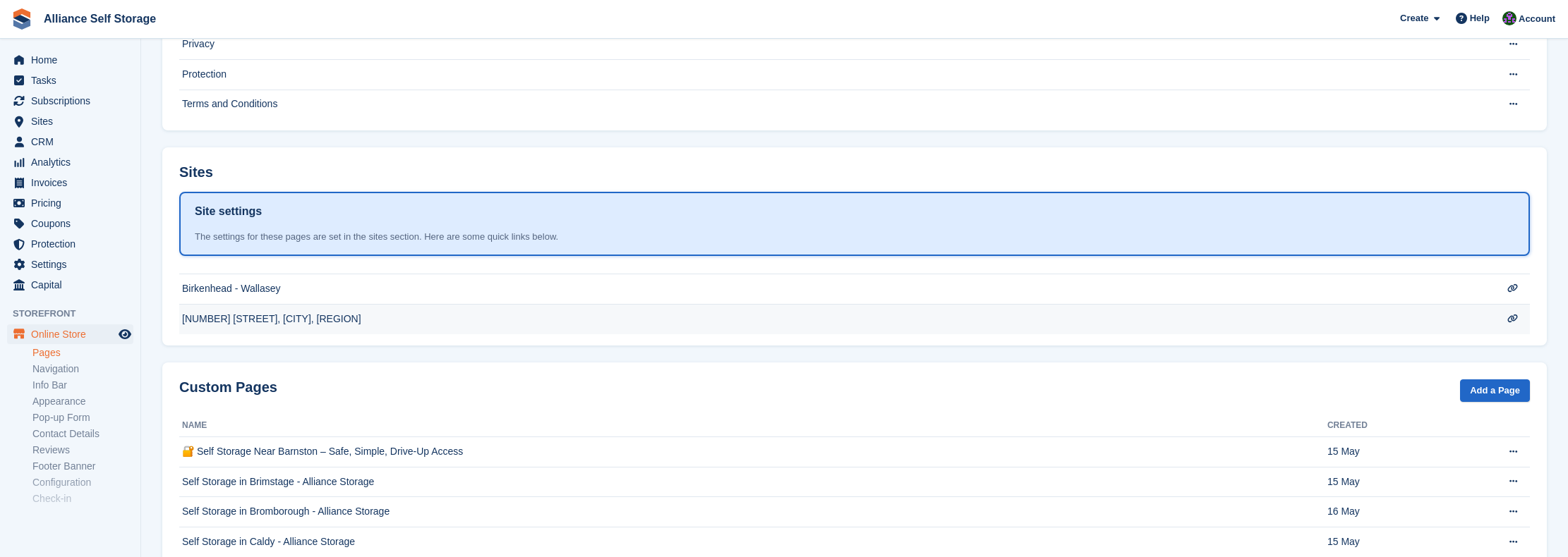 click on "[STREET] [DIRECTION], [CITY], [STATE]" at bounding box center [821, 14] 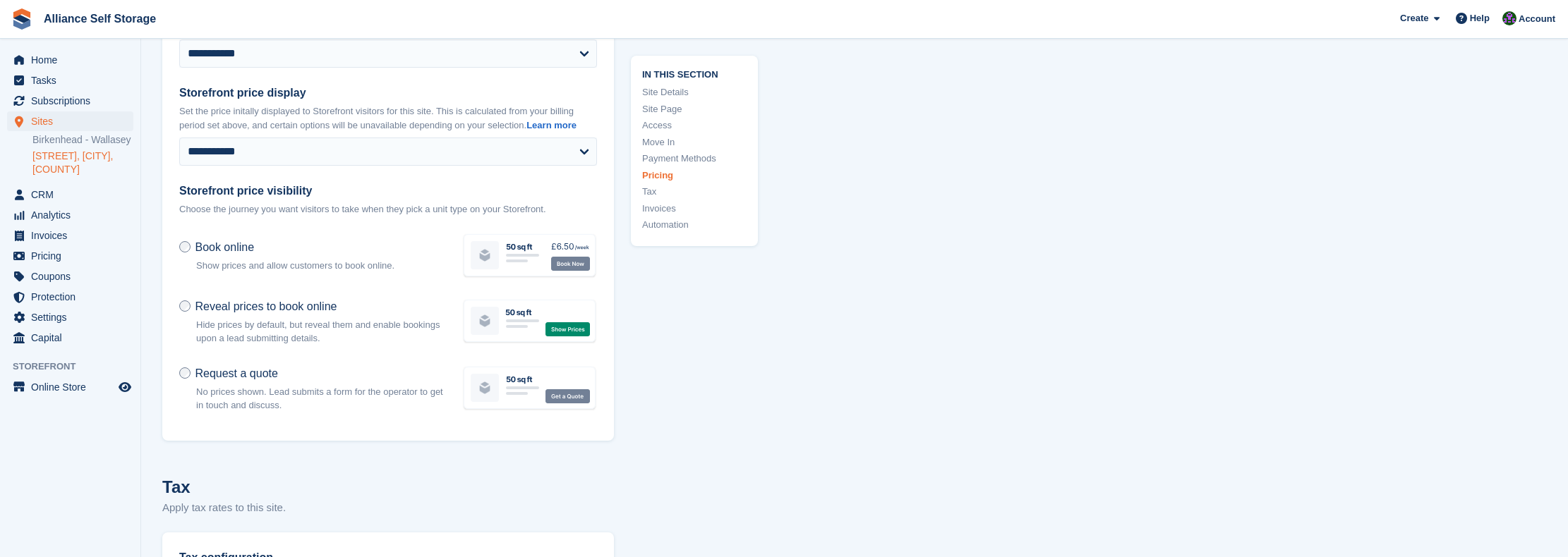 scroll, scrollTop: 6051, scrollLeft: 0, axis: vertical 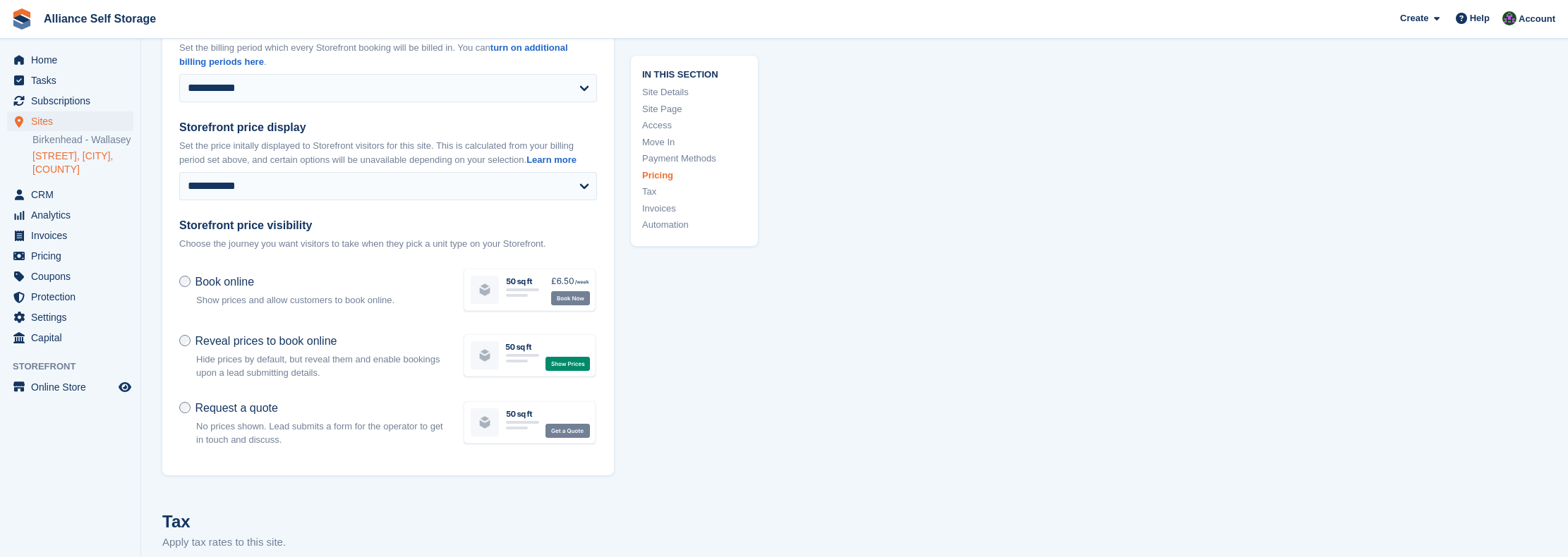 click on "Alliance Self Storage
Create
Subscription
Invoice
Contact
Deal
Discount
Page
Help
Chat Support
Submit a support request
Help Center
Get answers to Stora questions
What's New" at bounding box center [784, -5772] 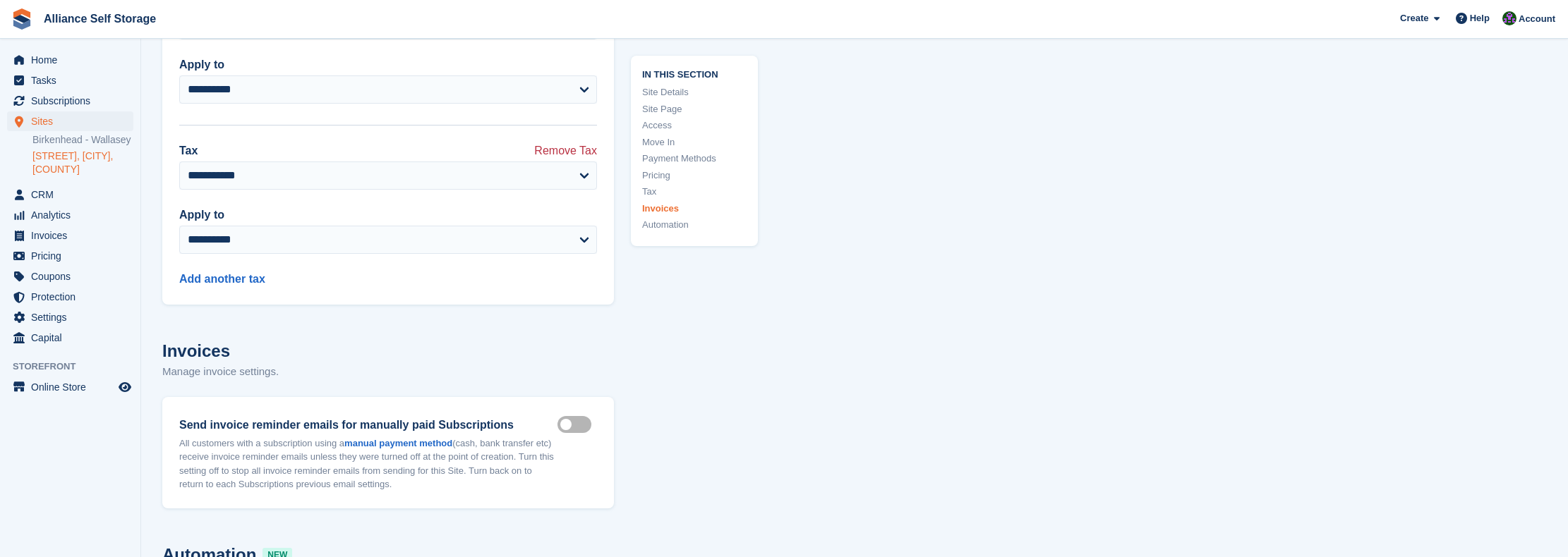 scroll, scrollTop: 7038, scrollLeft: 0, axis: vertical 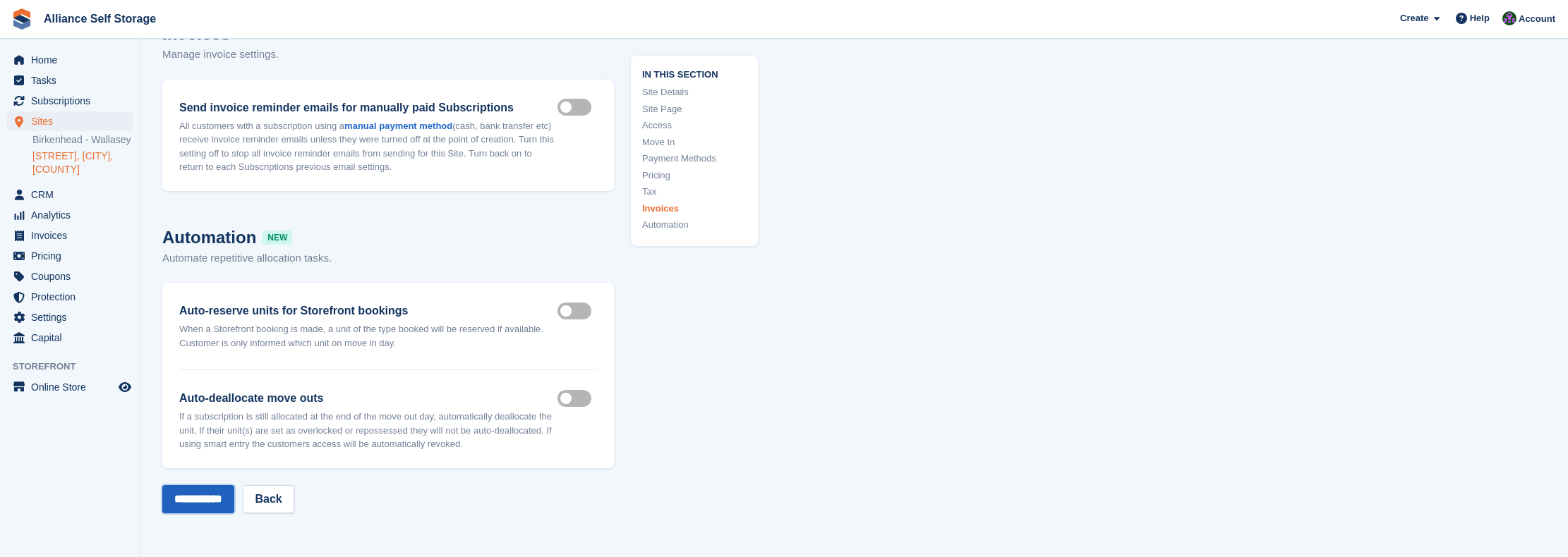 click on "**********" at bounding box center [198, 499] 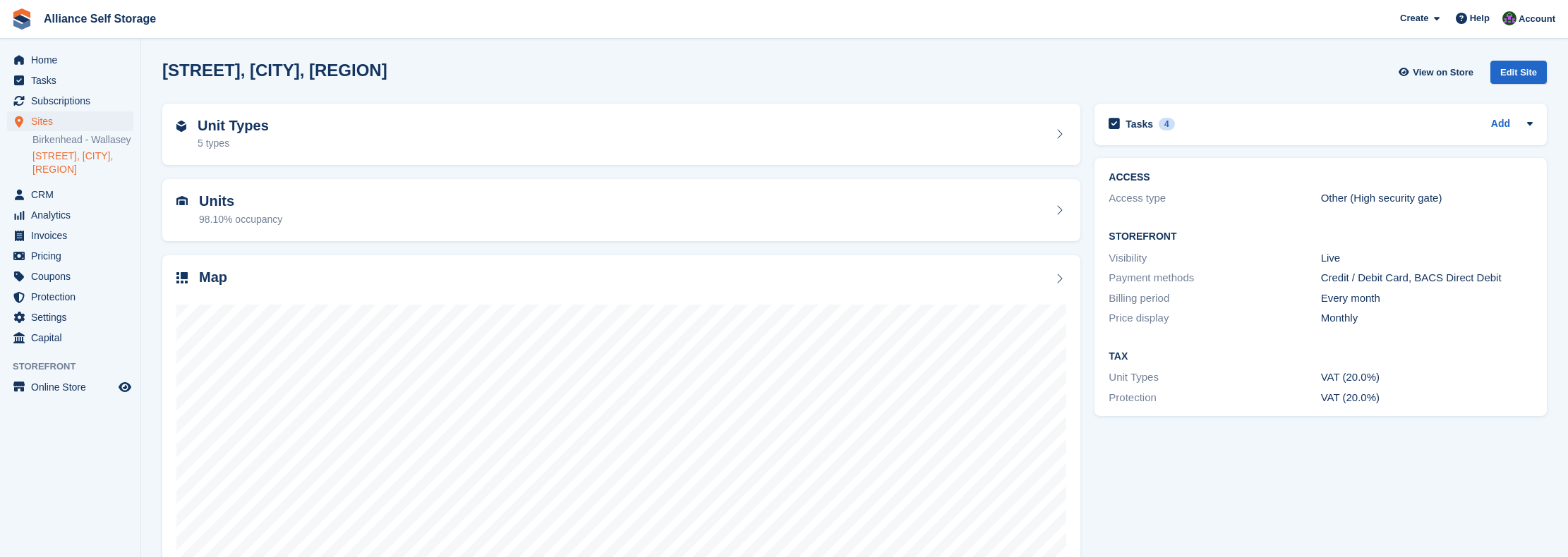 scroll, scrollTop: 0, scrollLeft: 0, axis: both 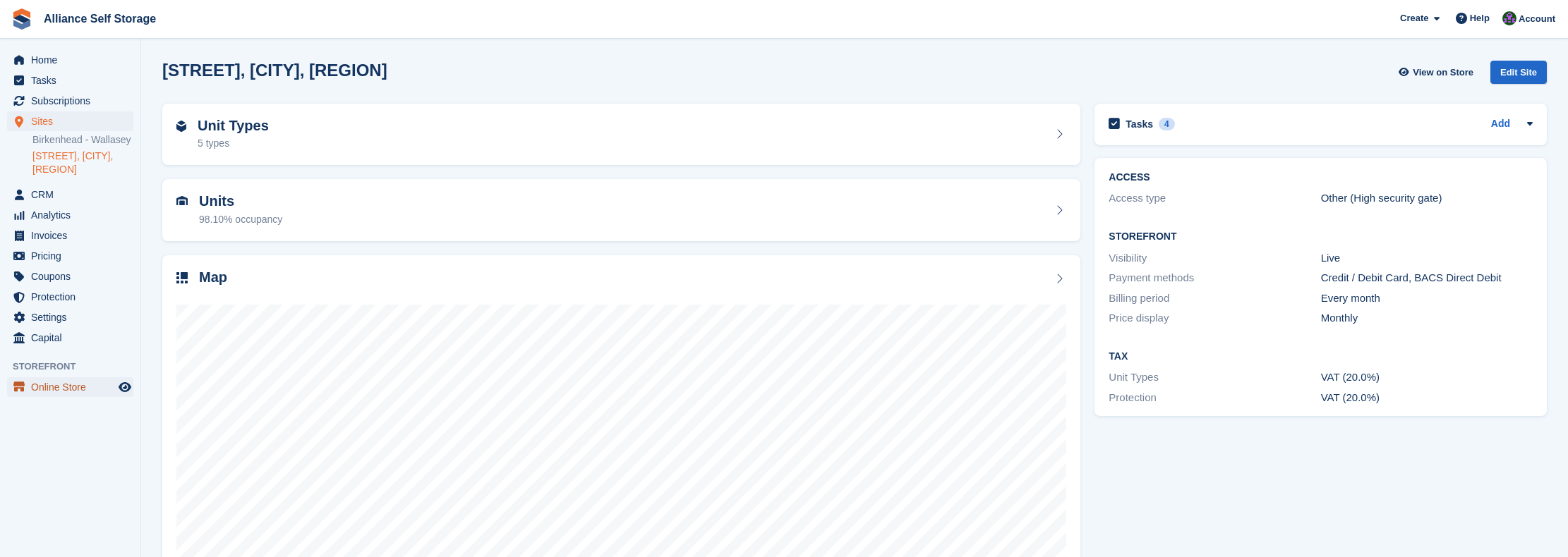 click on "Online Store" at bounding box center [73, 387] 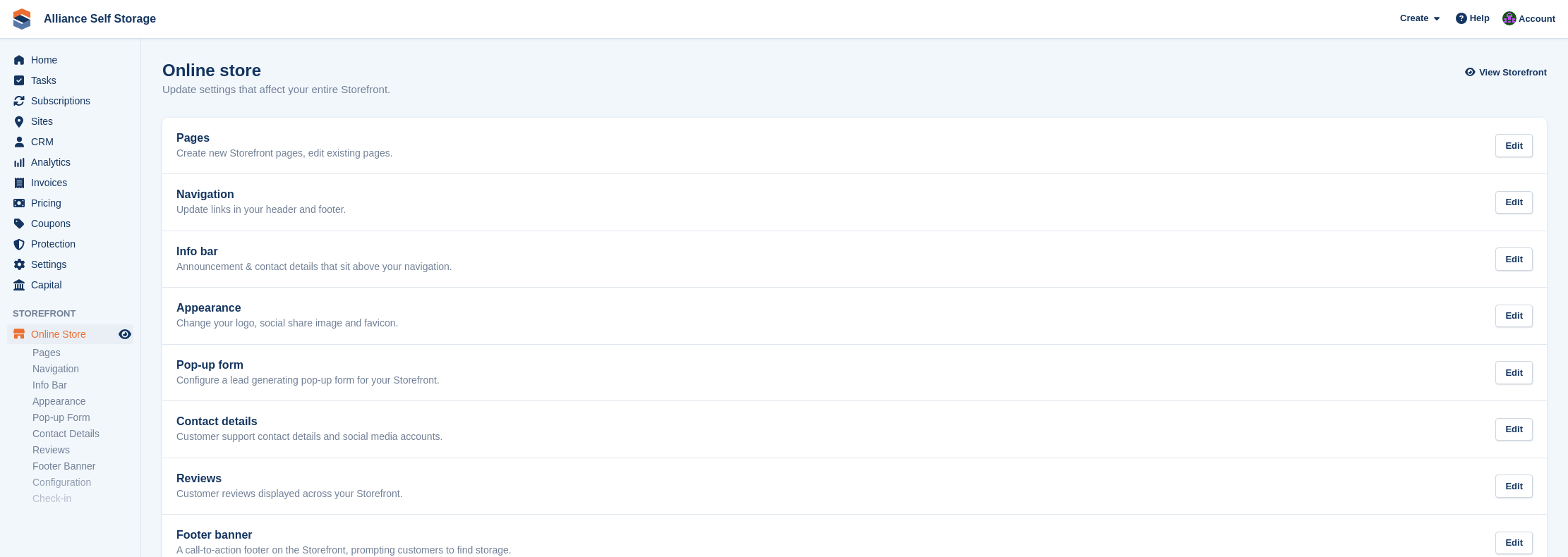 scroll, scrollTop: 0, scrollLeft: 0, axis: both 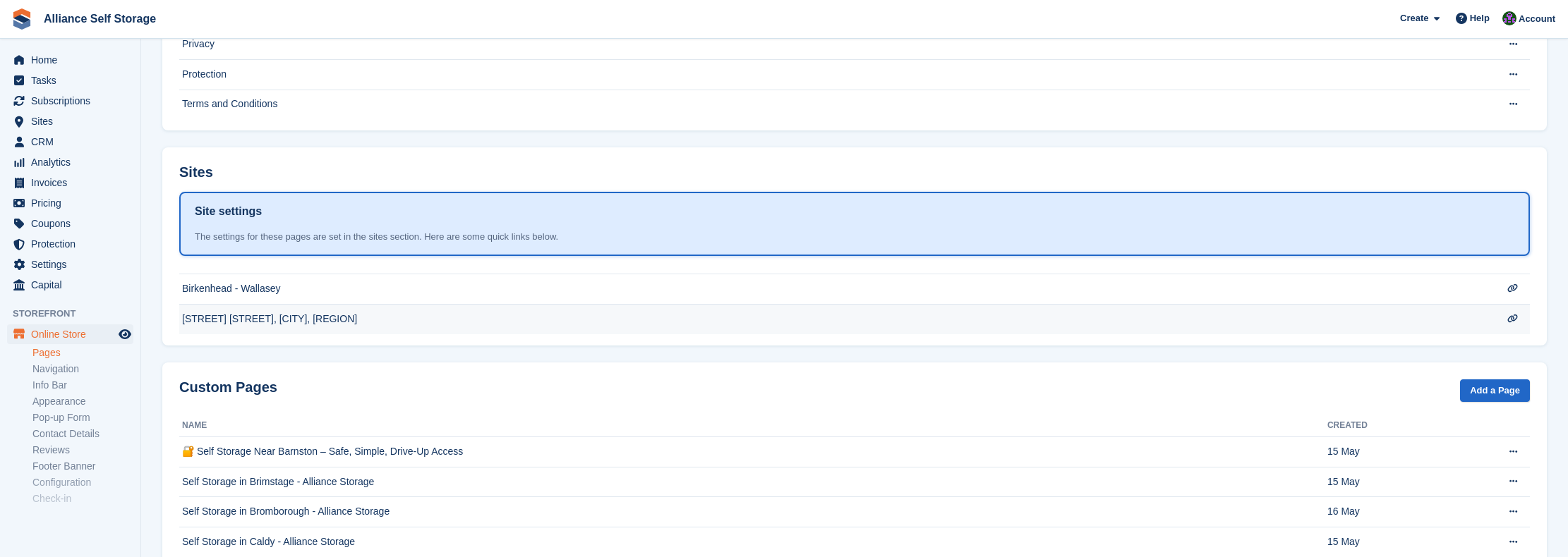 click on "[NUMBER] [STREET], [CITY], [REGION]" at bounding box center [821, 14] 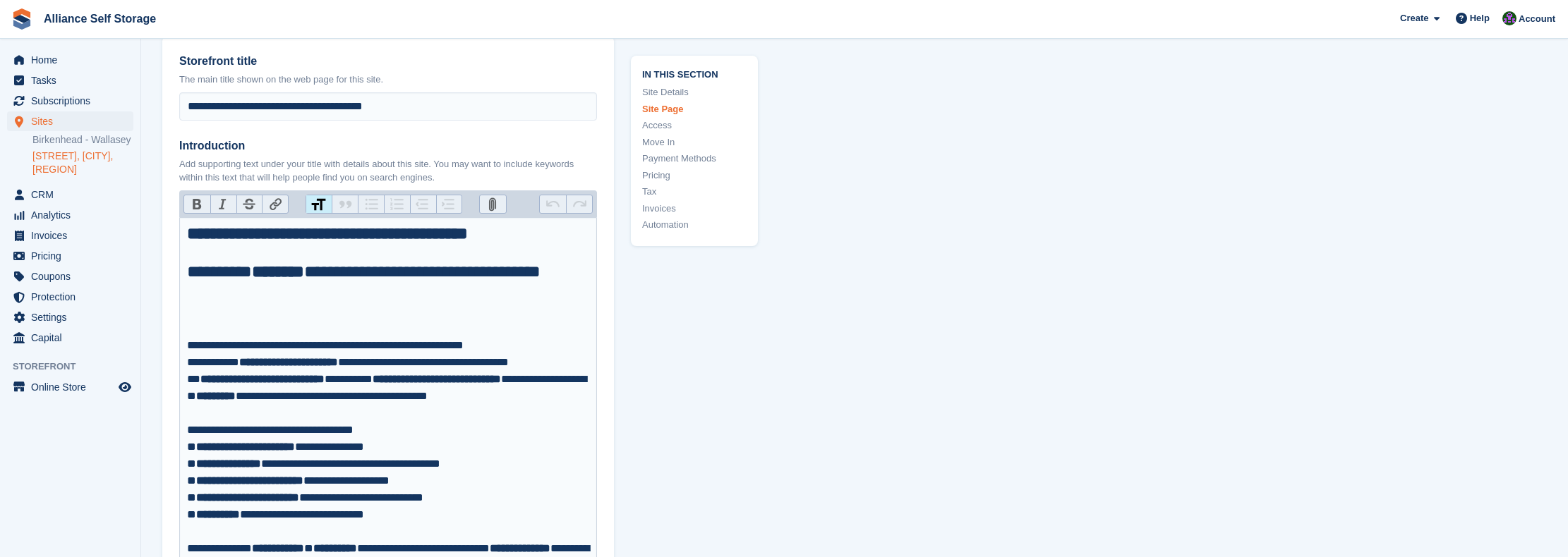 scroll, scrollTop: 635, scrollLeft: 0, axis: vertical 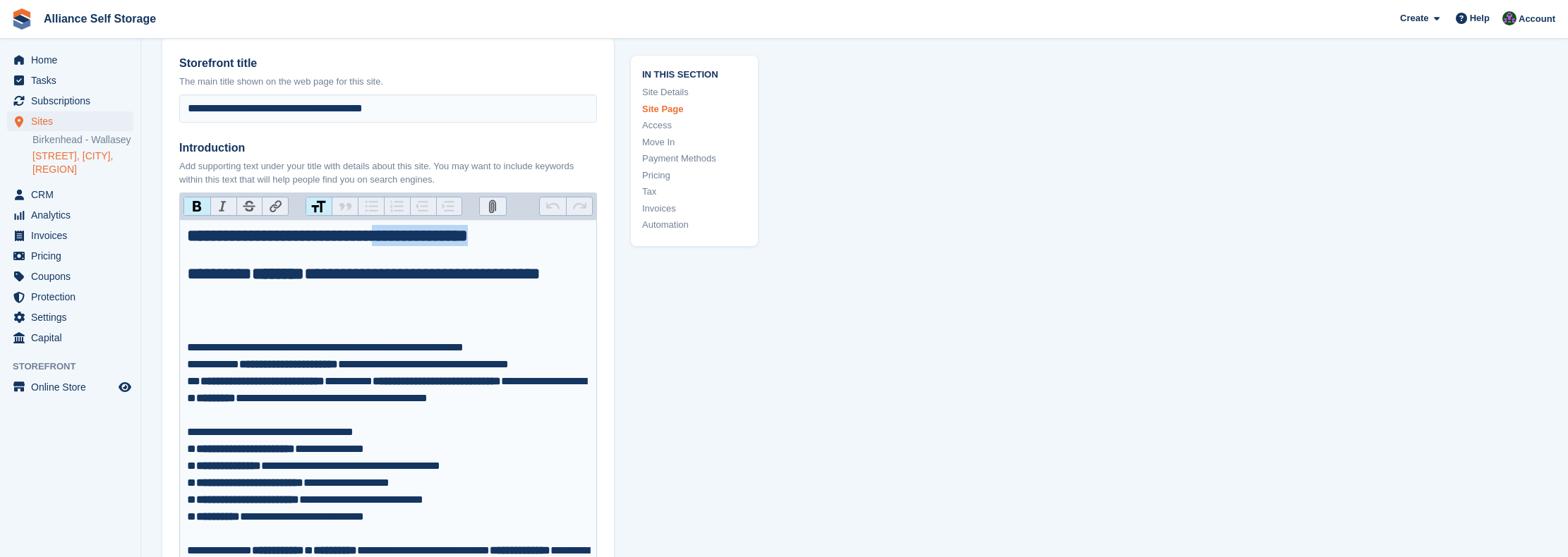 drag, startPoint x: 236, startPoint y: 259, endPoint x: 470, endPoint y: 238, distance: 234.94042 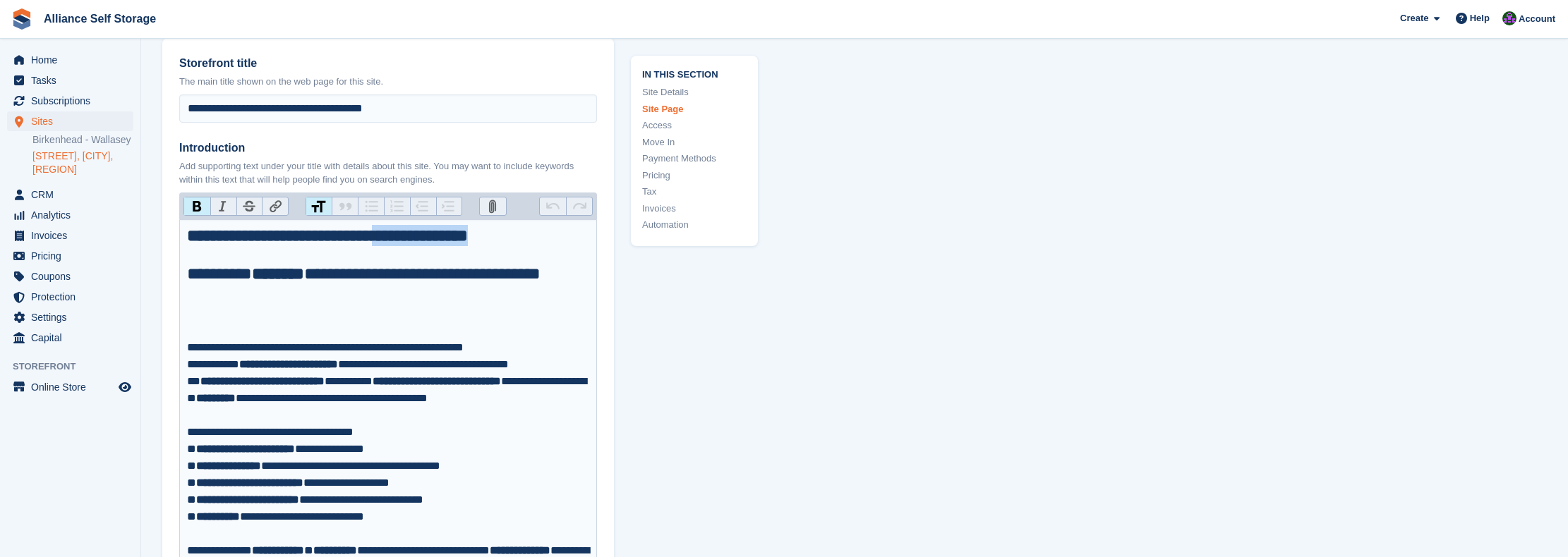 click on "**********" at bounding box center (388, 235) 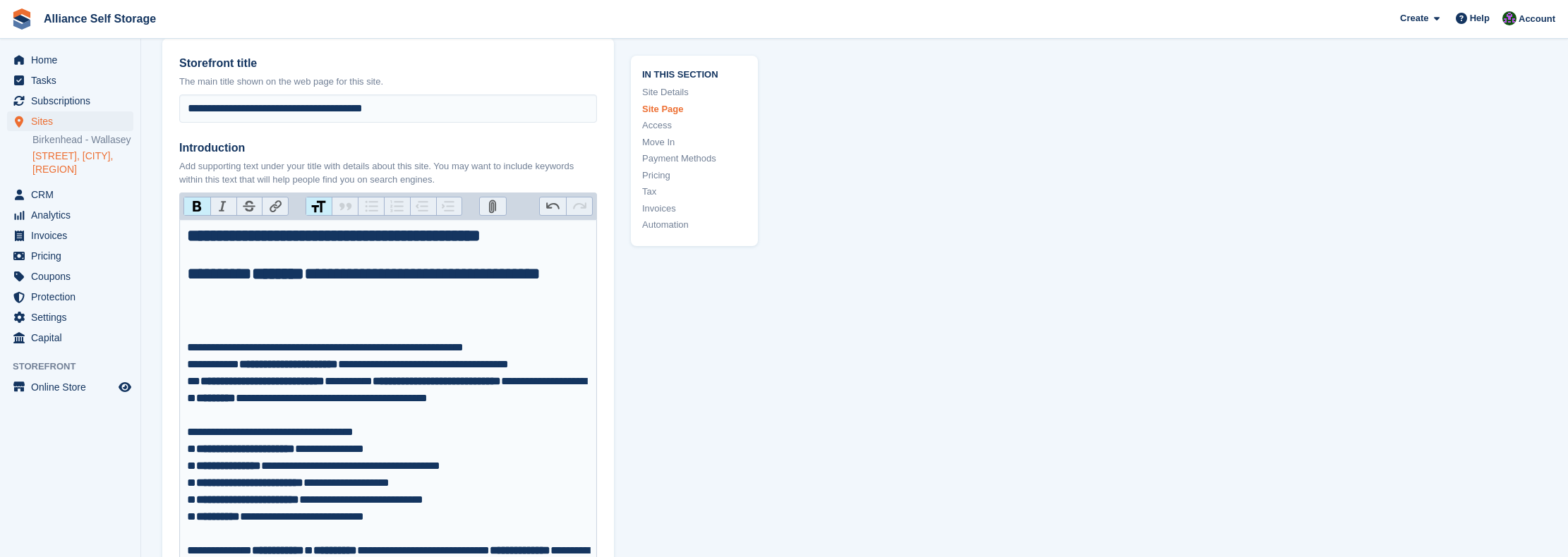 type on "**********" 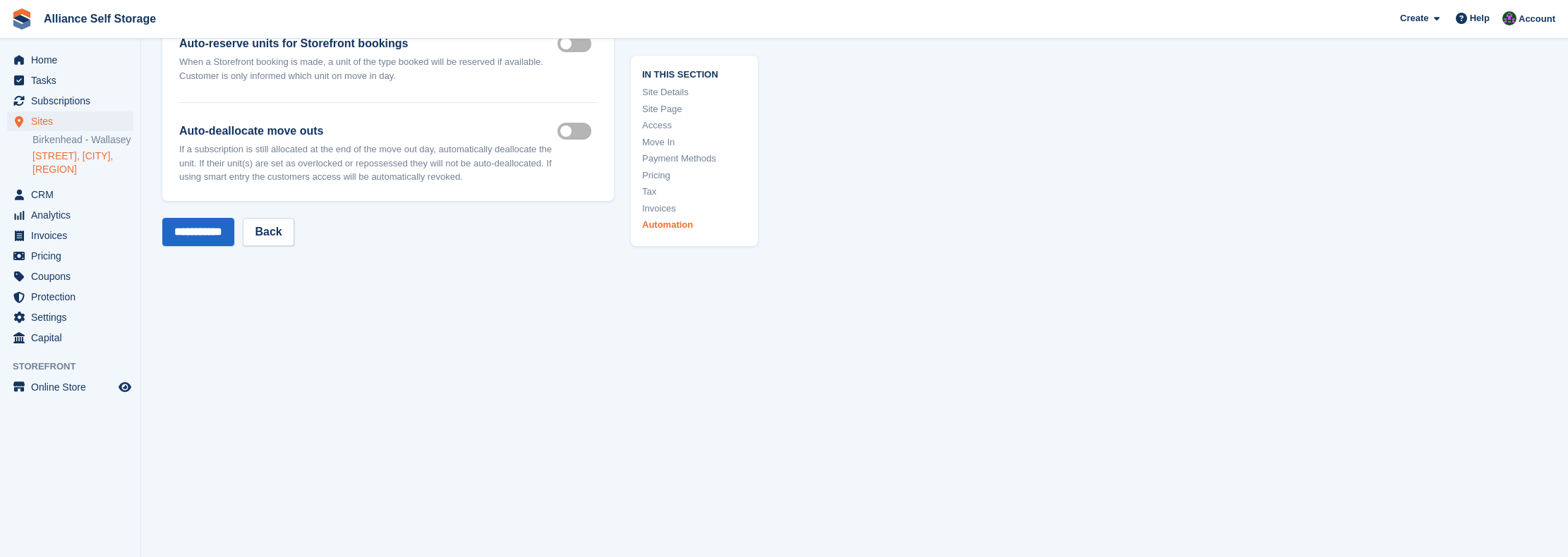 scroll, scrollTop: 7314, scrollLeft: 0, axis: vertical 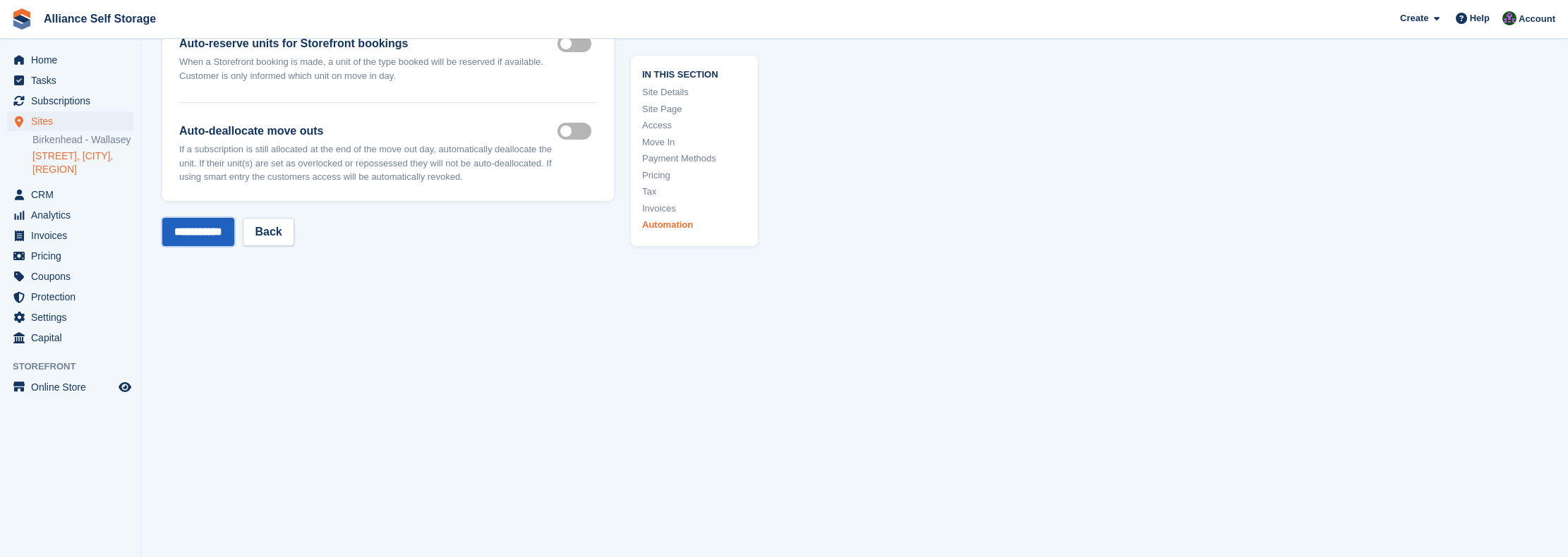 click on "**********" at bounding box center (198, 232) 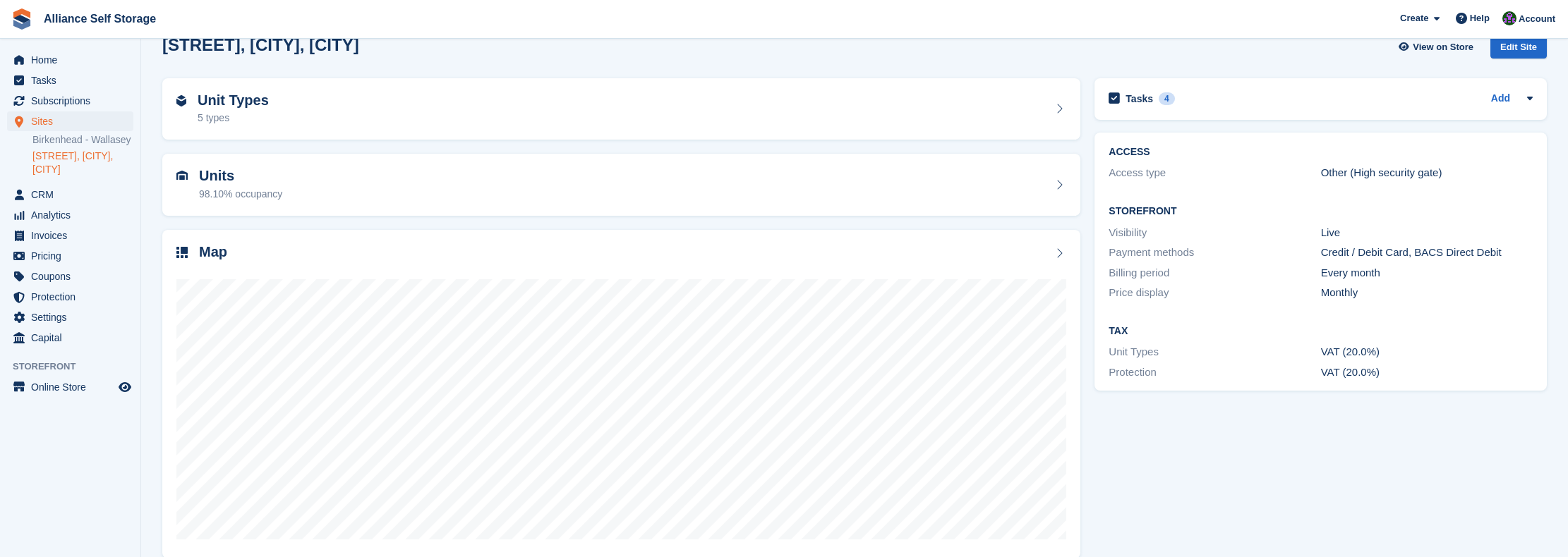 scroll, scrollTop: 0, scrollLeft: 0, axis: both 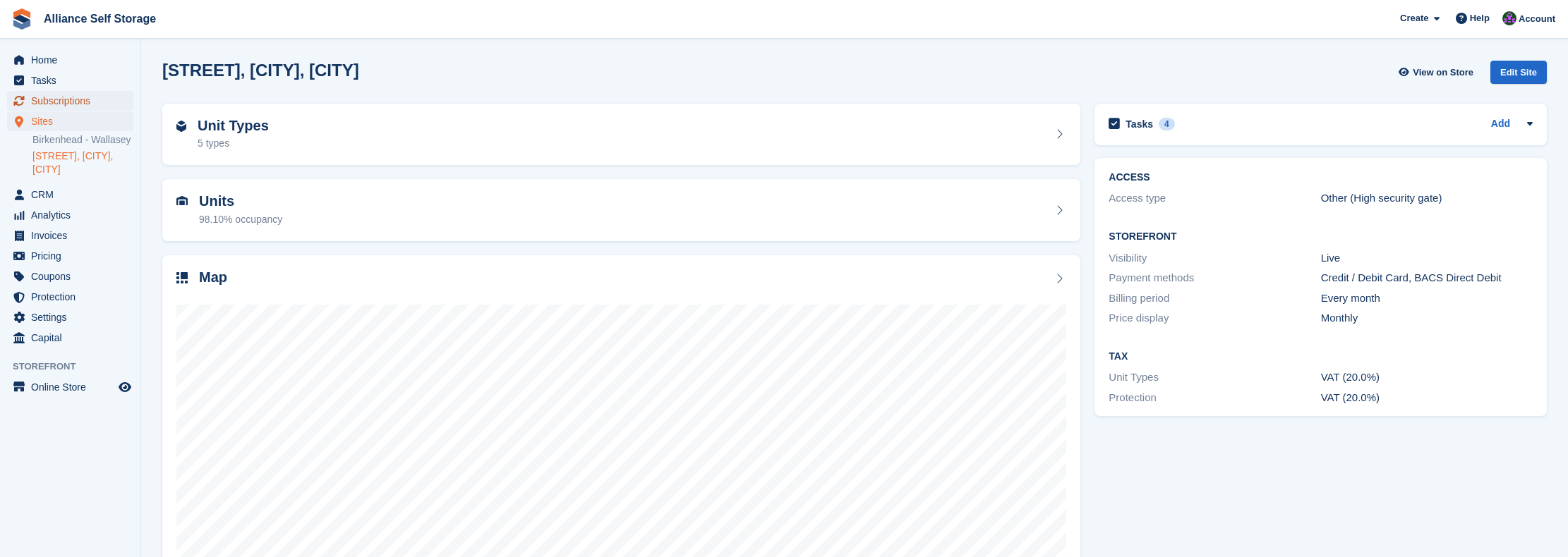 click on "Subscriptions" at bounding box center (73, 101) 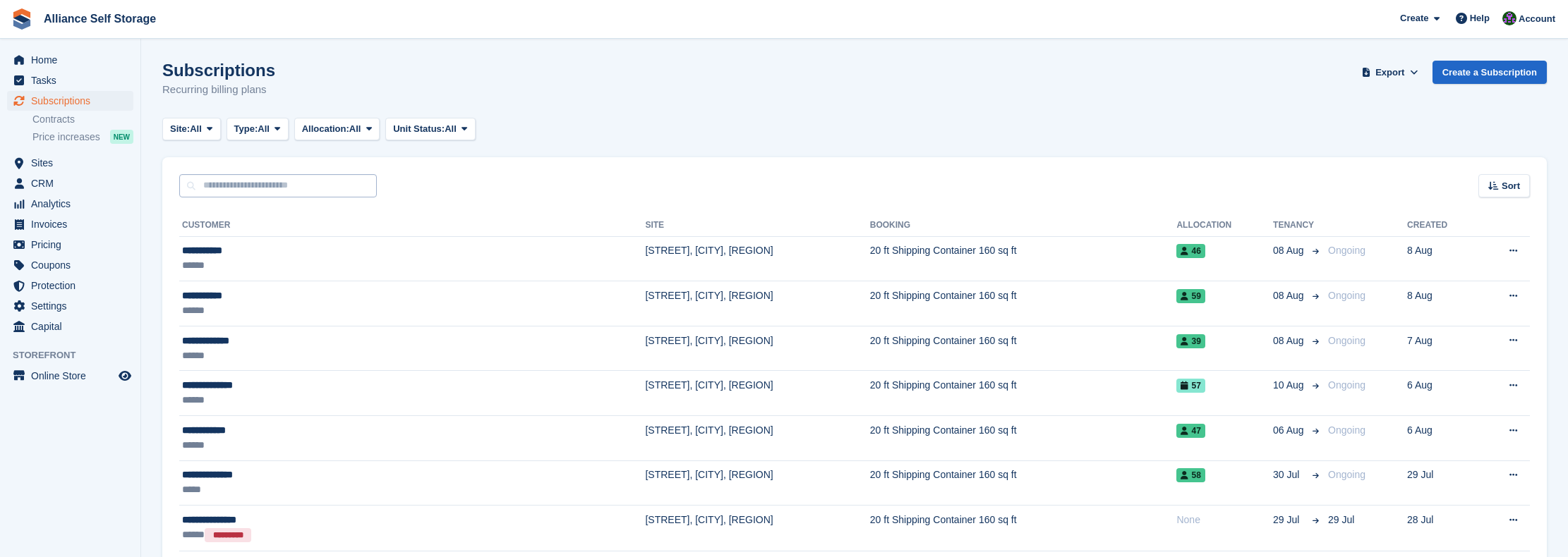 scroll, scrollTop: 0, scrollLeft: 0, axis: both 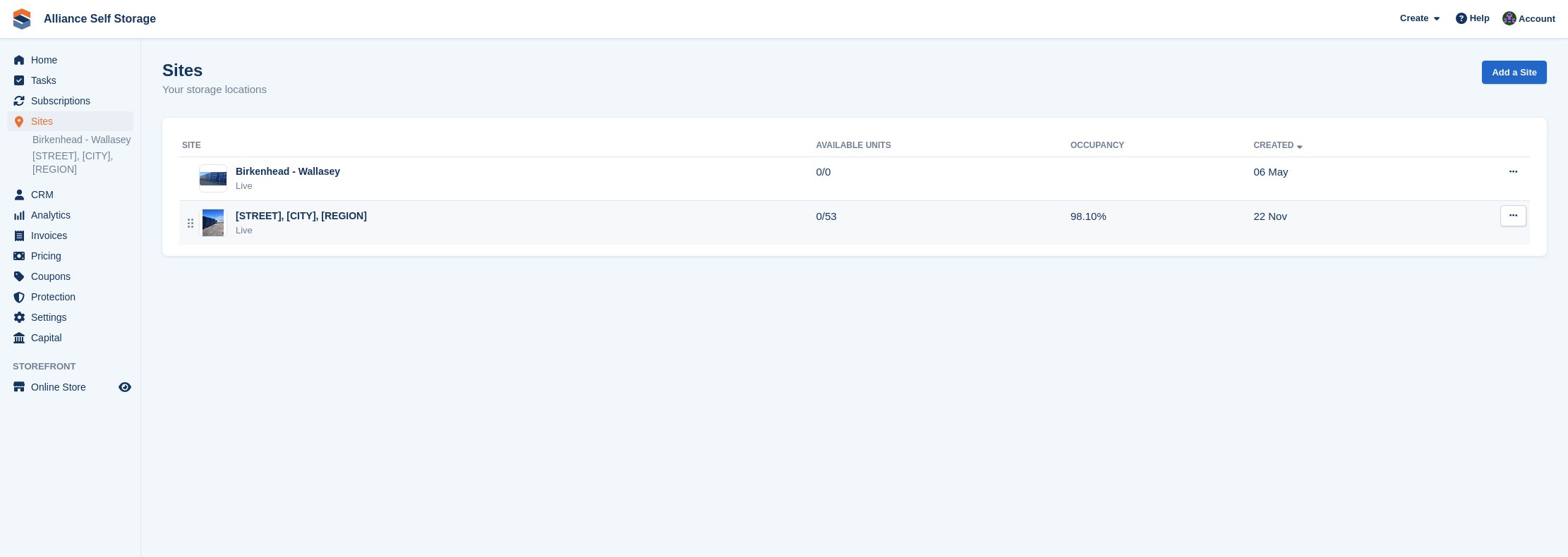 click on "Tarren Way South, Moreton, Wirral
Live" at bounding box center (499, 223) 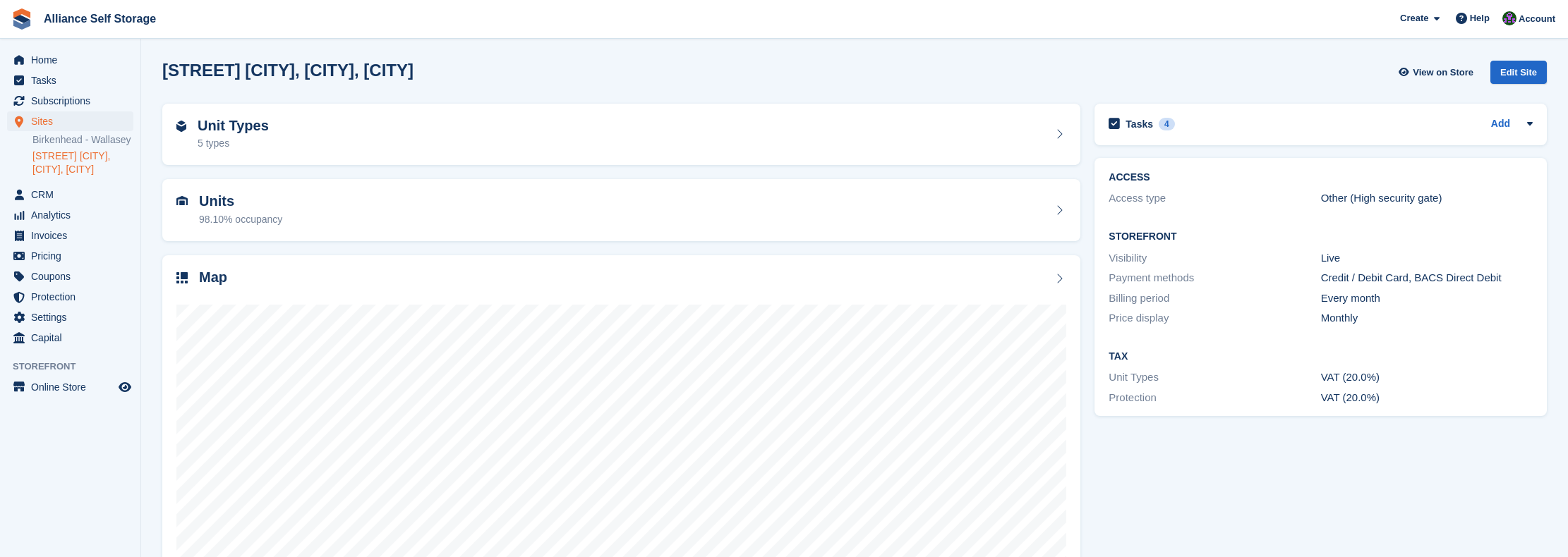 scroll, scrollTop: 0, scrollLeft: 0, axis: both 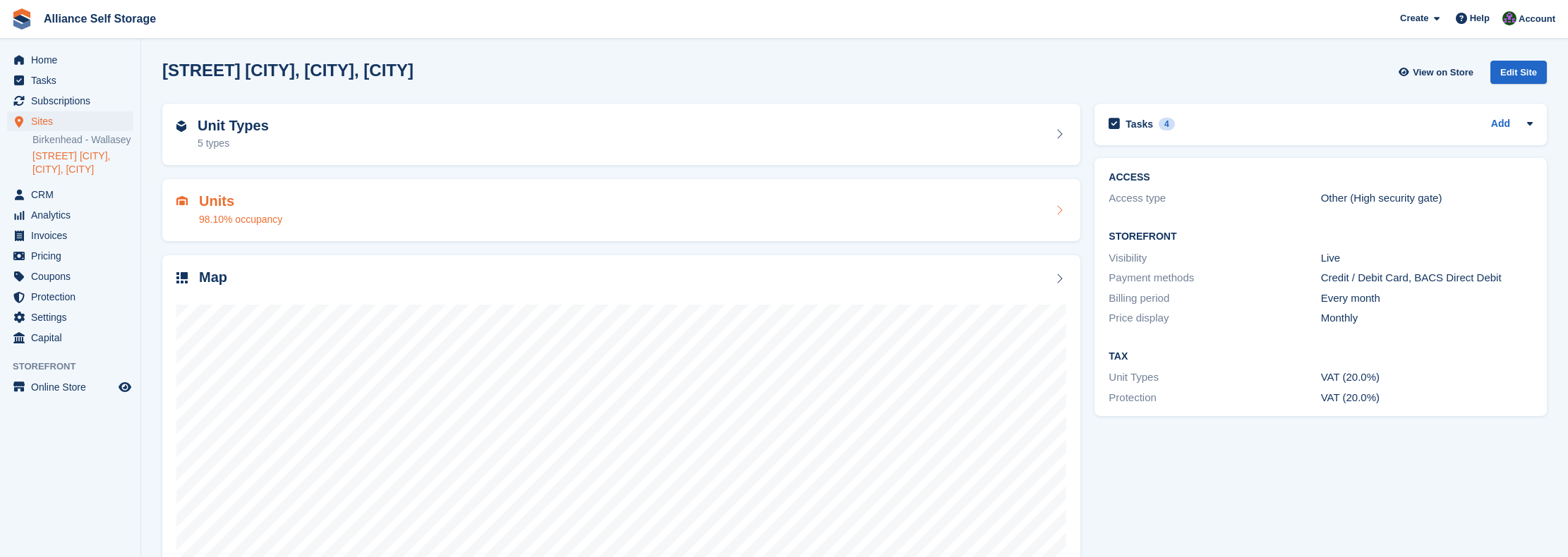 click on "Units
98.10% occupancy" at bounding box center (621, 210) 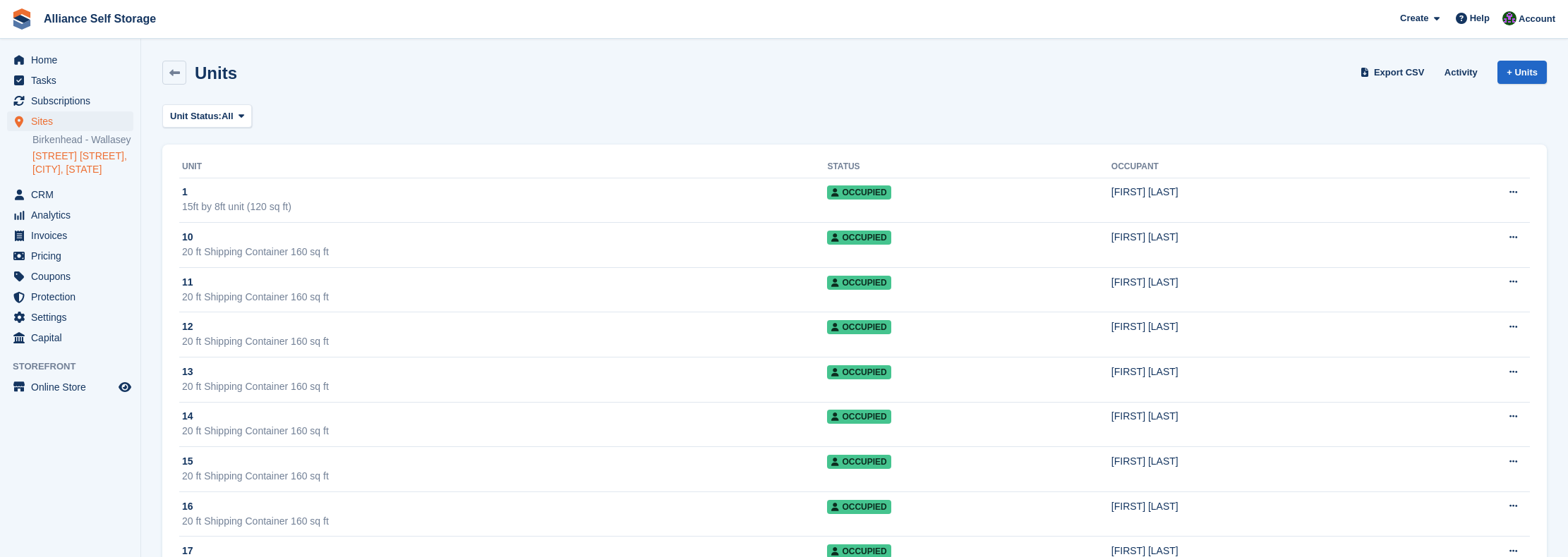 scroll, scrollTop: 0, scrollLeft: 0, axis: both 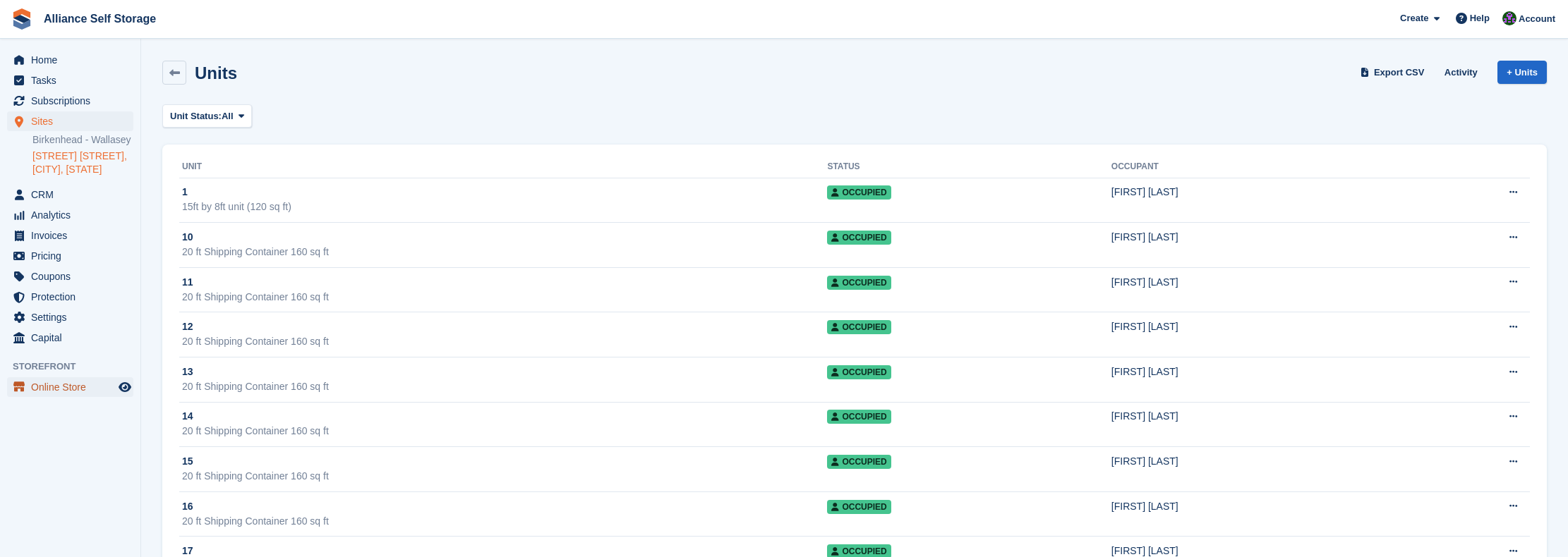 drag, startPoint x: 92, startPoint y: 388, endPoint x: 114, endPoint y: 392, distance: 22.36068 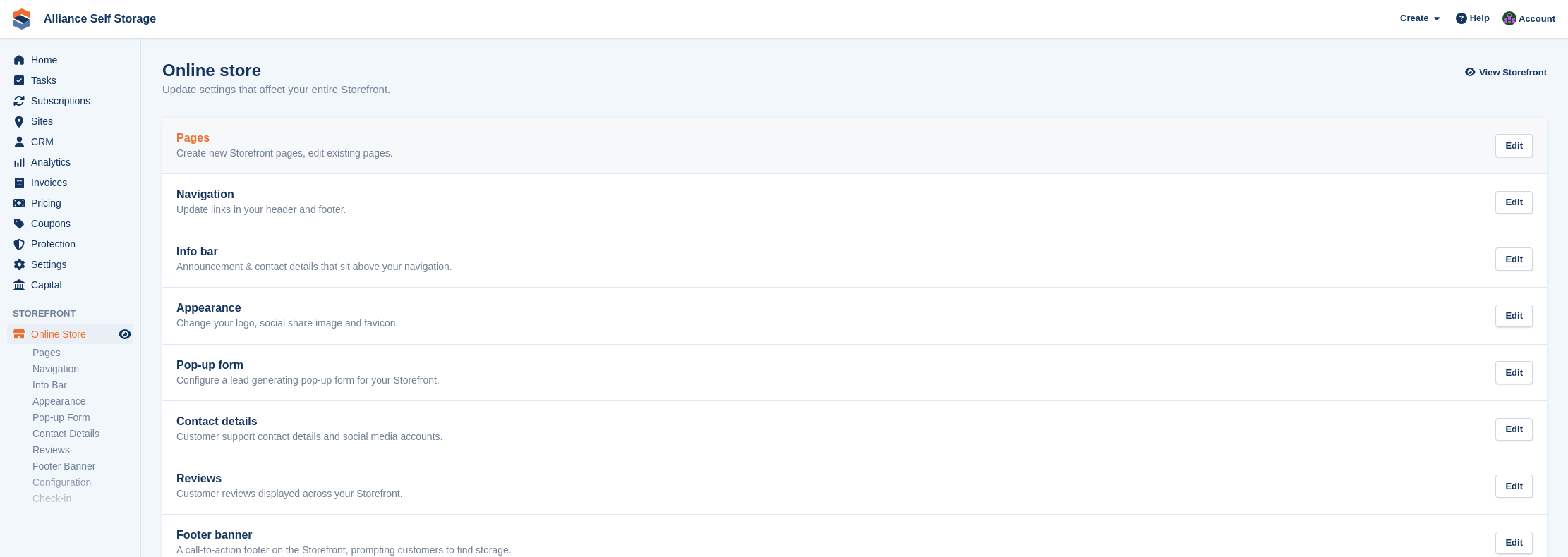 click on "Pages
Create new Storefront pages, edit existing pages.
Edit" at bounding box center (855, 146) 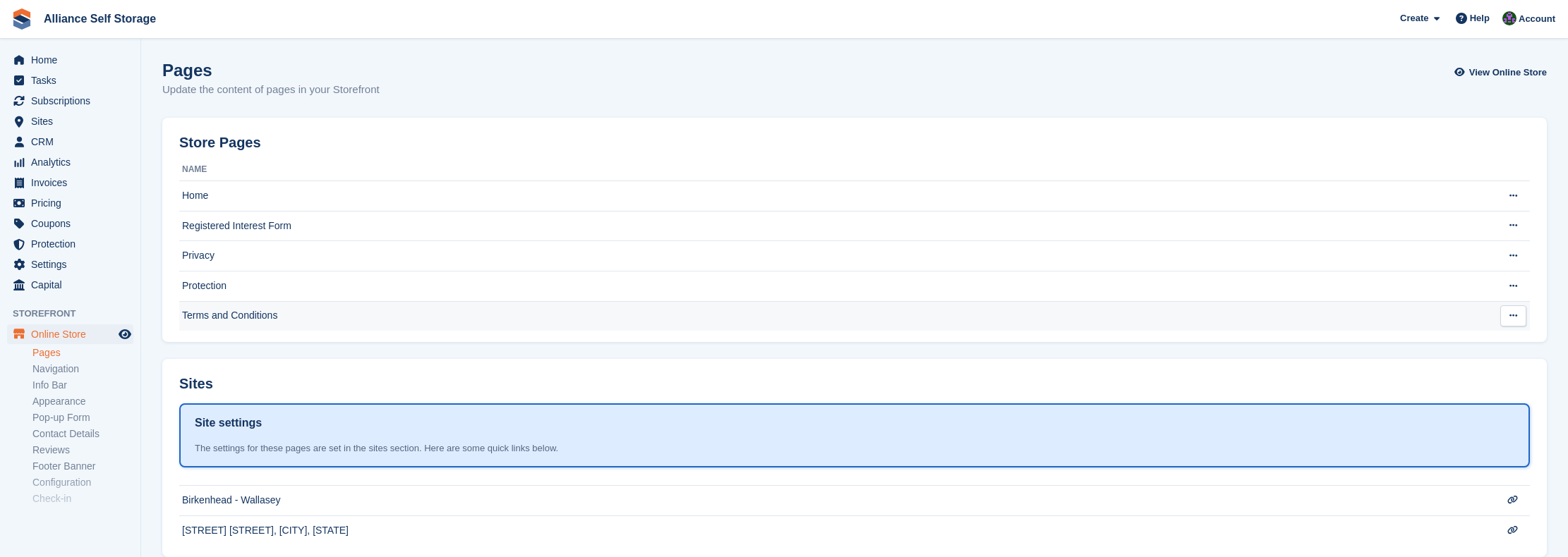 scroll, scrollTop: 212, scrollLeft: 0, axis: vertical 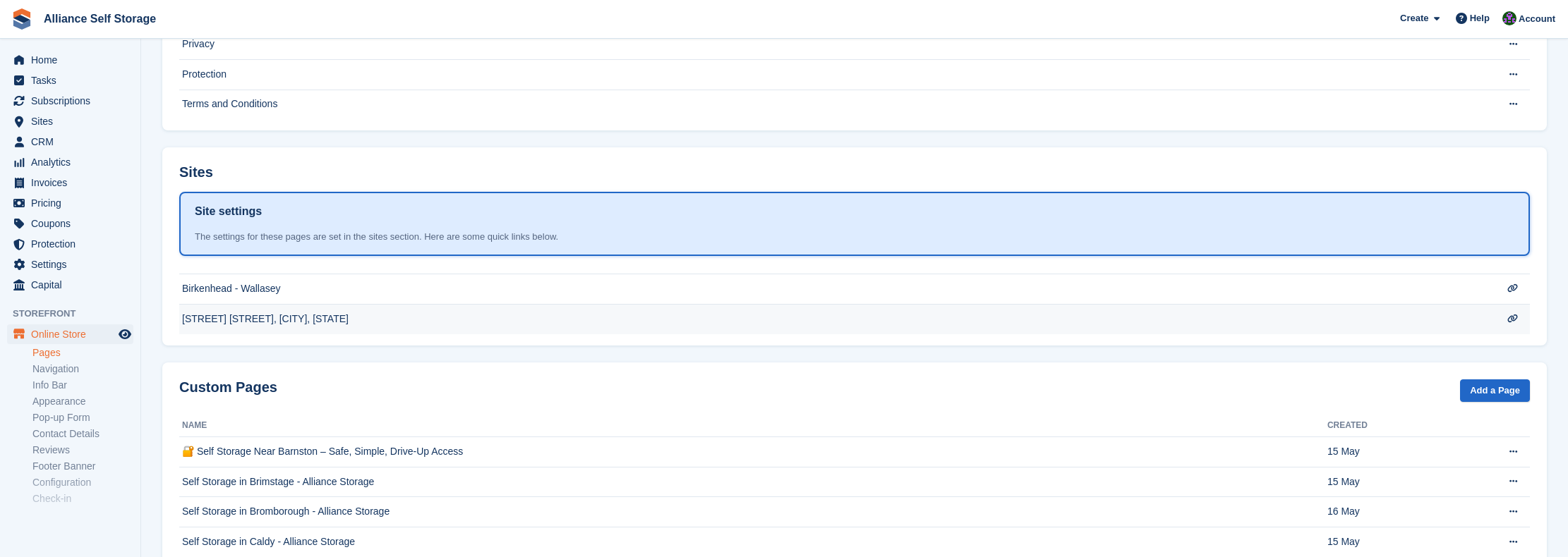 click on "[STREET] [STREET], [CITY], [STATE]" at bounding box center (821, 14) 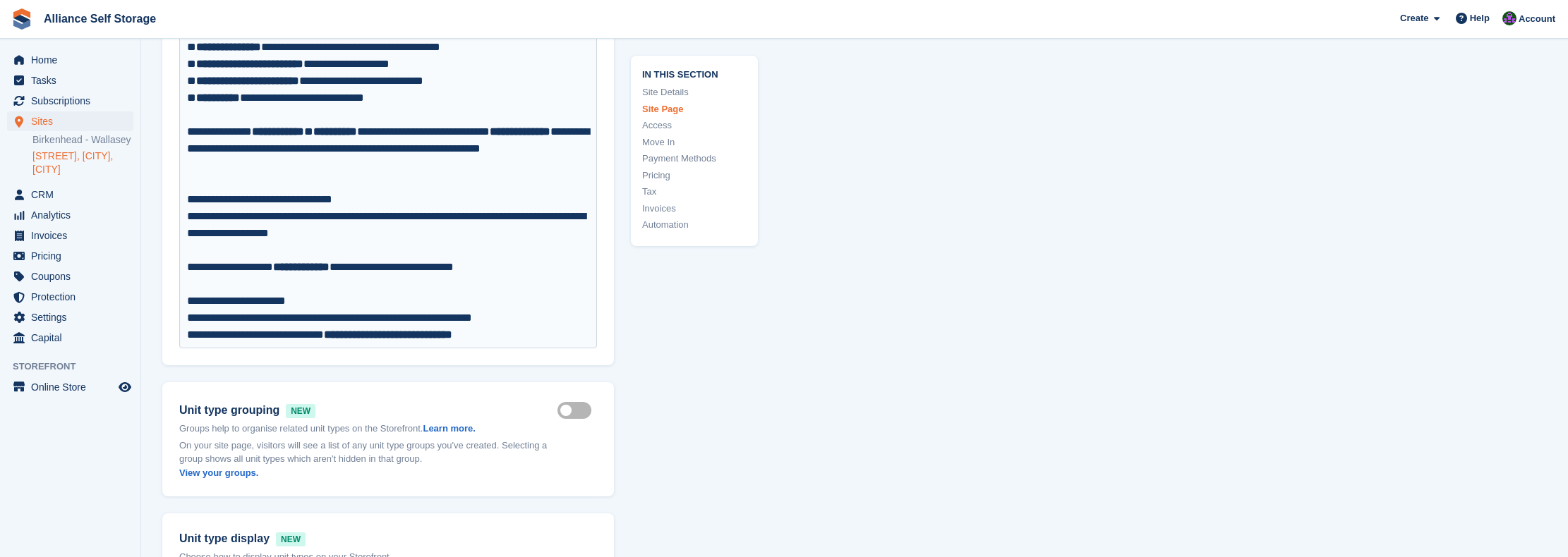 scroll, scrollTop: 1058, scrollLeft: 0, axis: vertical 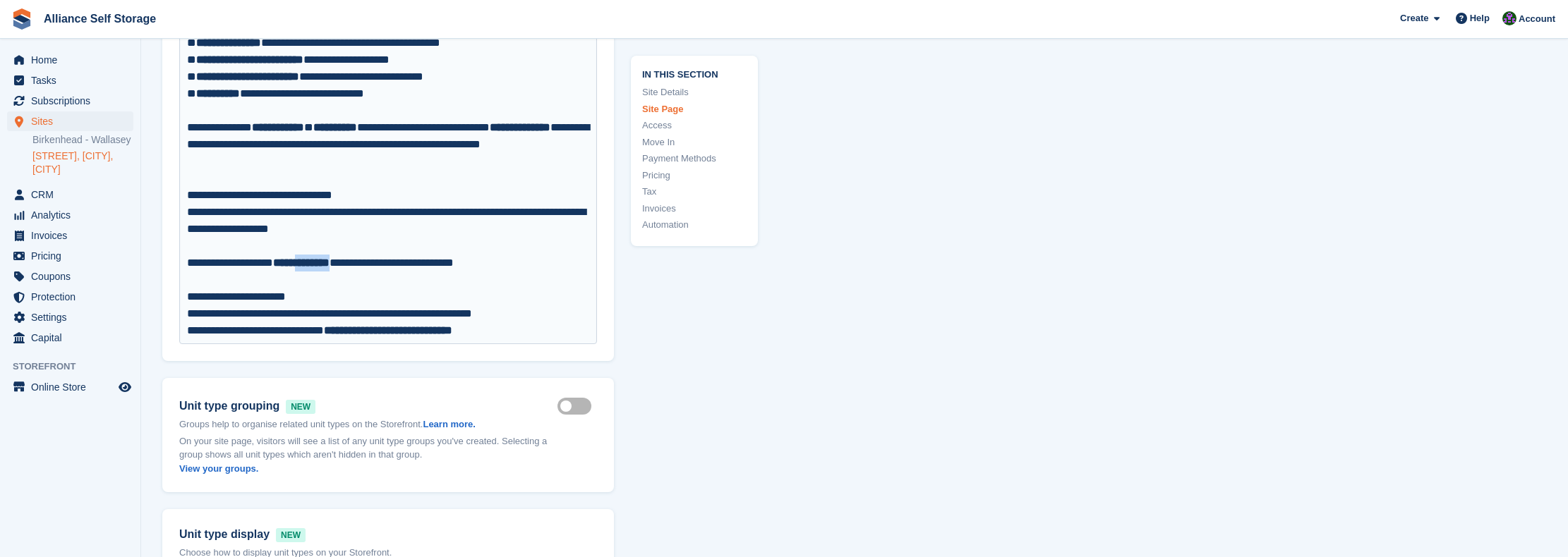 drag, startPoint x: 363, startPoint y: 287, endPoint x: 318, endPoint y: 289, distance: 45.04442 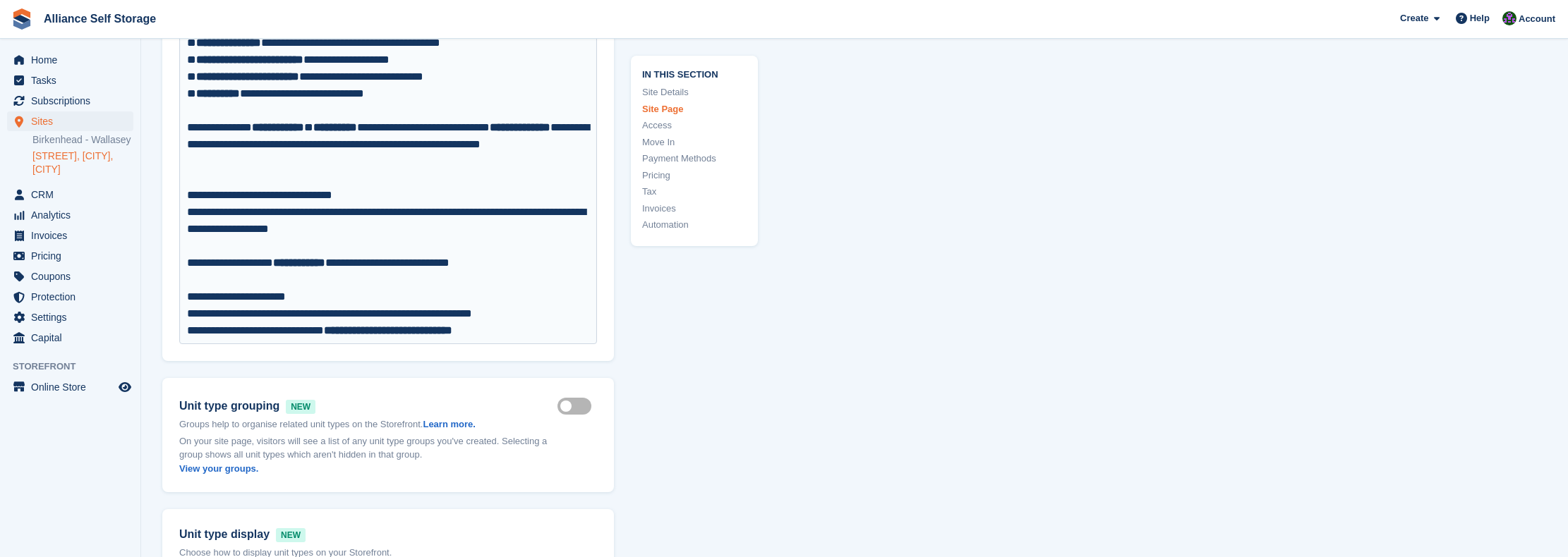 type on "**********" 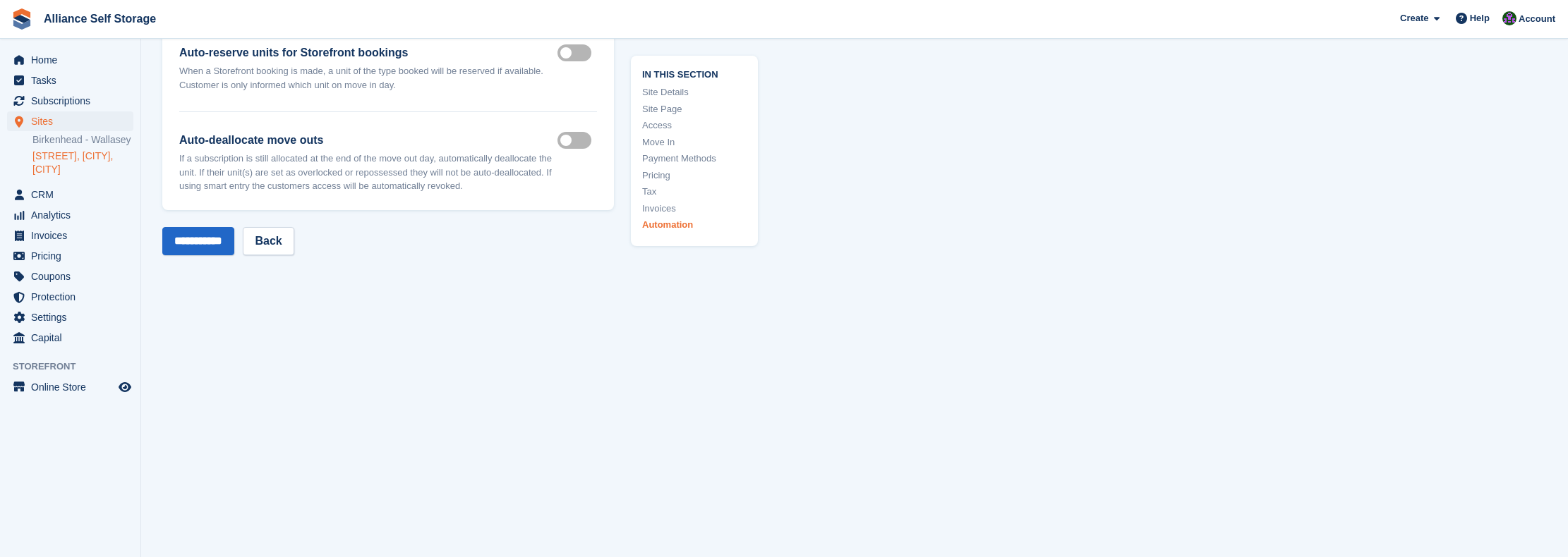 scroll, scrollTop: 7314, scrollLeft: 0, axis: vertical 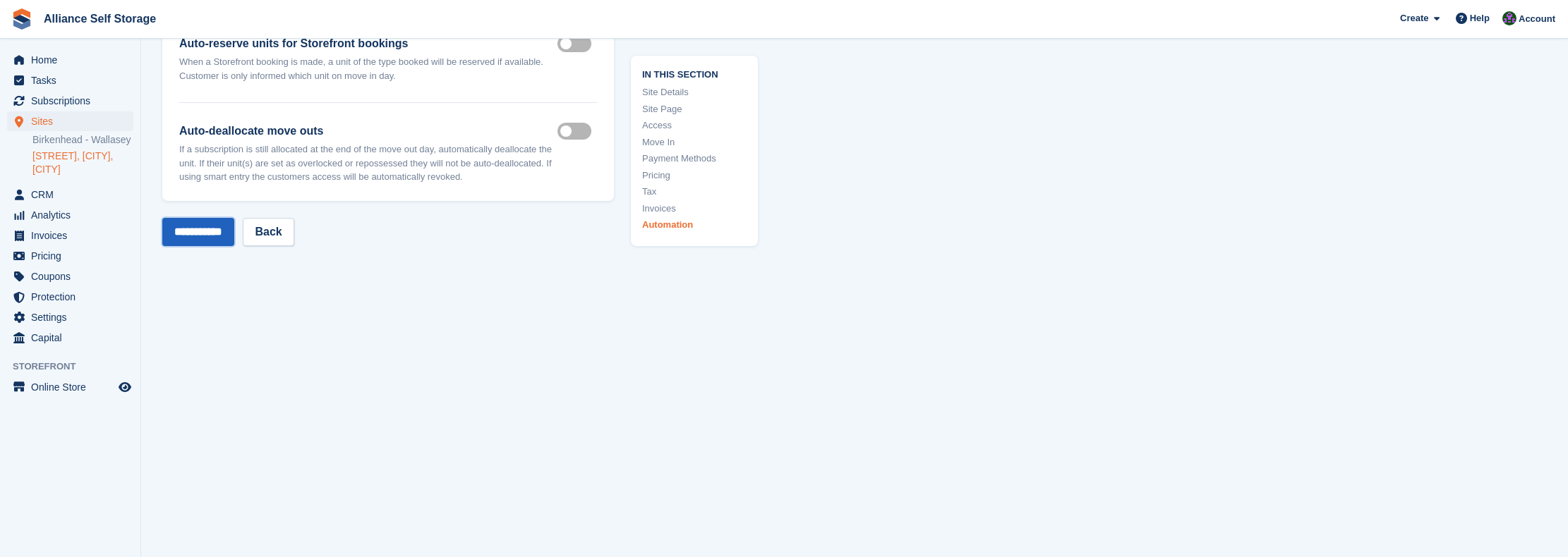 click on "**********" at bounding box center [198, 232] 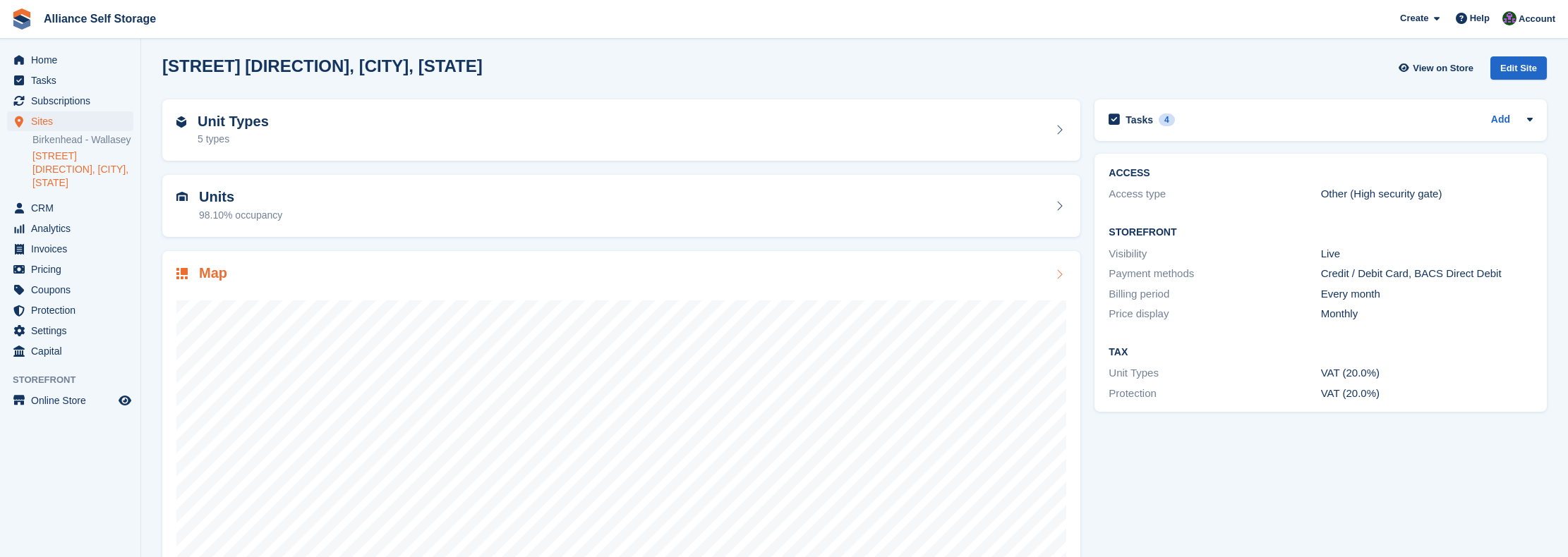scroll, scrollTop: 0, scrollLeft: 0, axis: both 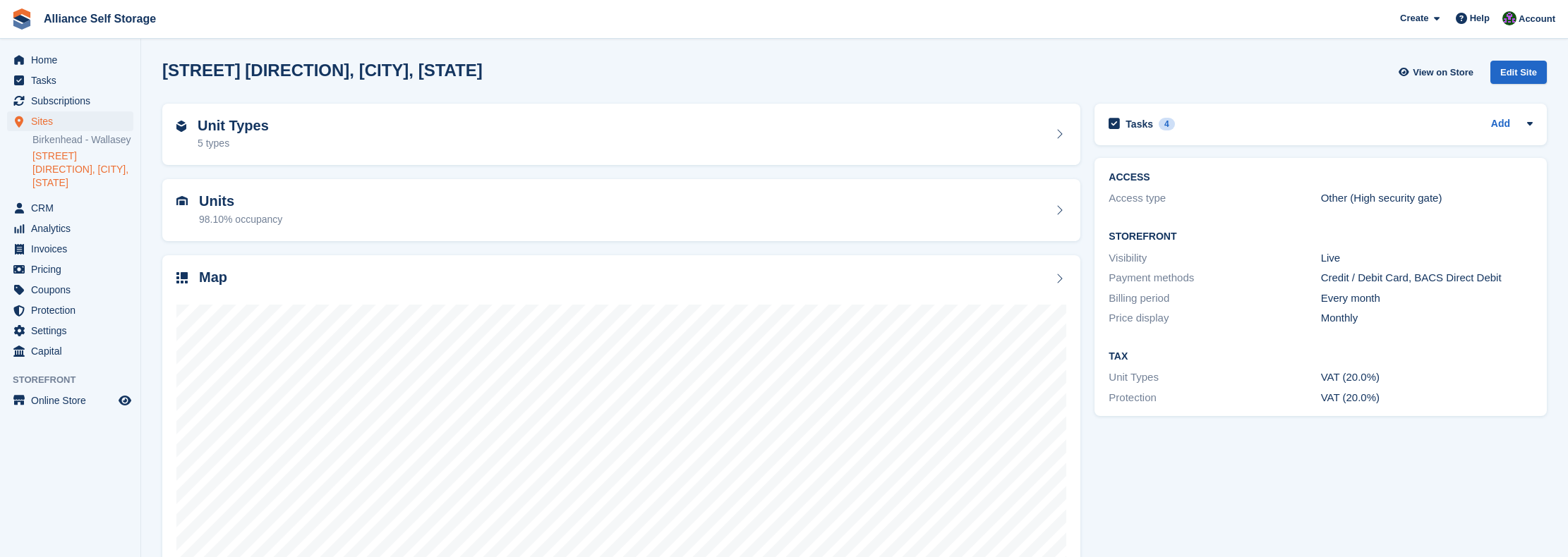 click on "[STREET] [DIRECTION], [CITY], [STATE]
View on Store
Edit Site" at bounding box center [855, 72] 